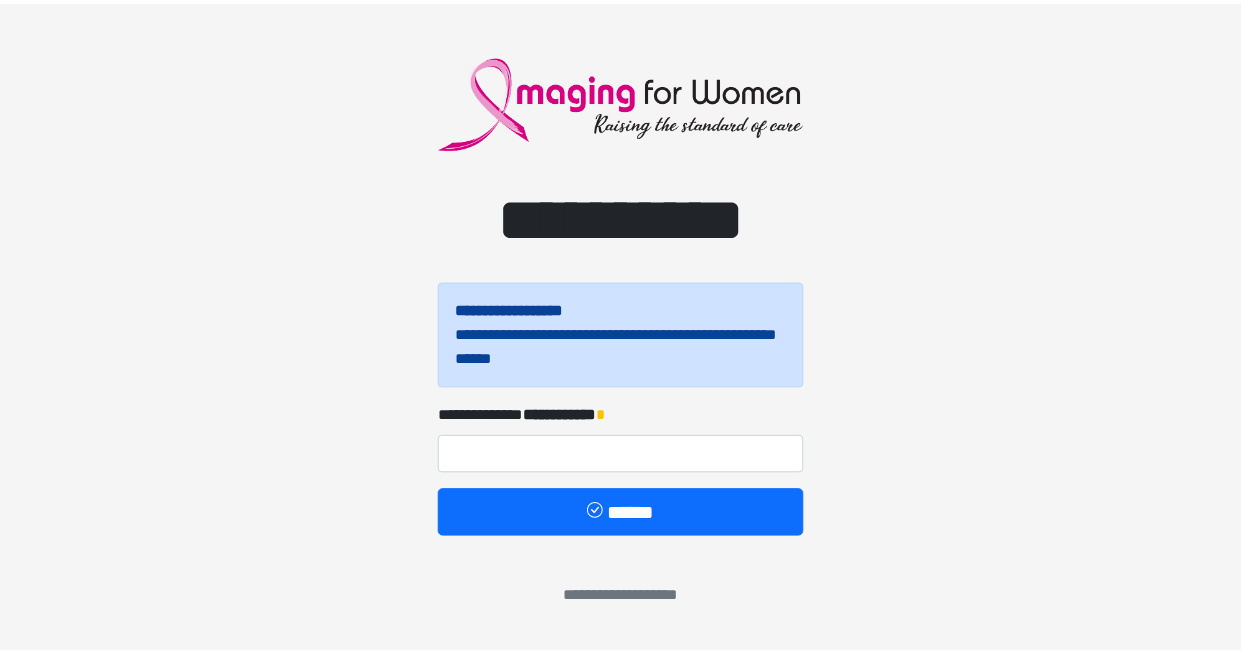 scroll, scrollTop: 0, scrollLeft: 0, axis: both 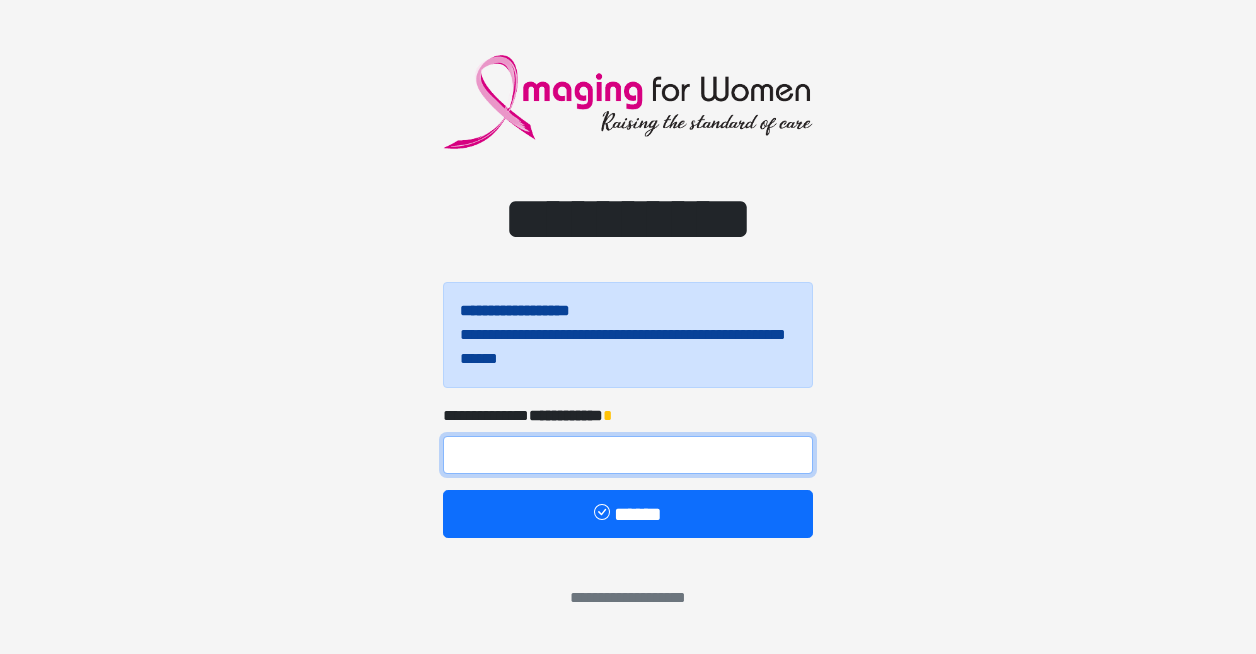 click at bounding box center (628, 455) 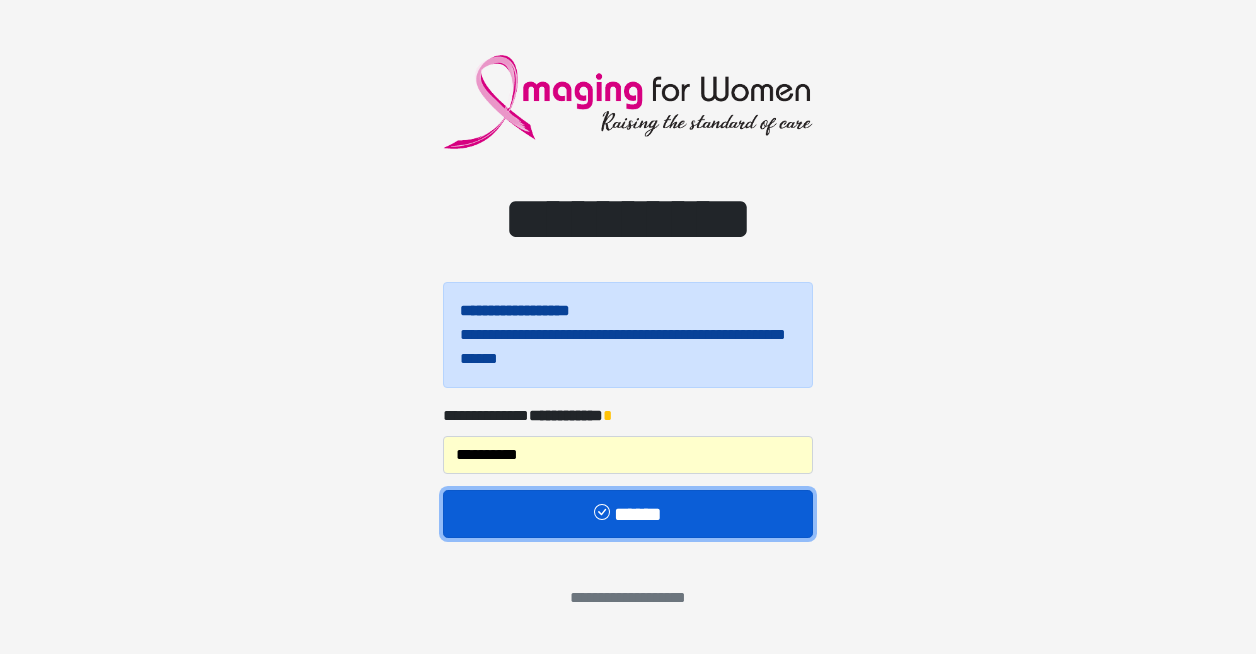 click on "******" at bounding box center [628, 514] 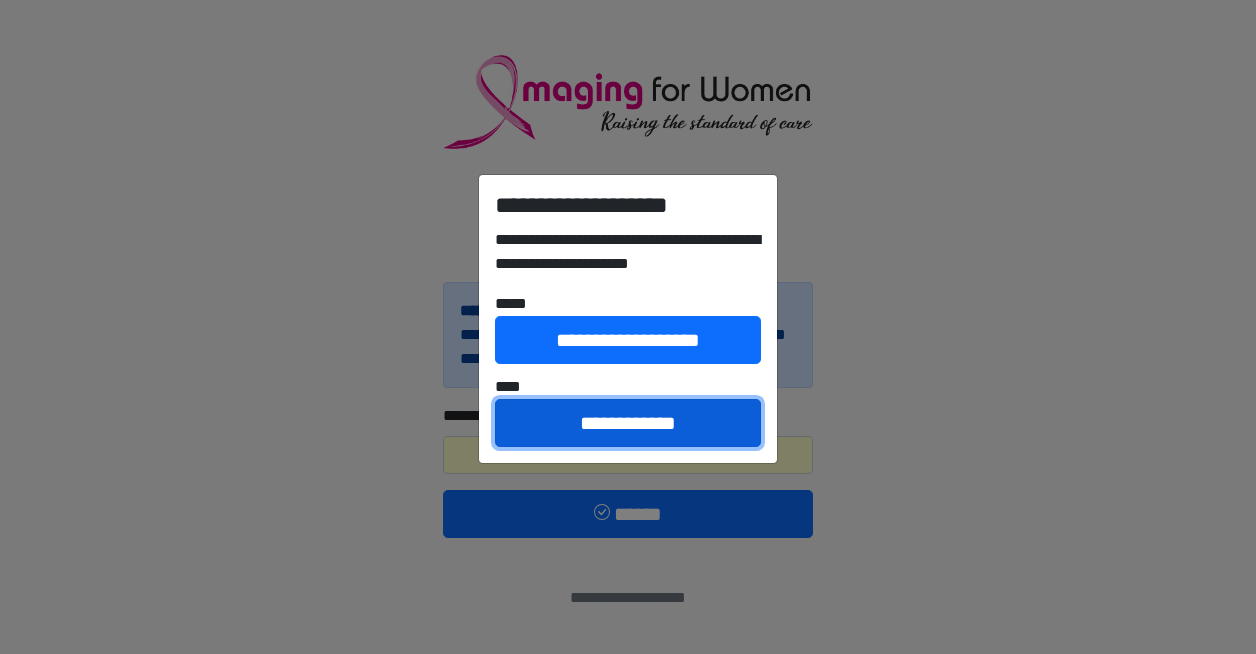 click on "**********" at bounding box center (628, 423) 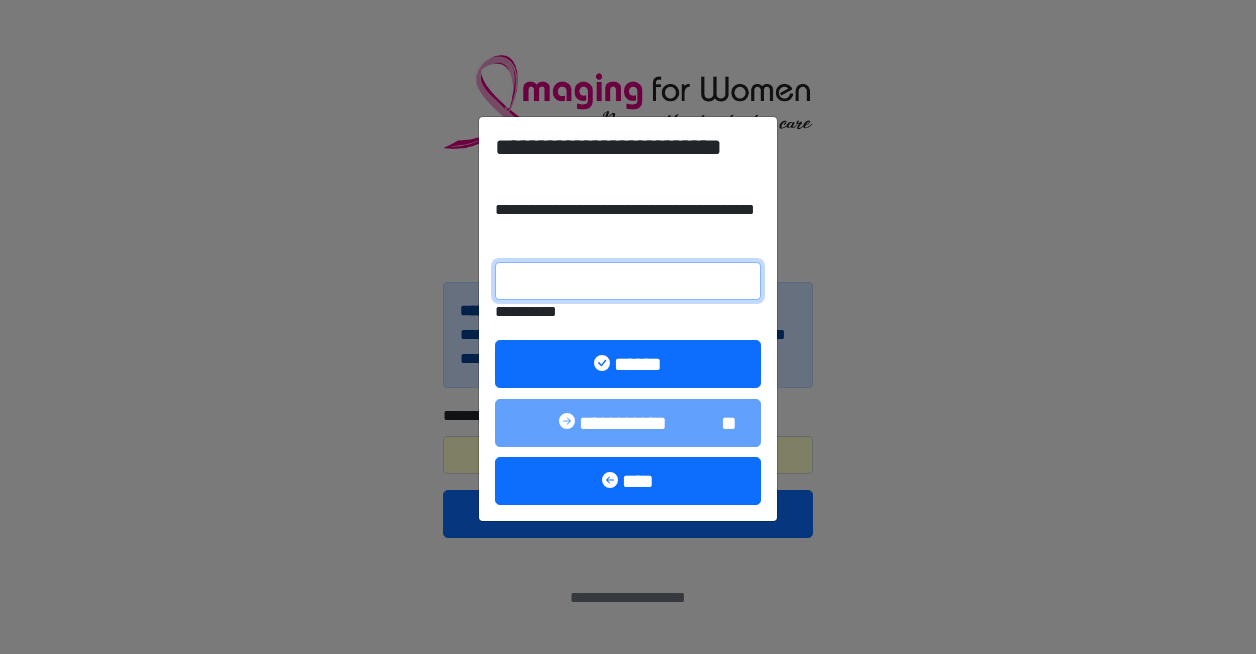 click on "**********" at bounding box center [628, 281] 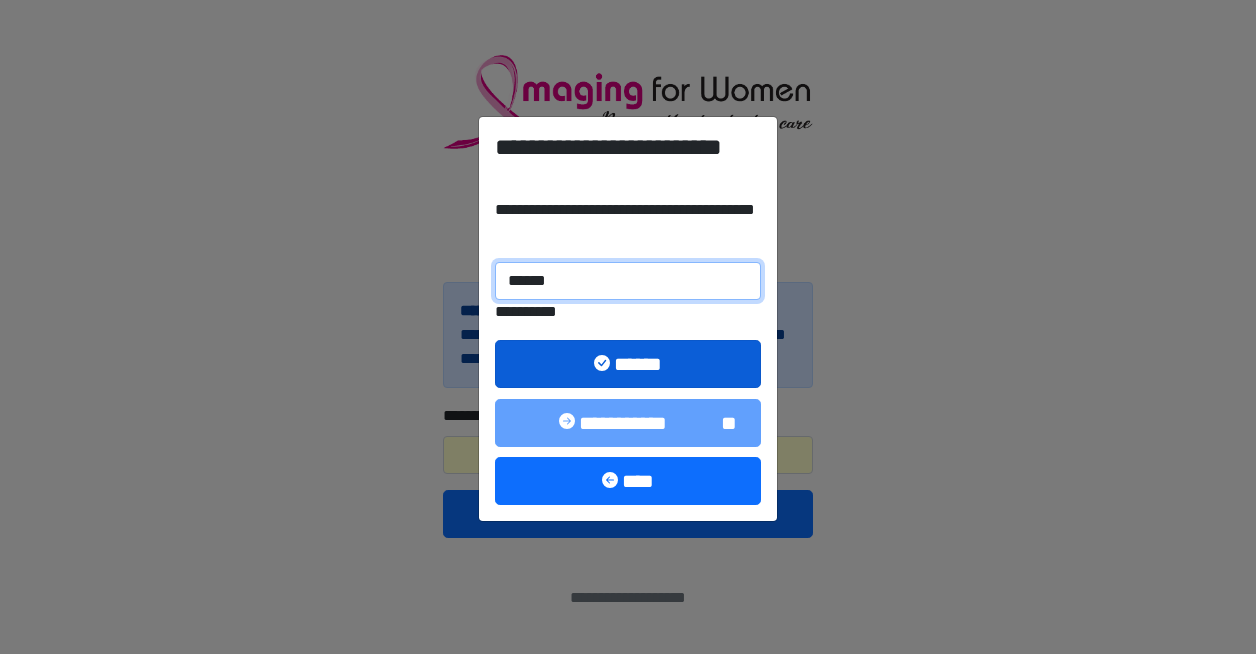 type on "******" 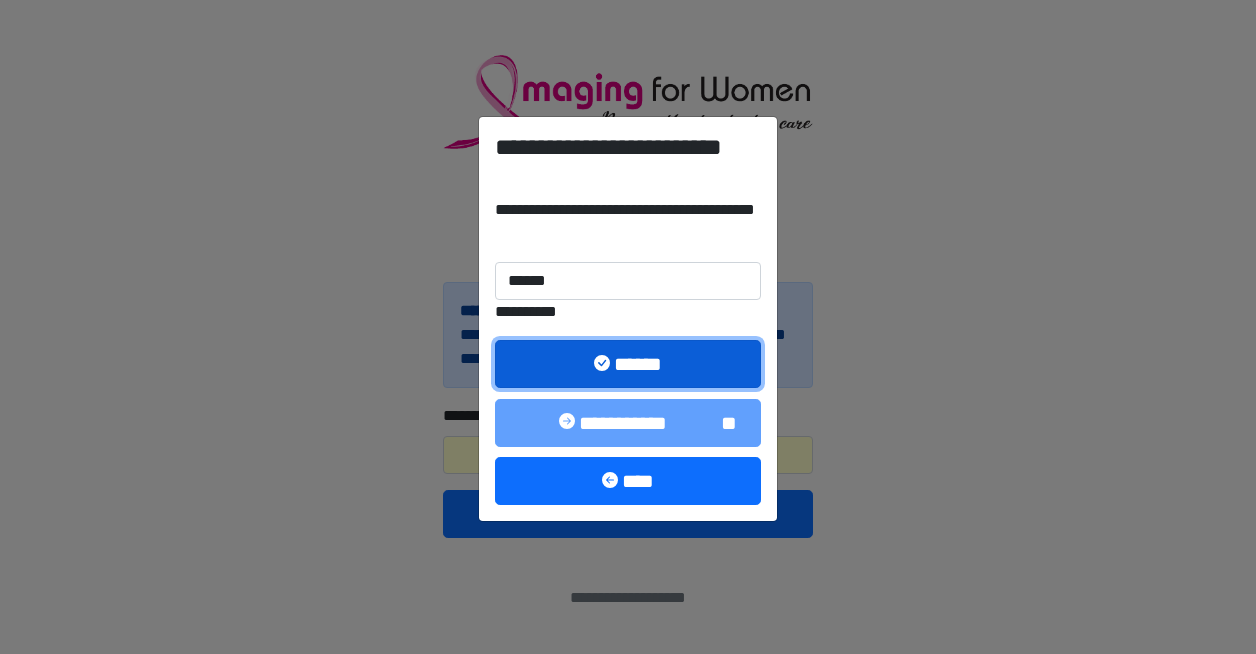 click on "******" at bounding box center (628, 364) 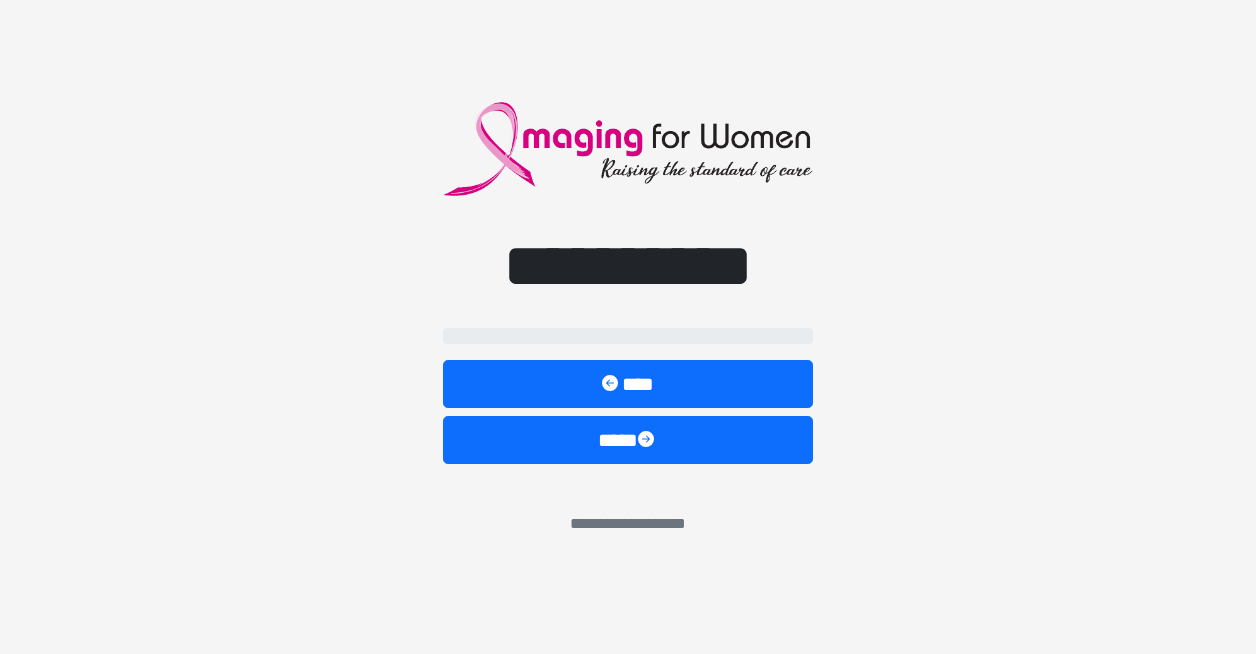 select on "**" 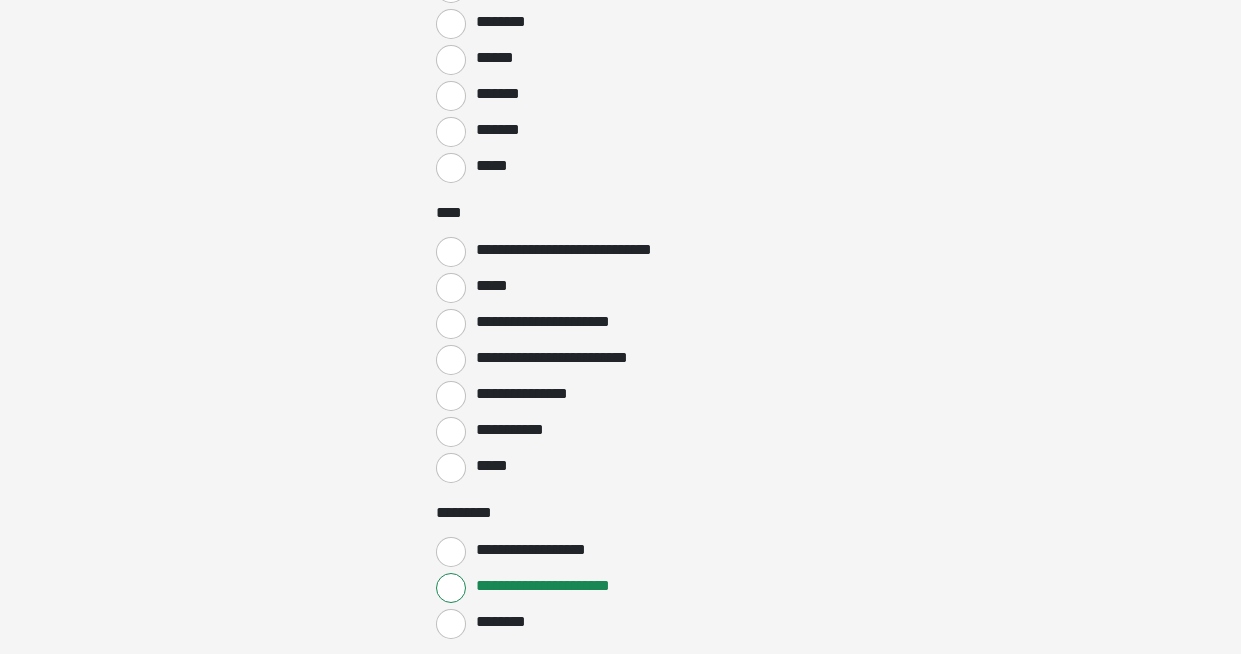 scroll, scrollTop: 1942, scrollLeft: 0, axis: vertical 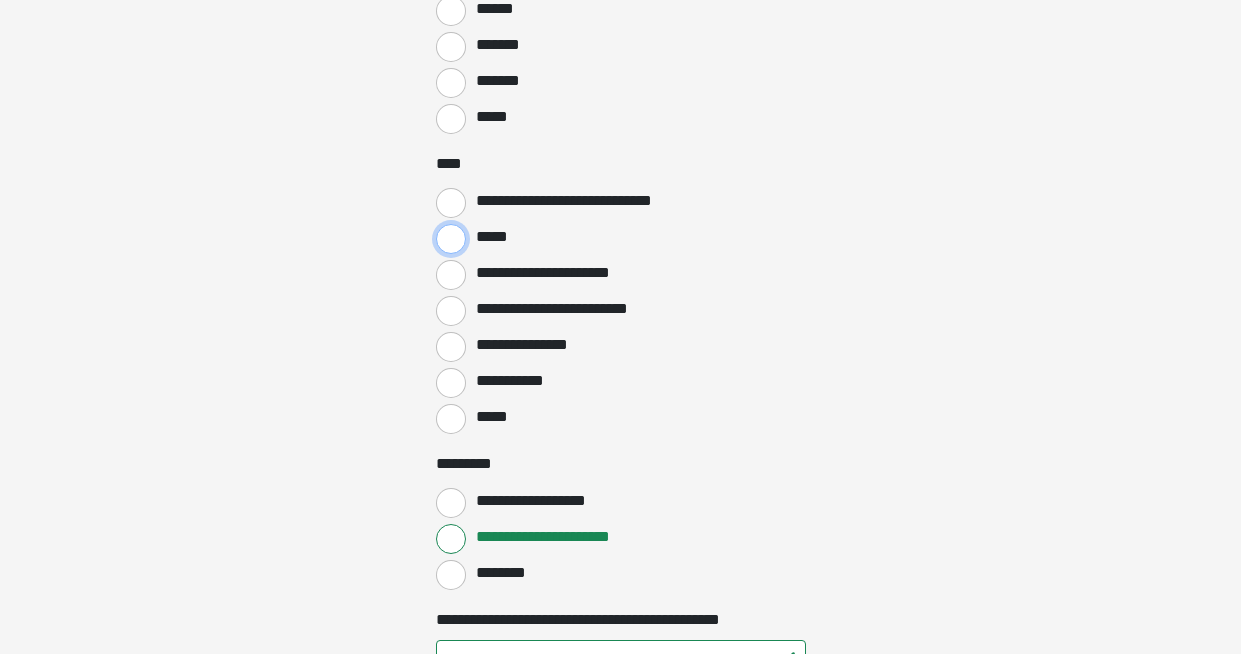 click on "*****" at bounding box center (451, 239) 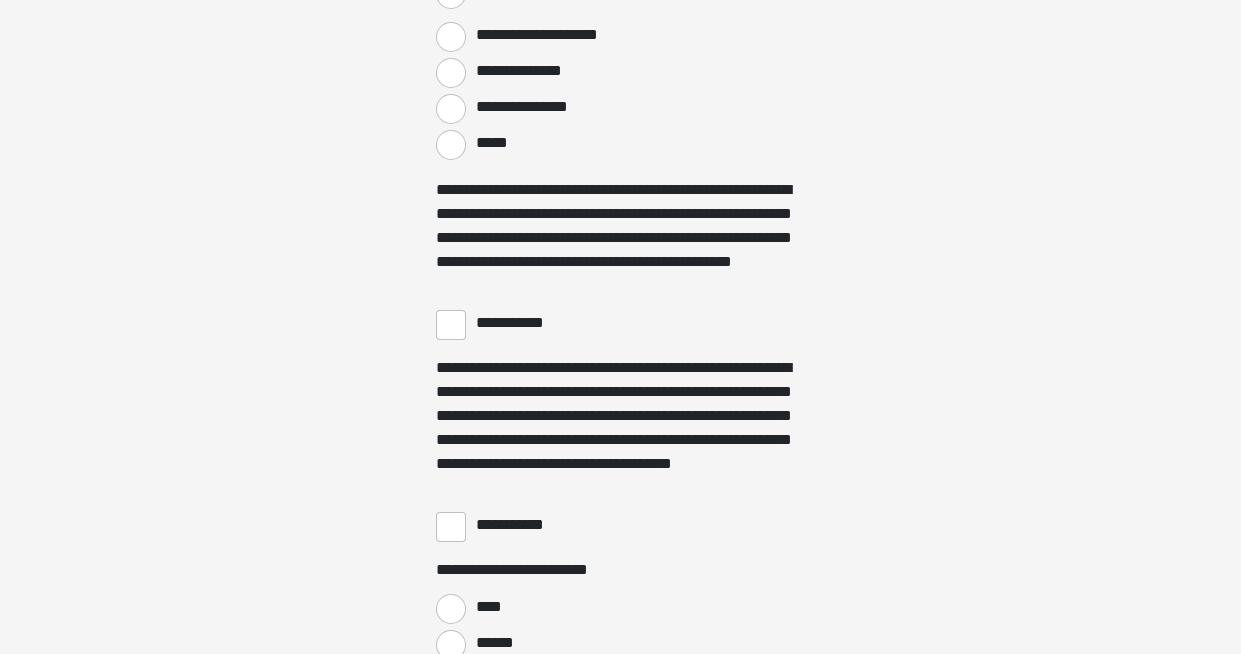 scroll, scrollTop: 3574, scrollLeft: 0, axis: vertical 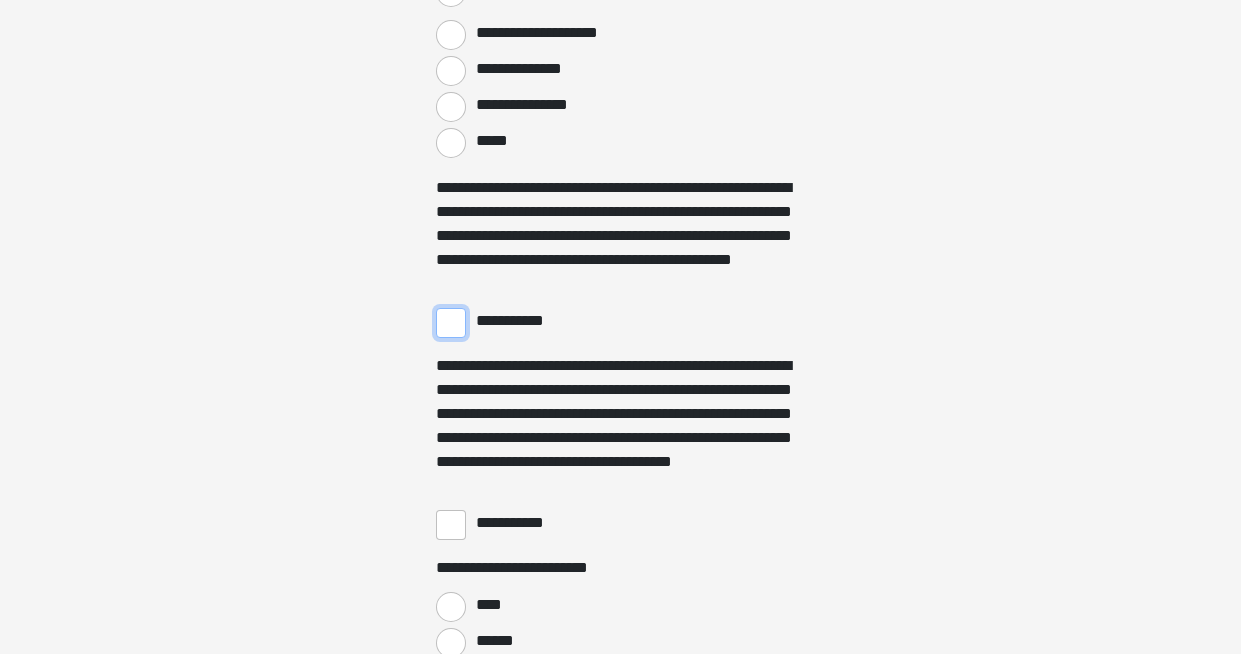 click on "**********" at bounding box center [451, 323] 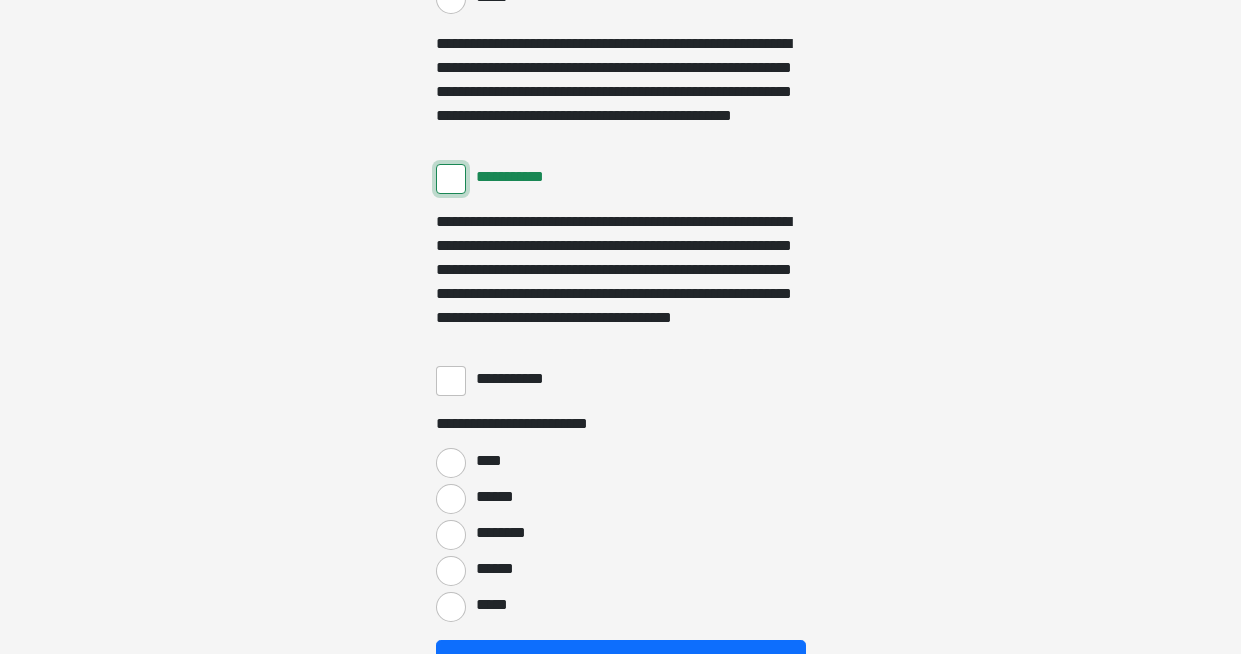 scroll, scrollTop: 3732, scrollLeft: 0, axis: vertical 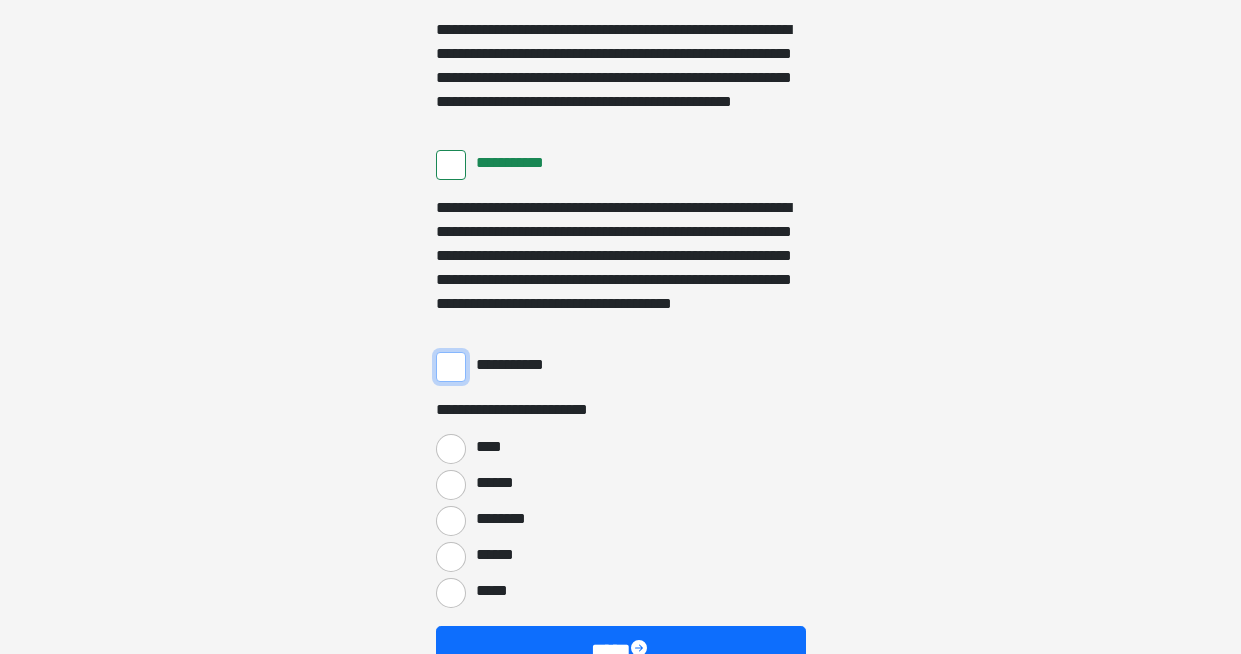 click on "**********" at bounding box center (451, 367) 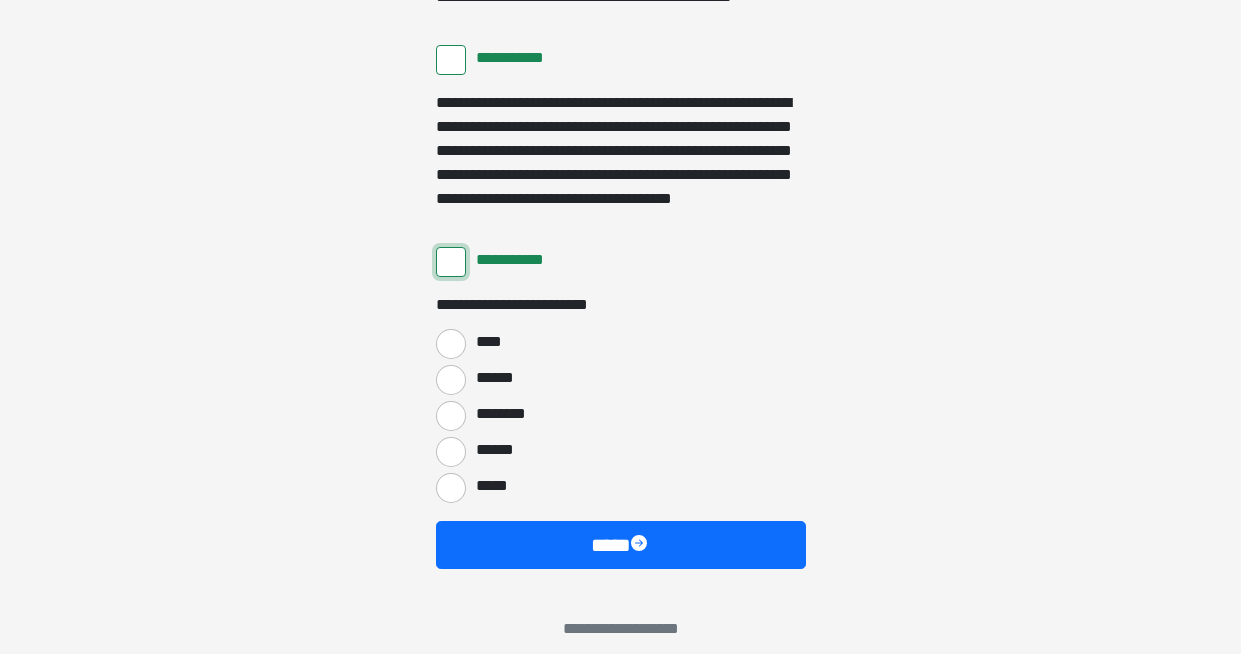 scroll, scrollTop: 3837, scrollLeft: 0, axis: vertical 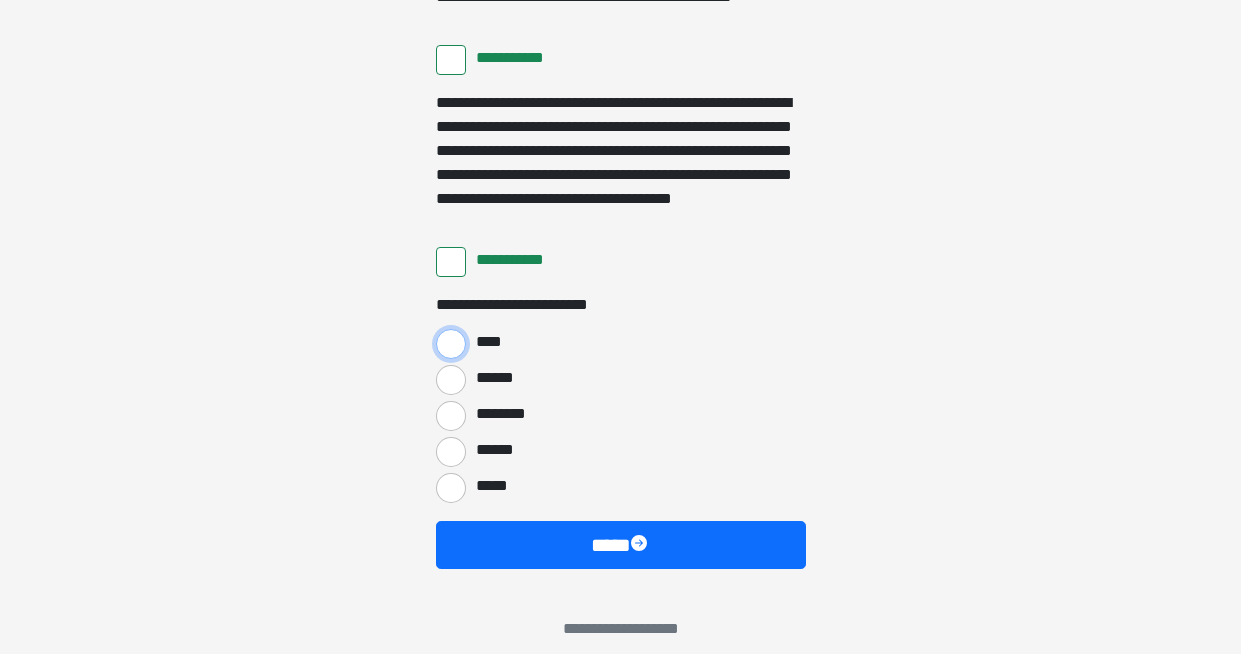 click on "****" at bounding box center (451, 344) 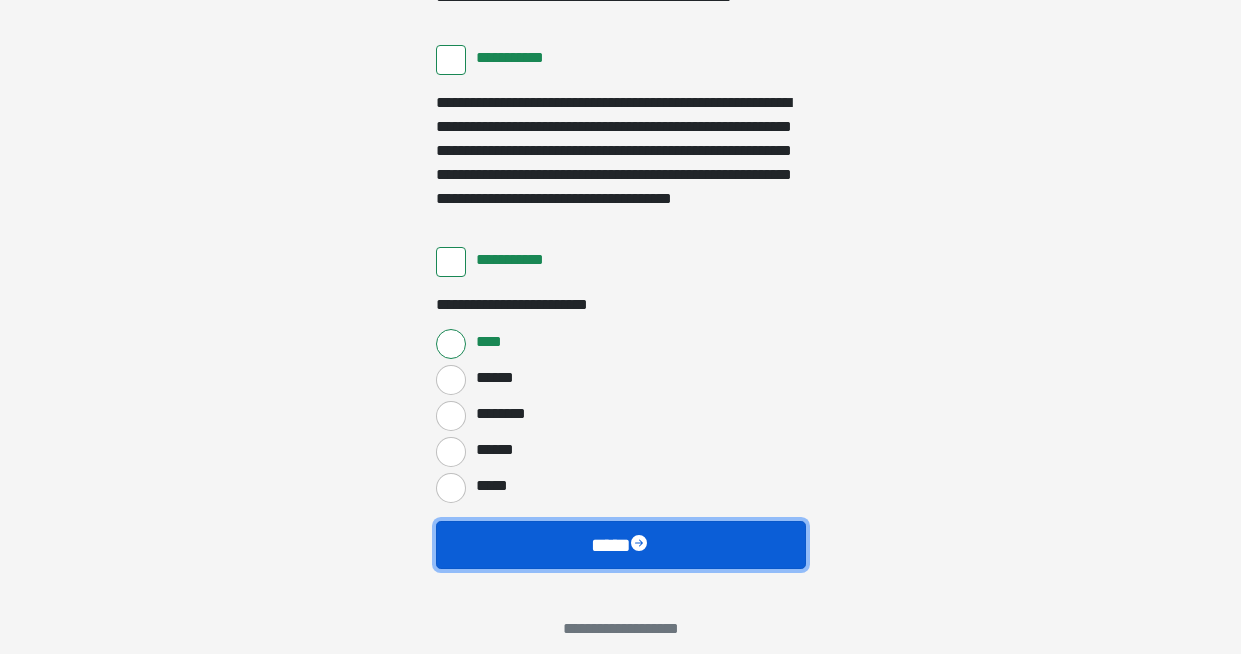 drag, startPoint x: 626, startPoint y: 546, endPoint x: 1009, endPoint y: 581, distance: 384.5959 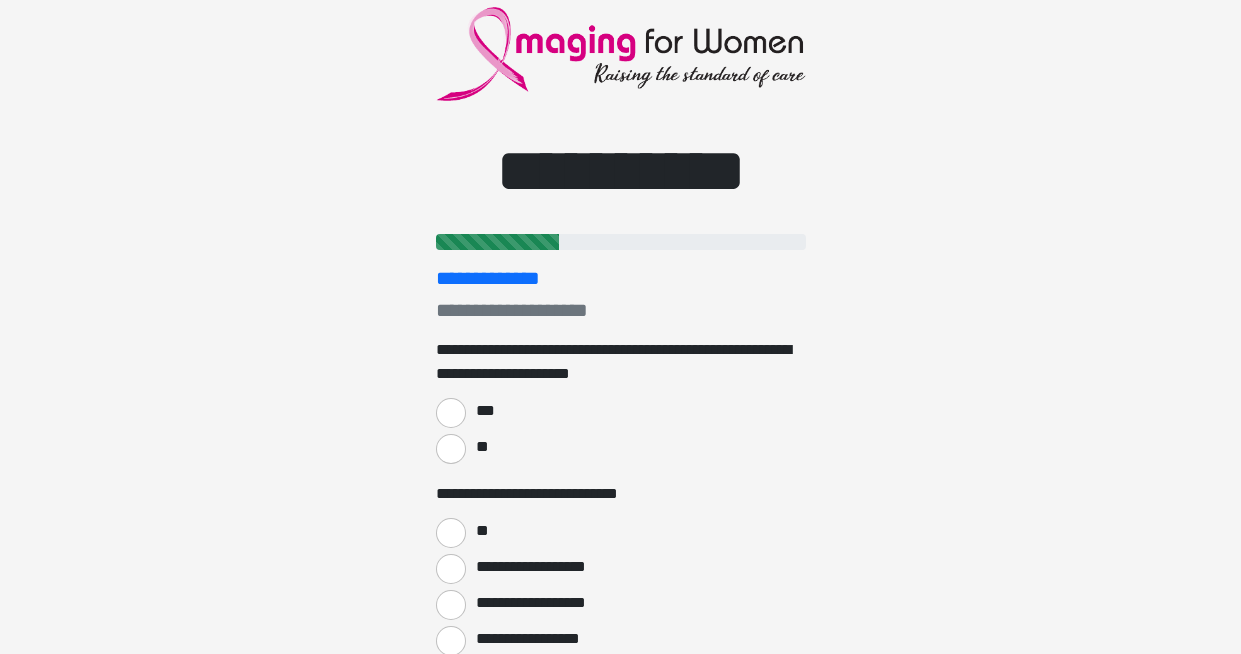 scroll, scrollTop: 0, scrollLeft: 0, axis: both 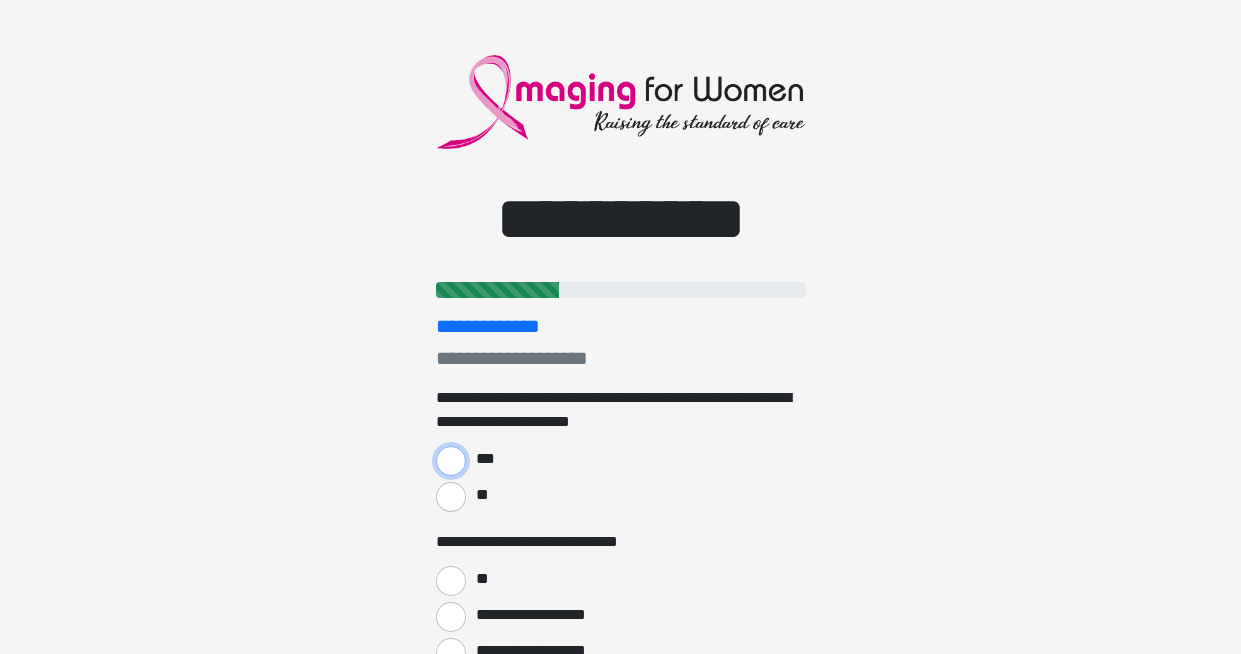 click on "***" at bounding box center (451, 461) 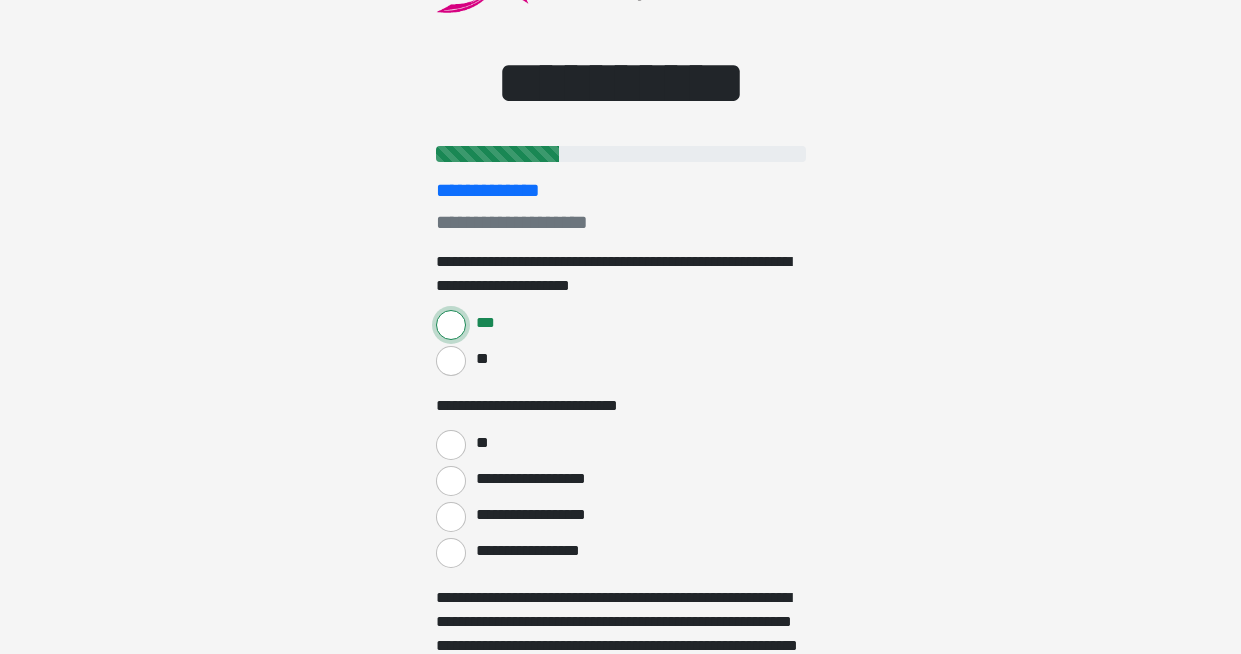 scroll, scrollTop: 197, scrollLeft: 0, axis: vertical 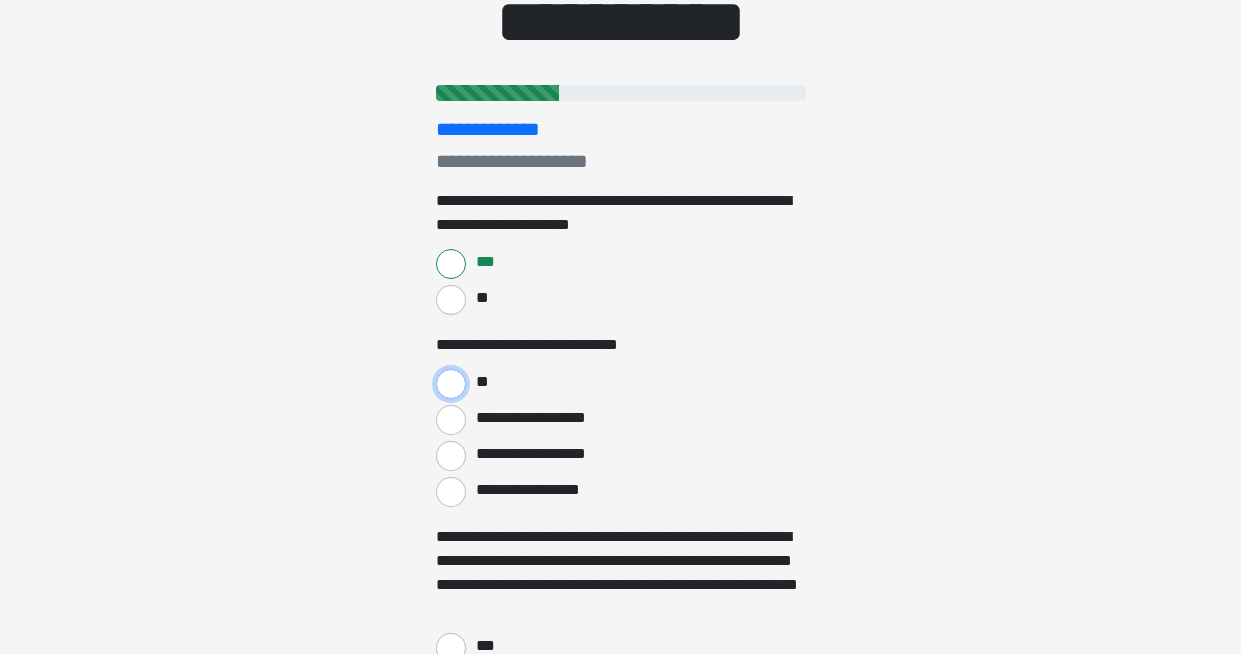 click on "**" at bounding box center [451, 384] 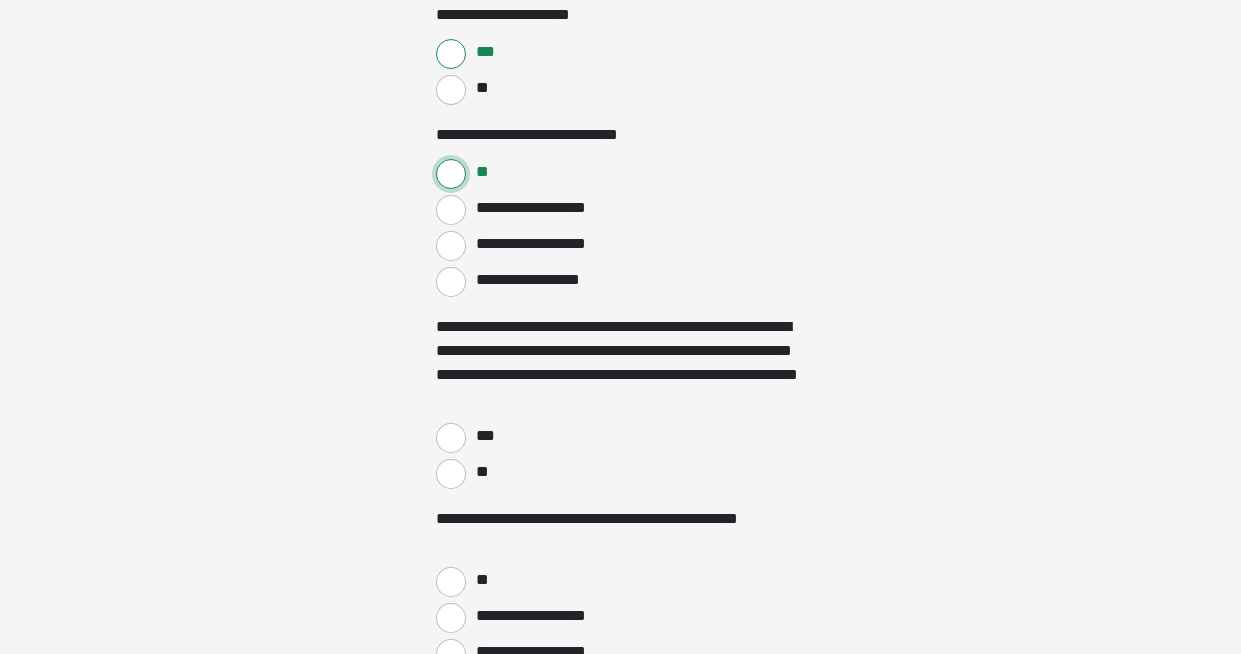 scroll, scrollTop: 510, scrollLeft: 0, axis: vertical 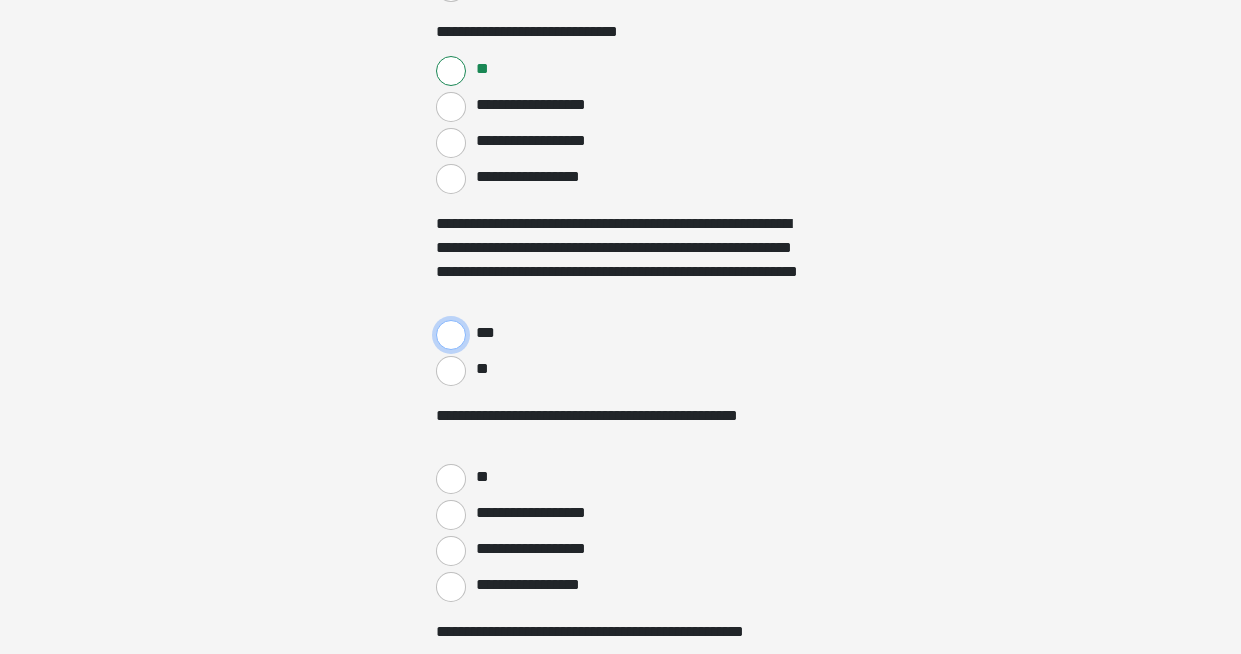 click on "***" at bounding box center (451, 335) 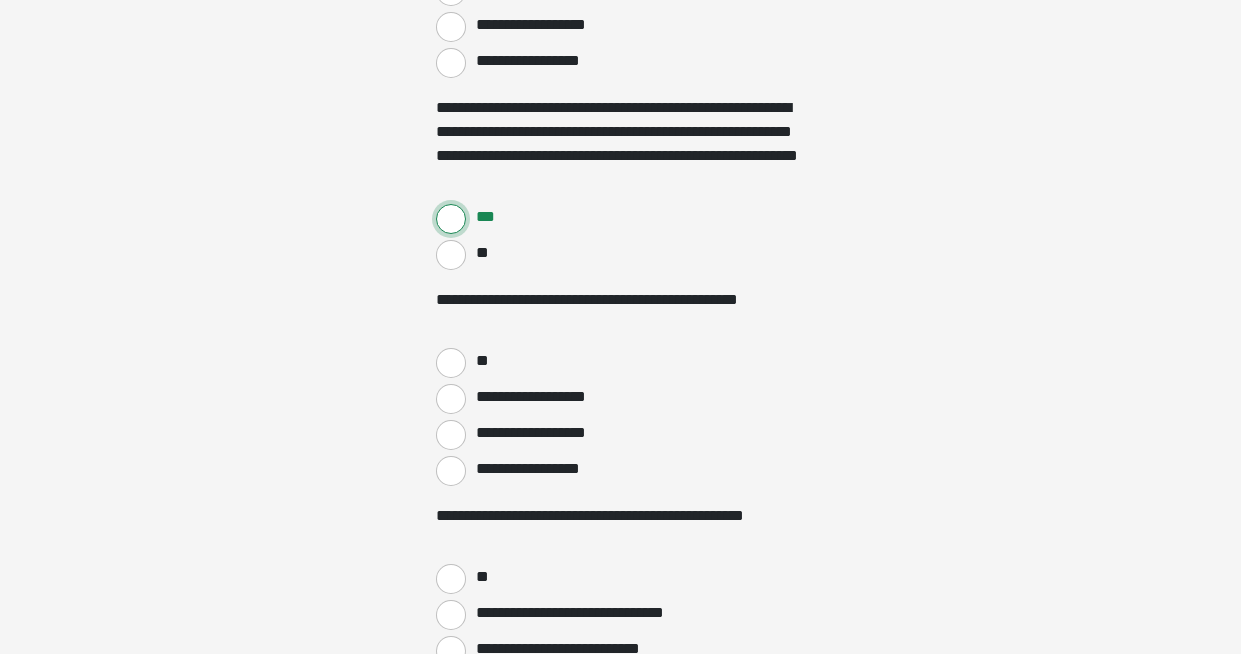 scroll, scrollTop: 711, scrollLeft: 0, axis: vertical 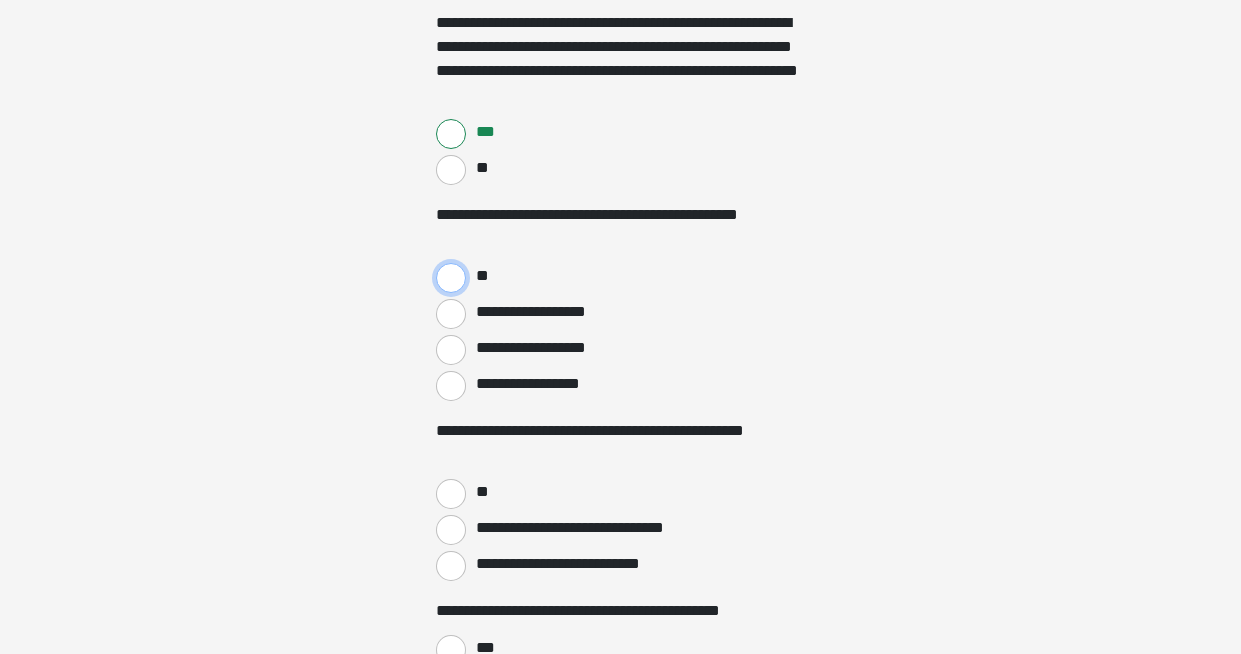 click on "**" at bounding box center (451, 278) 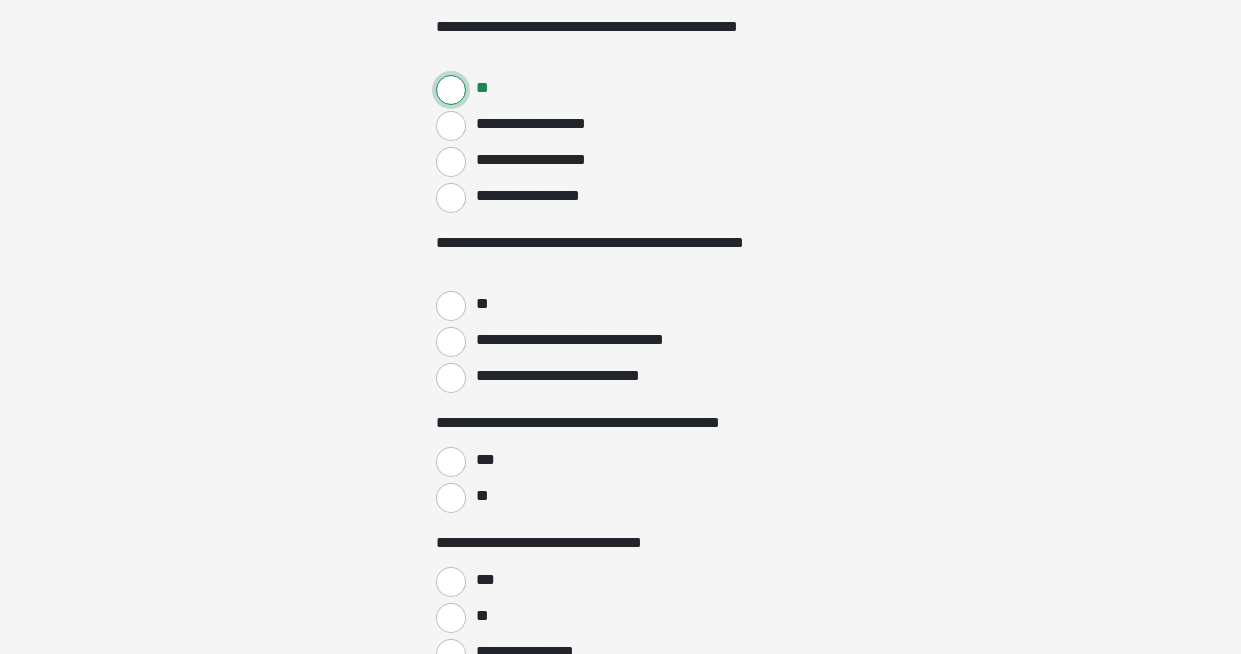 scroll, scrollTop: 921, scrollLeft: 0, axis: vertical 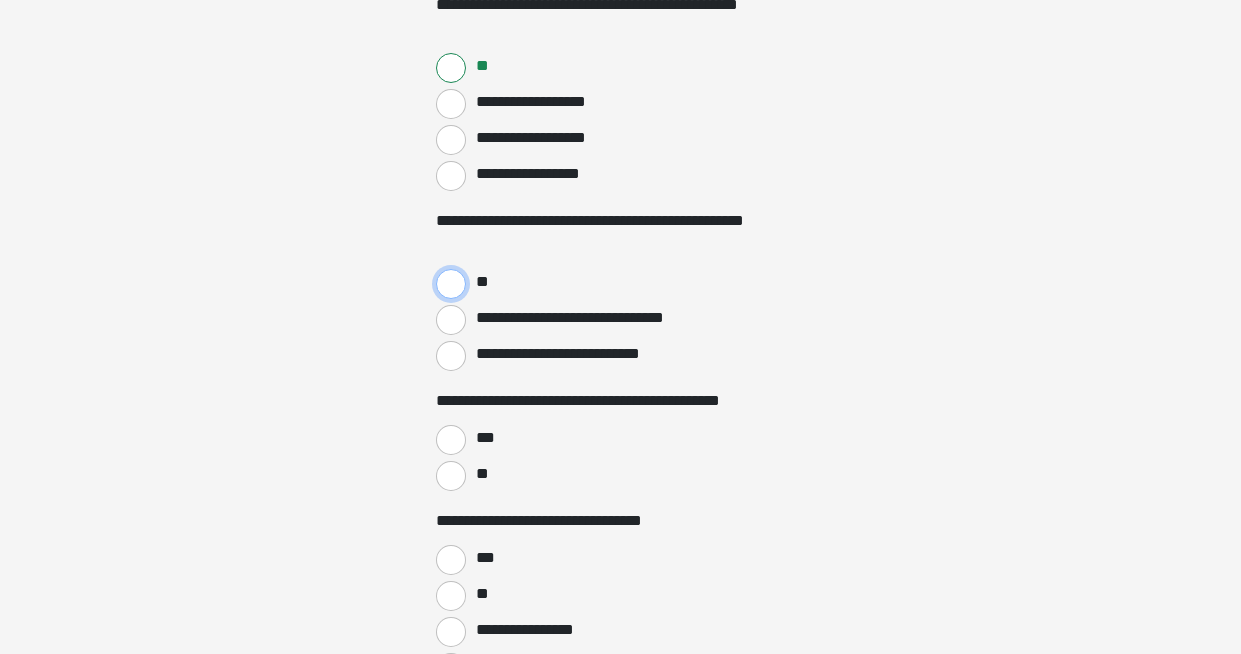drag, startPoint x: 441, startPoint y: 277, endPoint x: 453, endPoint y: 277, distance: 12 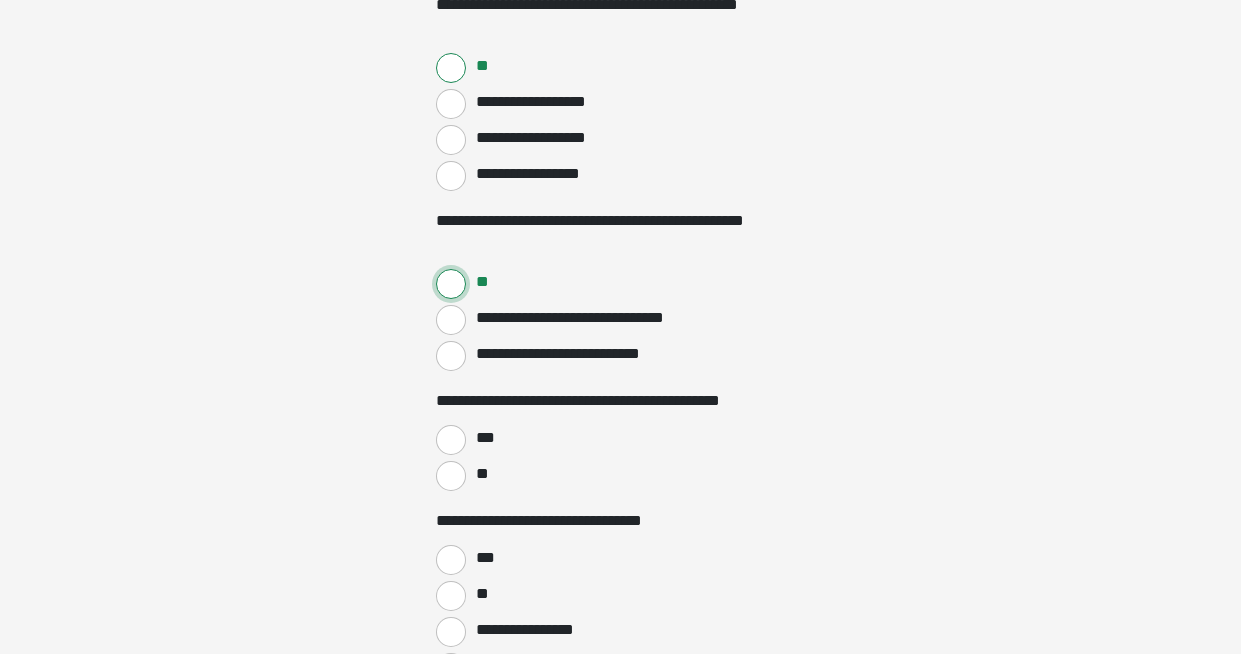 scroll, scrollTop: 1029, scrollLeft: 0, axis: vertical 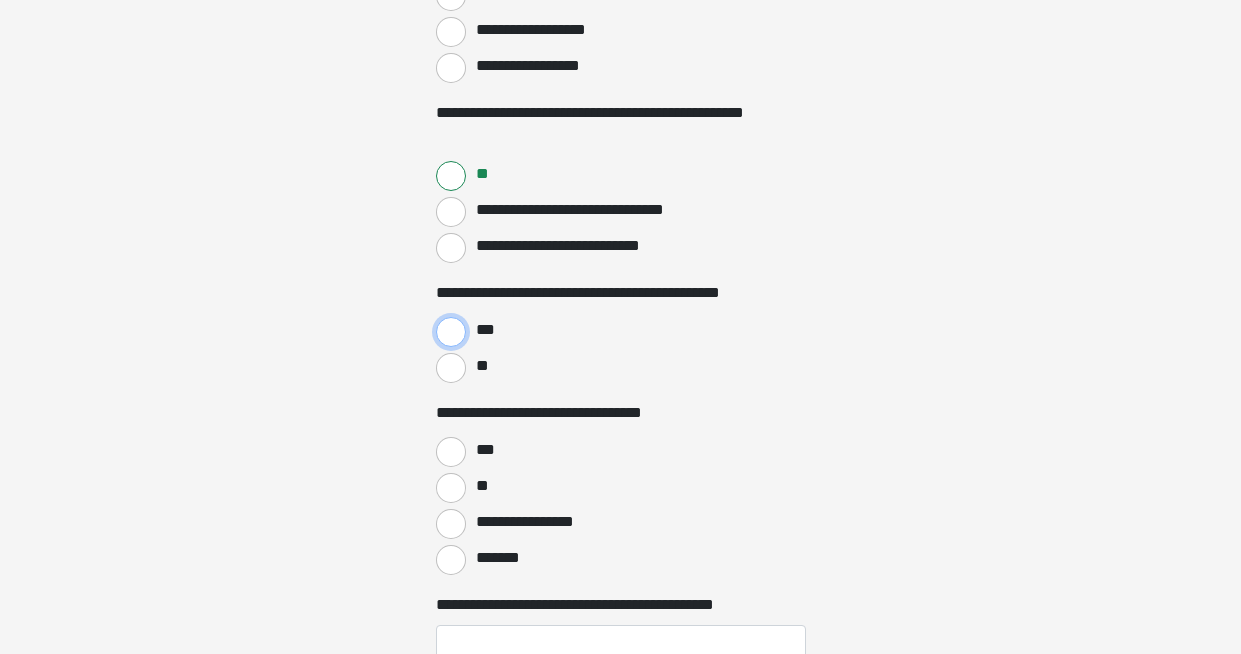 click on "***" at bounding box center (451, 332) 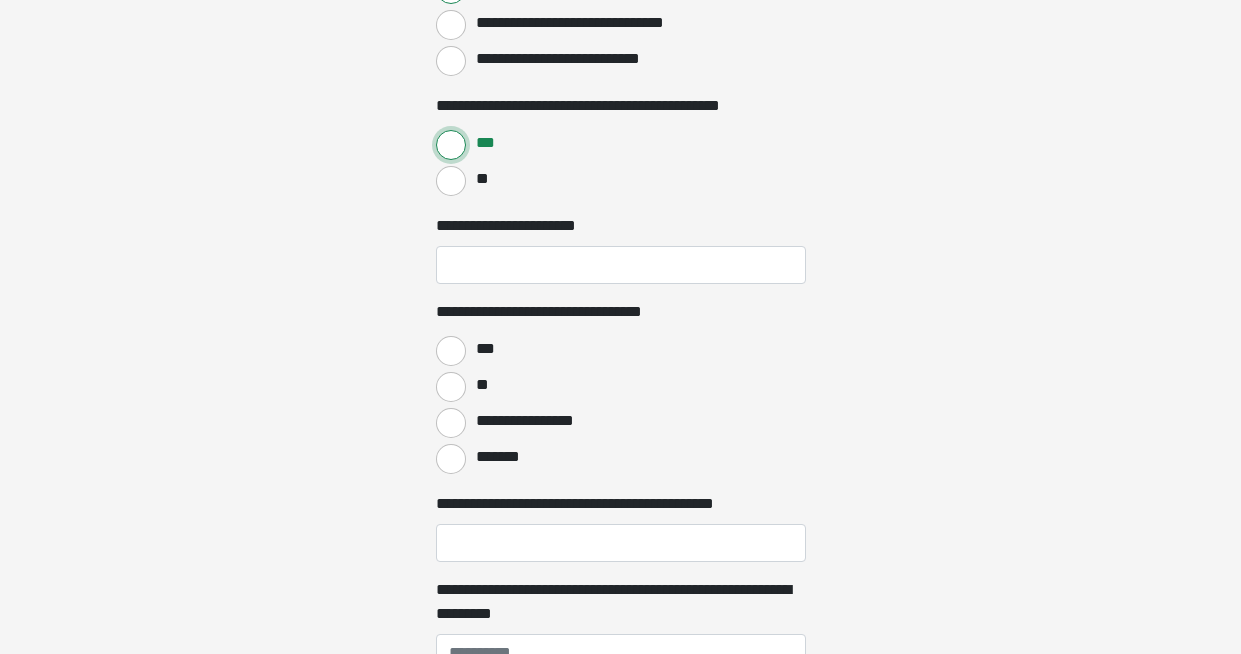 scroll, scrollTop: 1245, scrollLeft: 0, axis: vertical 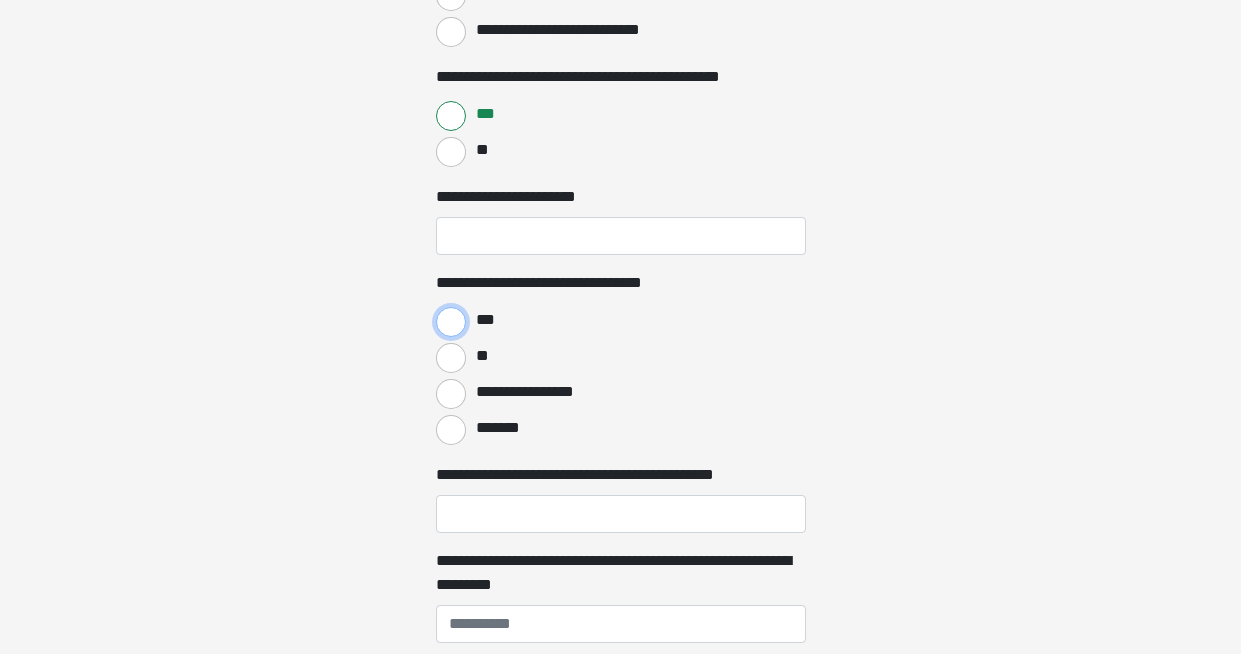 click on "***" at bounding box center (451, 322) 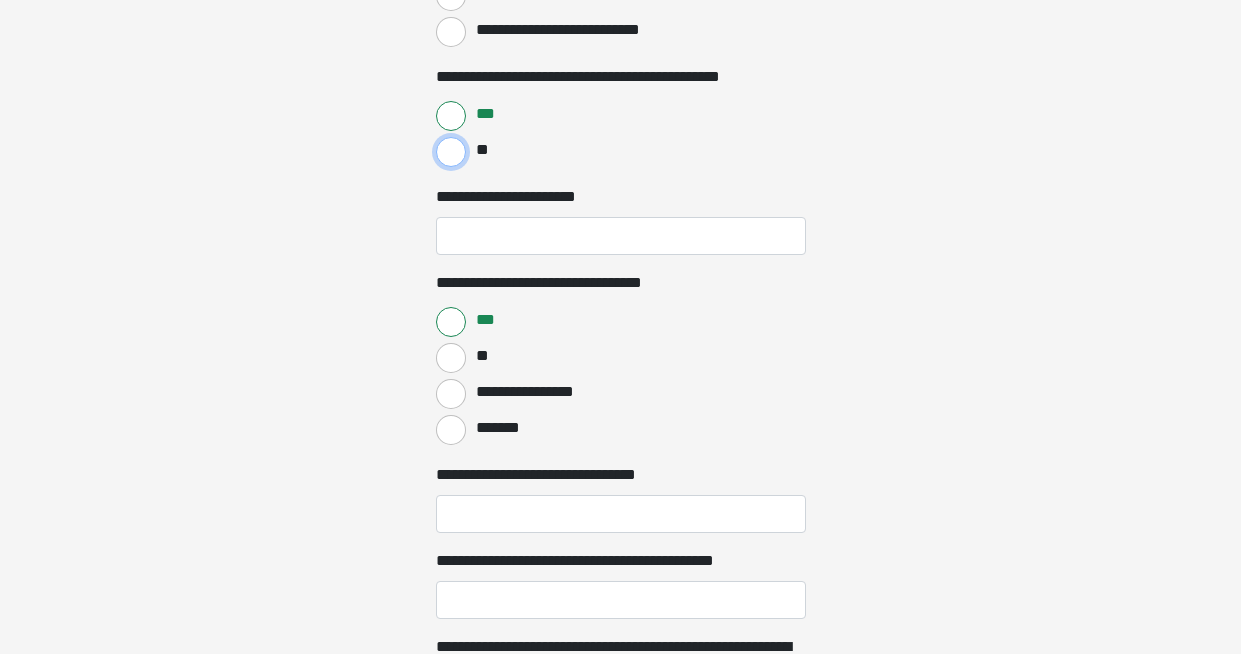 click on "**" at bounding box center (451, 152) 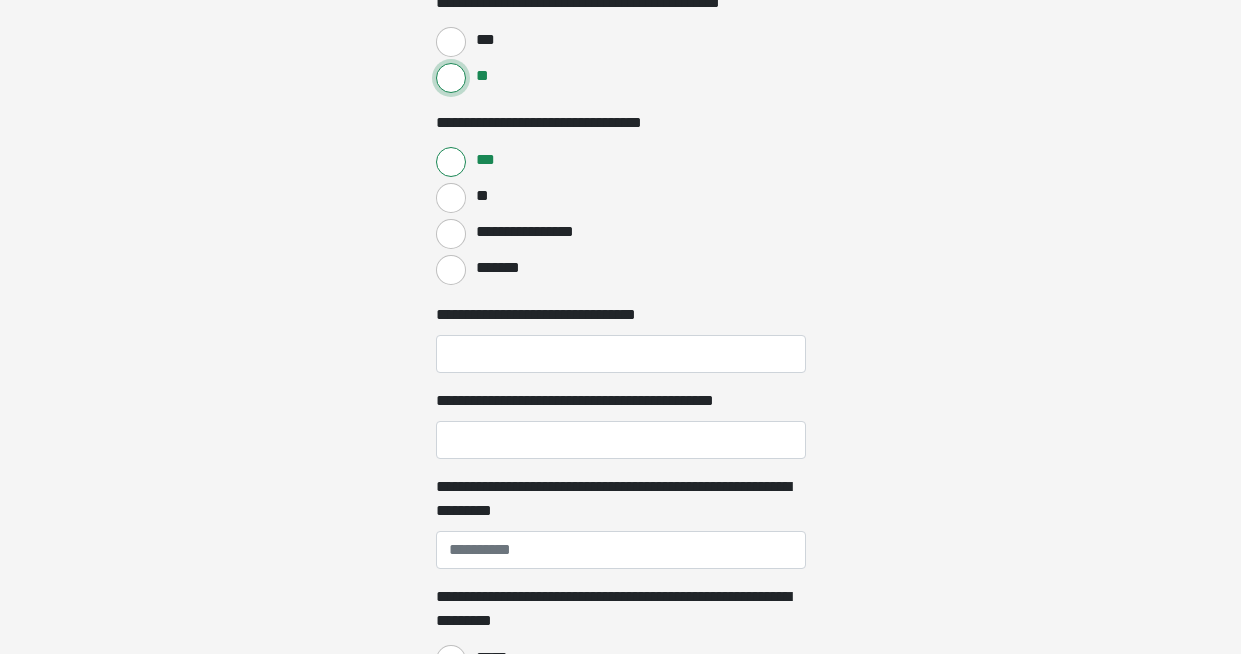 scroll, scrollTop: 1334, scrollLeft: 0, axis: vertical 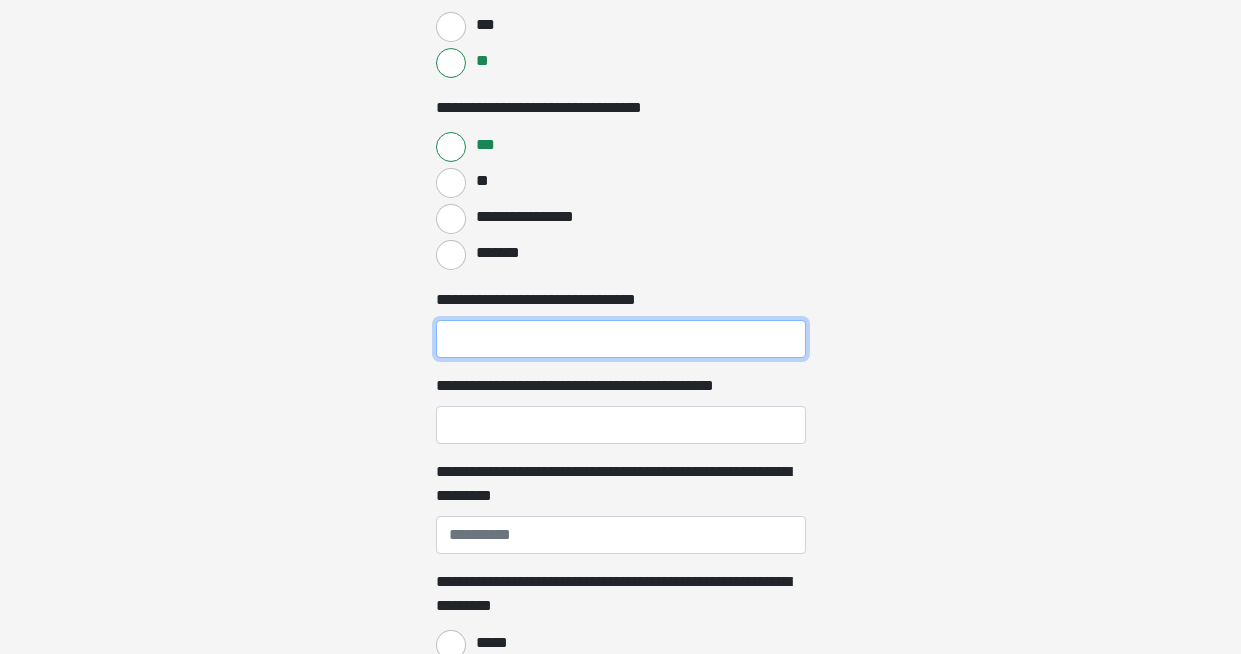 click on "**********" at bounding box center (621, 339) 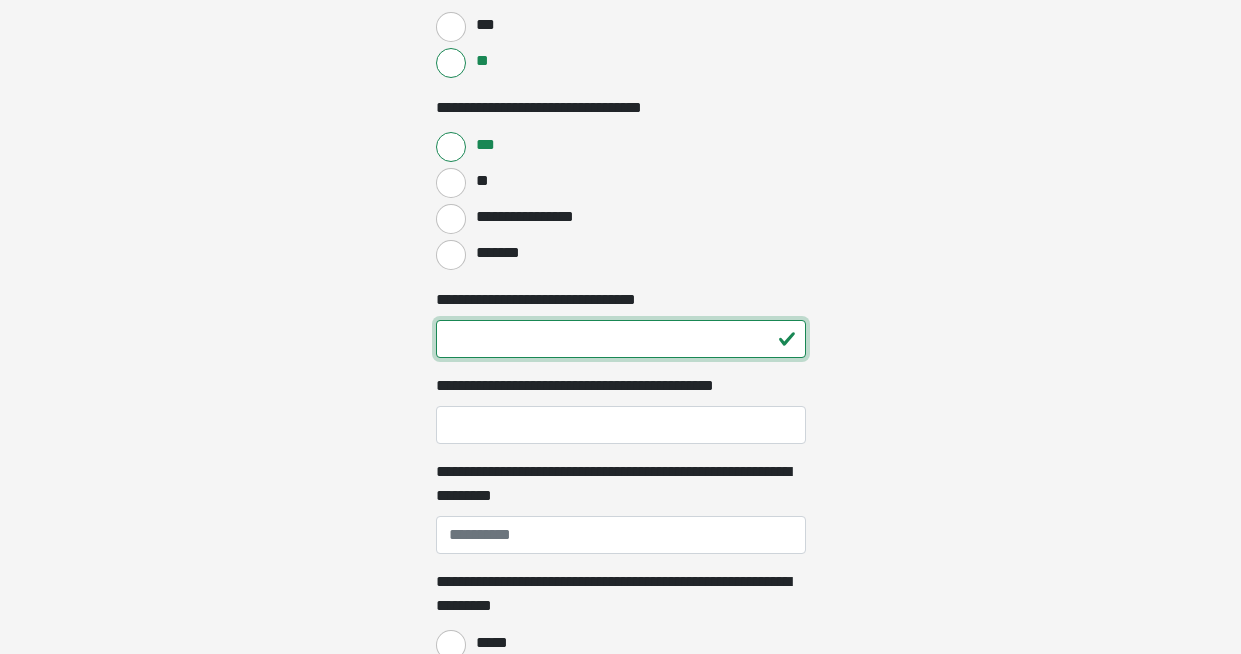 drag, startPoint x: 510, startPoint y: 335, endPoint x: 339, endPoint y: 324, distance: 171.35344 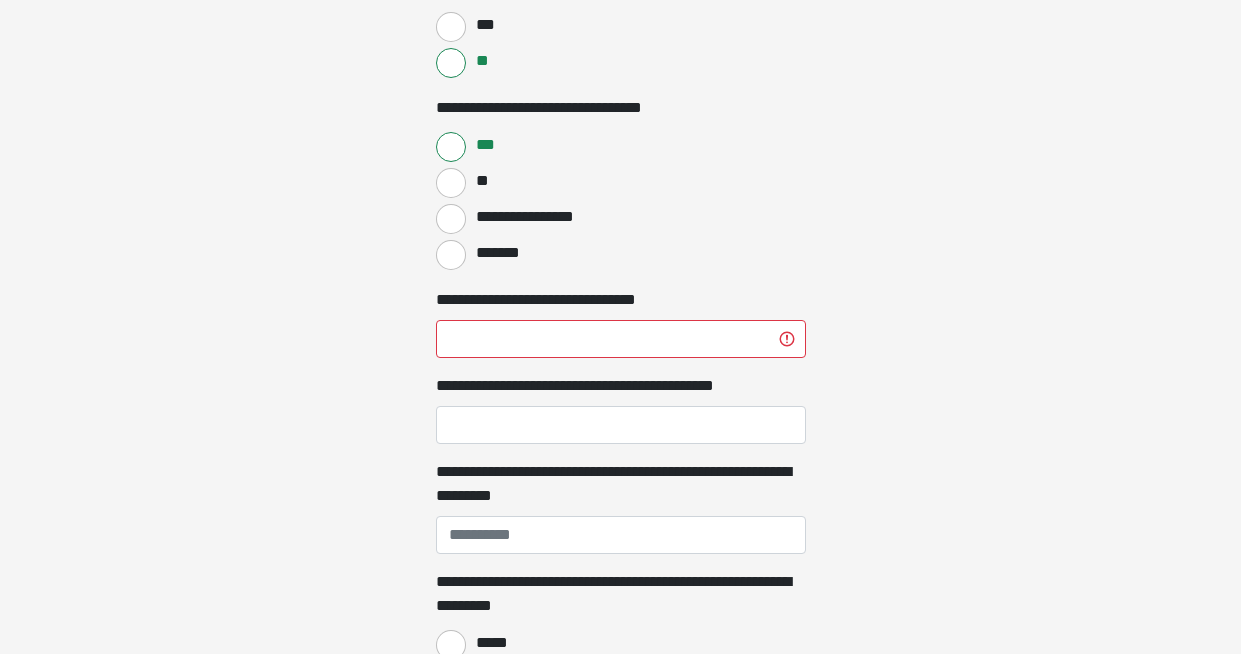 click on "**********" at bounding box center [620, -1007] 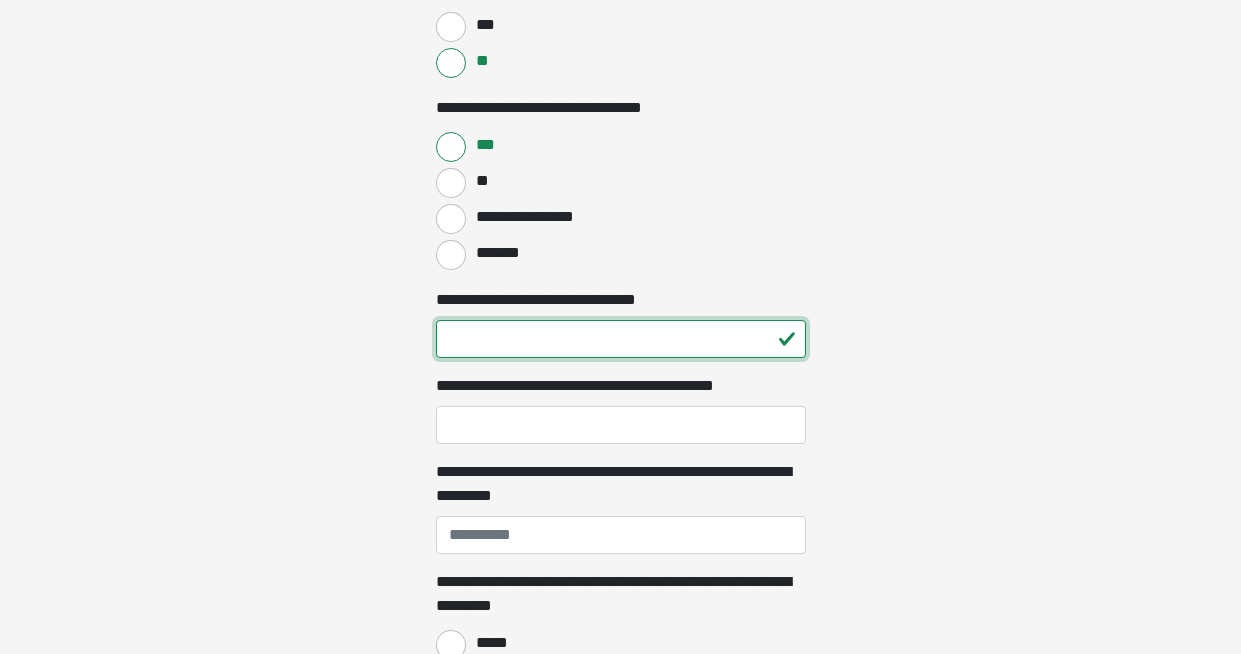 click on "**" at bounding box center (621, 339) 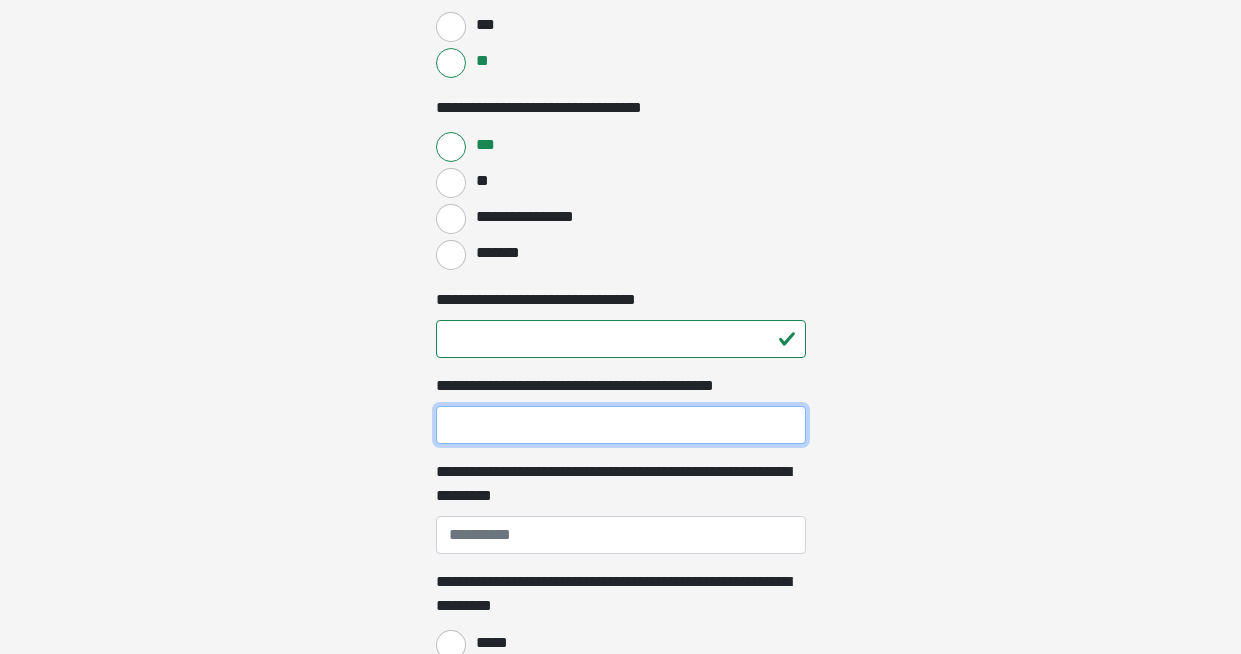 click on "**********" at bounding box center (621, 425) 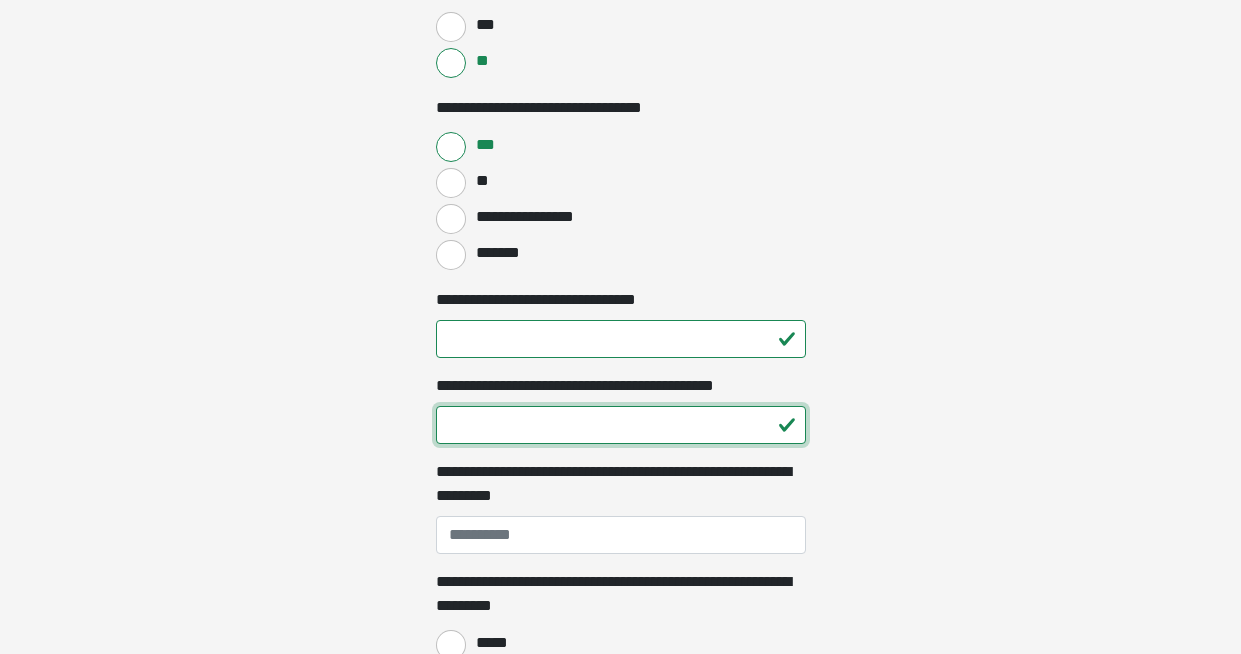 scroll, scrollTop: 1448, scrollLeft: 0, axis: vertical 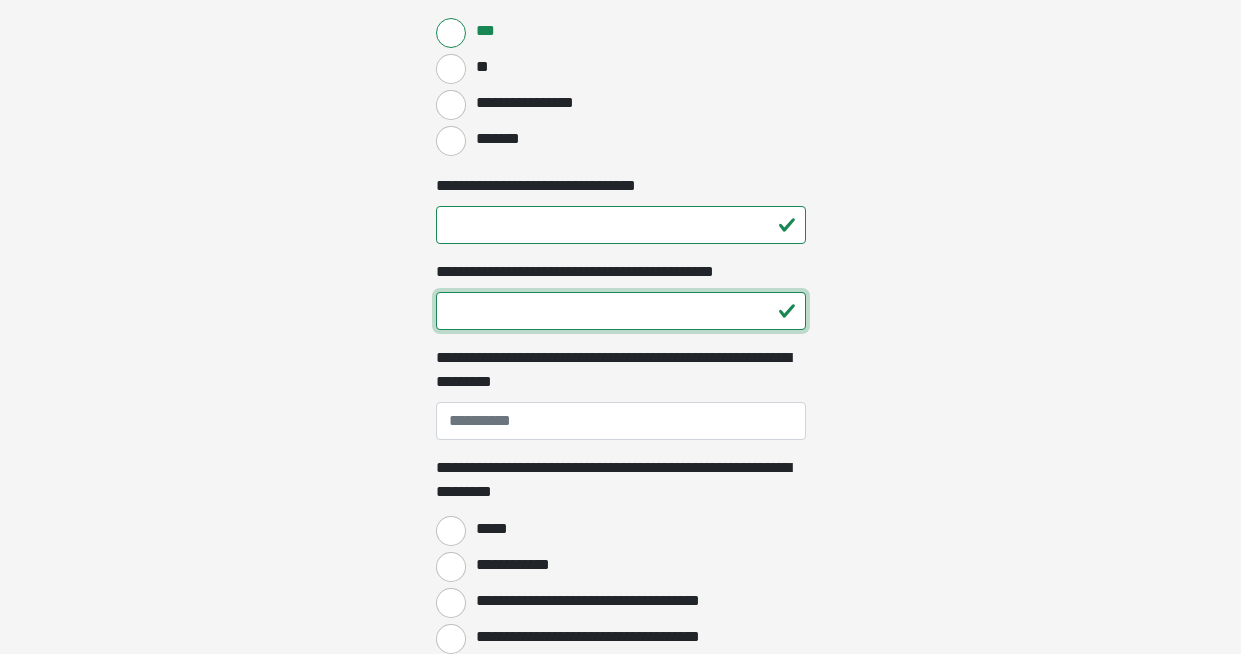 type on "**" 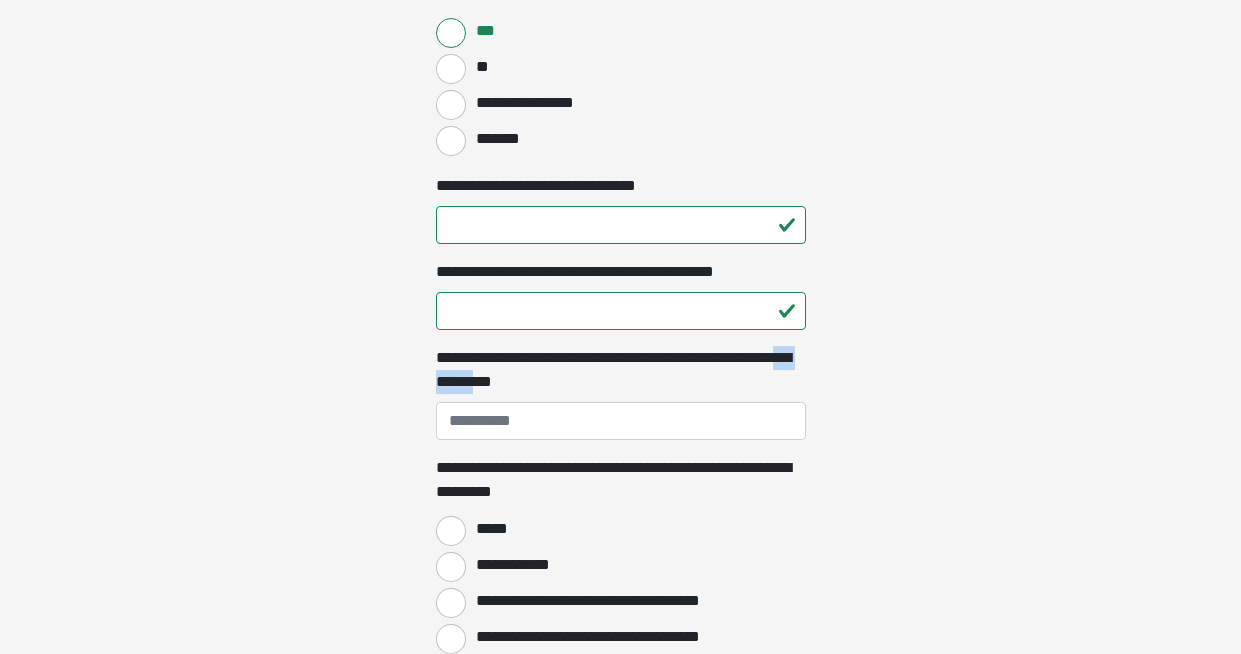 drag, startPoint x: 554, startPoint y: 378, endPoint x: 481, endPoint y: 377, distance: 73.00685 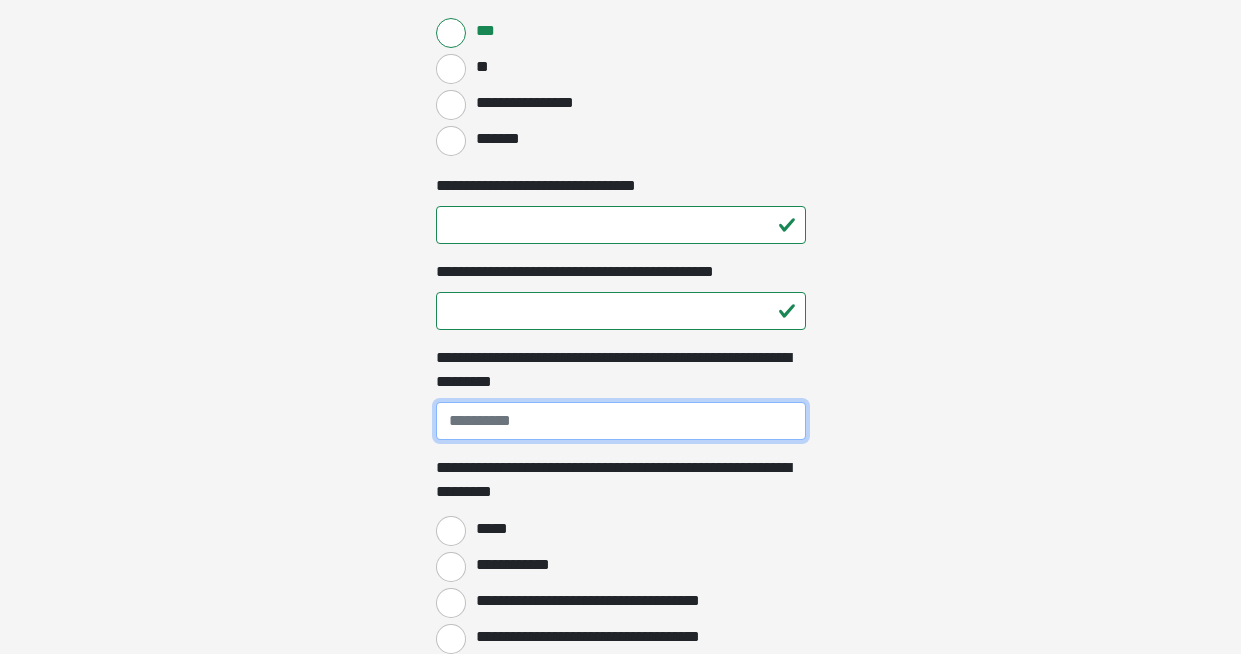 click on "**********" at bounding box center (621, 421) 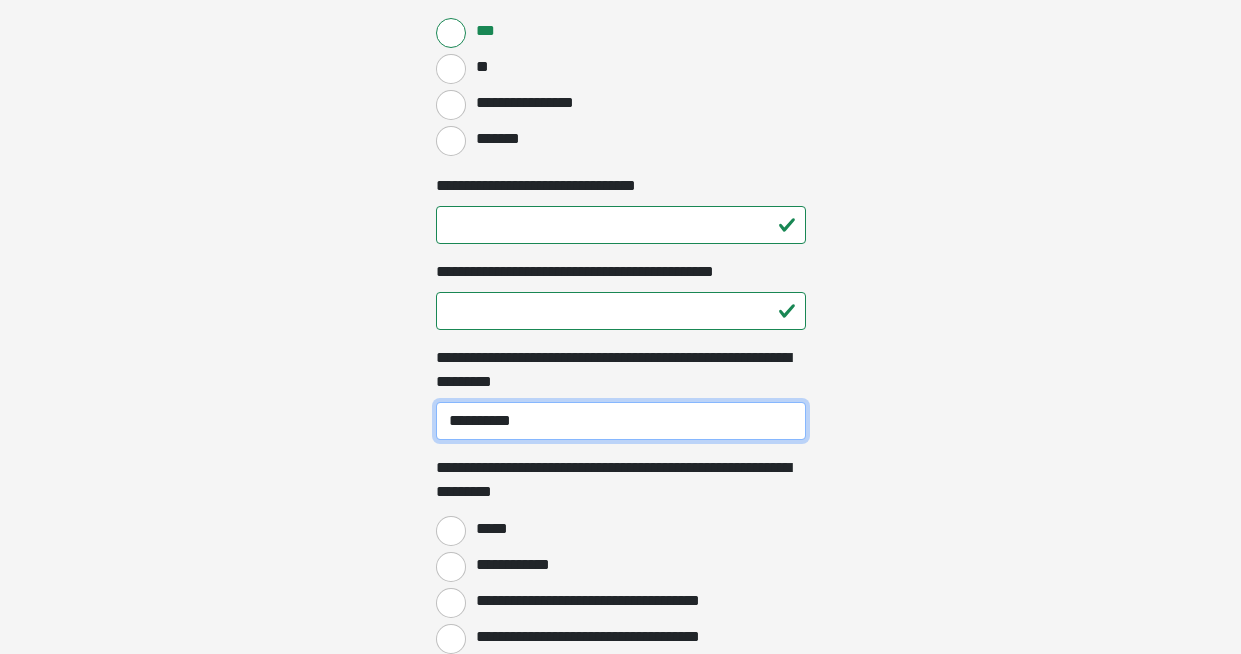 type on "**********" 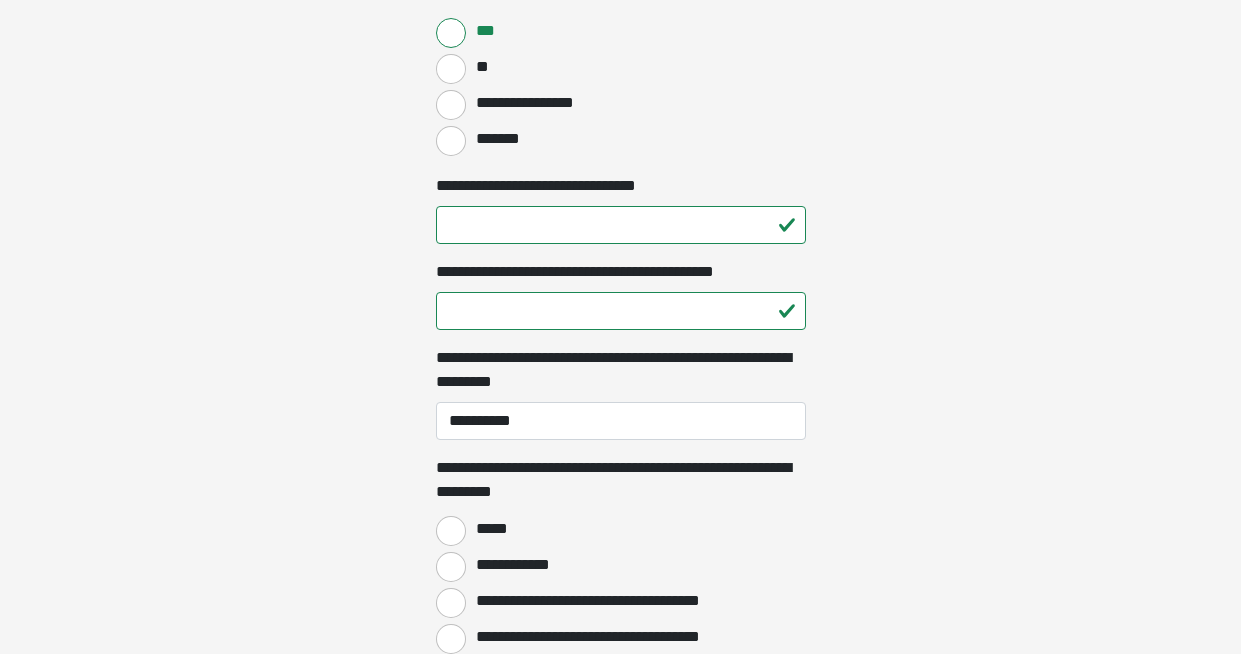 click on "**********" at bounding box center (620, -1121) 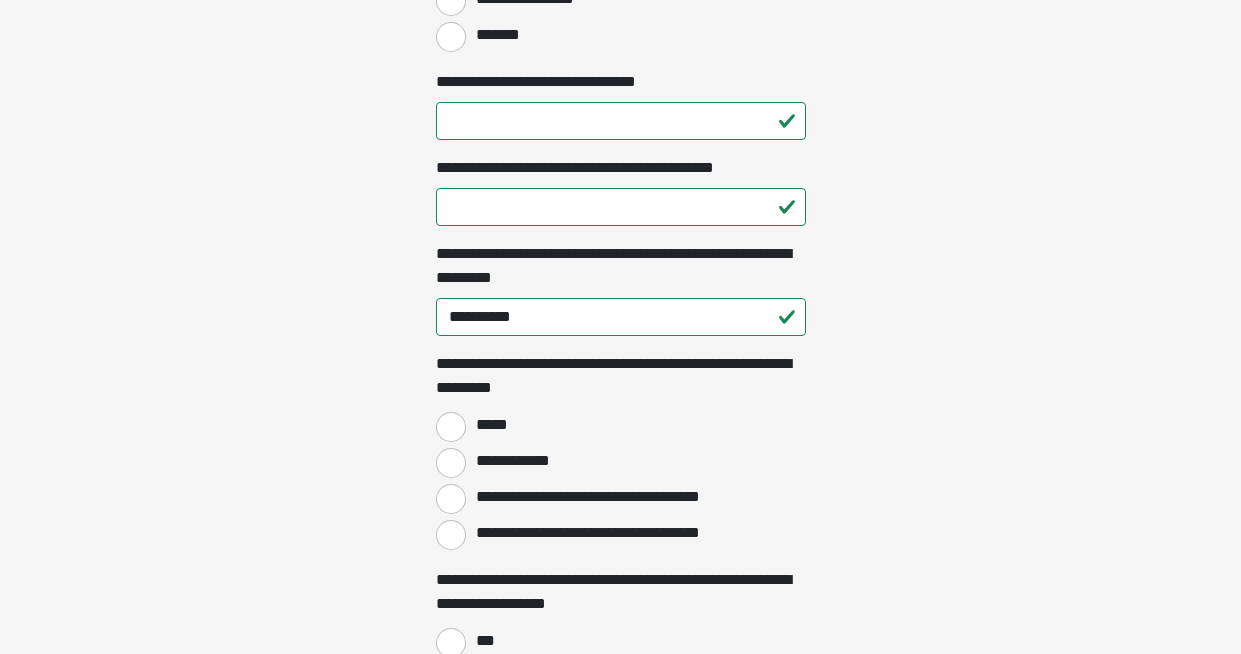scroll, scrollTop: 1555, scrollLeft: 0, axis: vertical 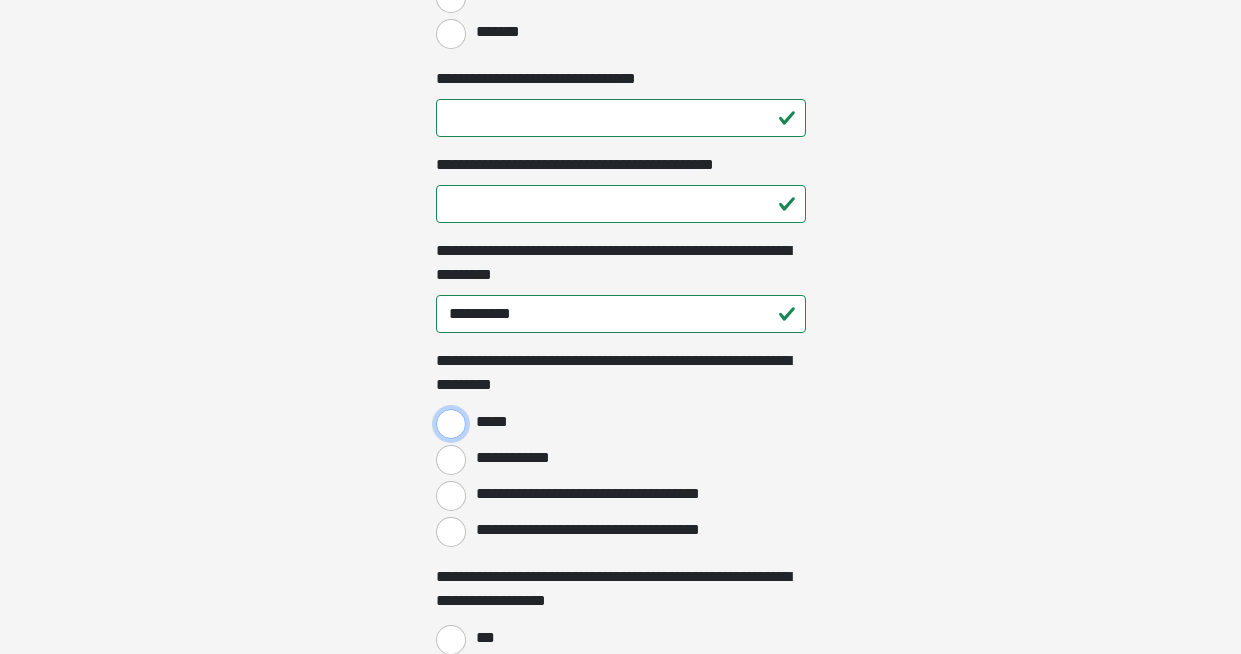 click on "*****" at bounding box center [451, 424] 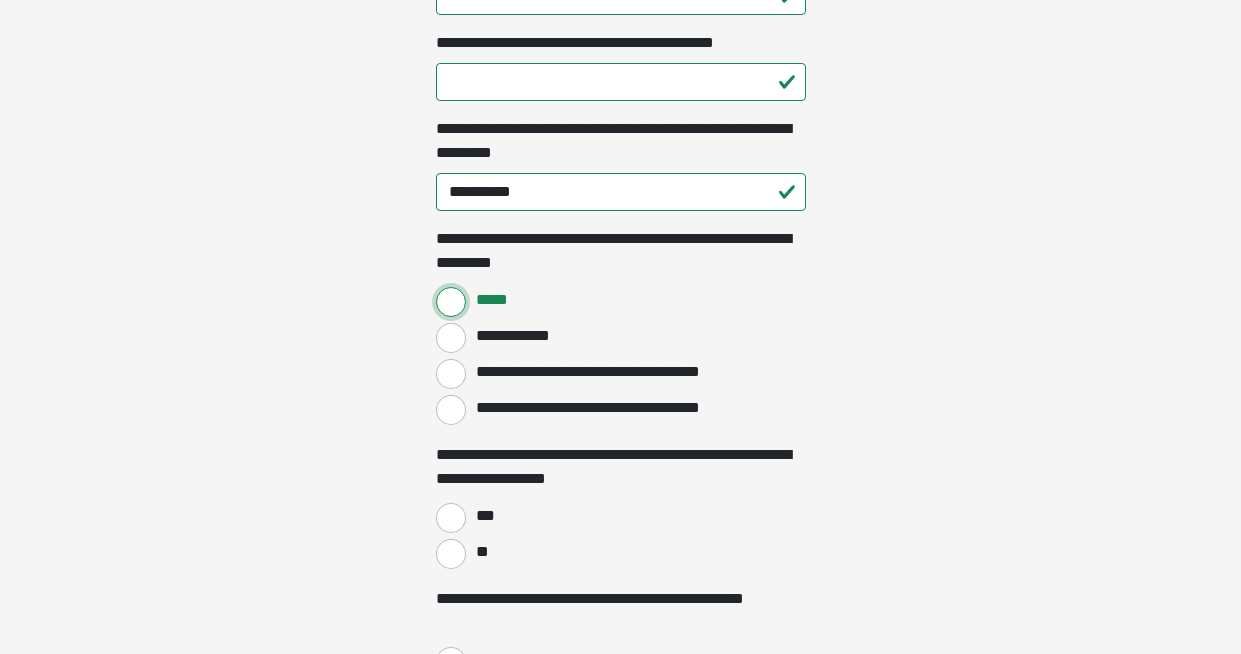 scroll, scrollTop: 1788, scrollLeft: 0, axis: vertical 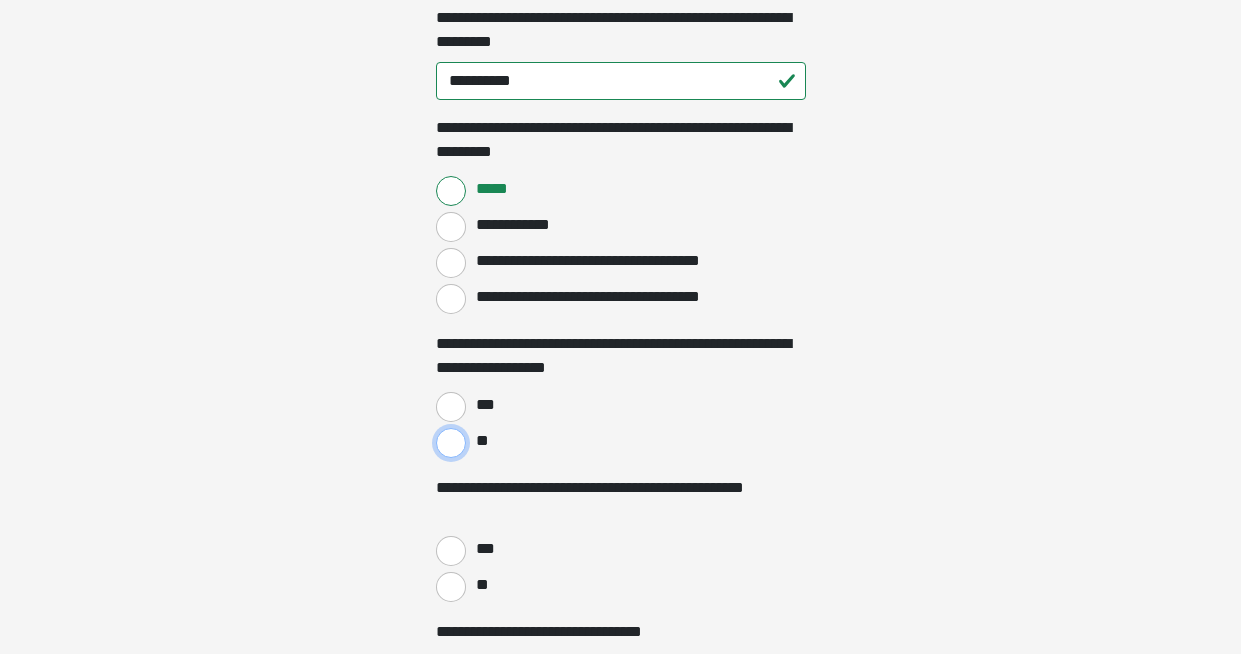 click on "**" at bounding box center [451, 443] 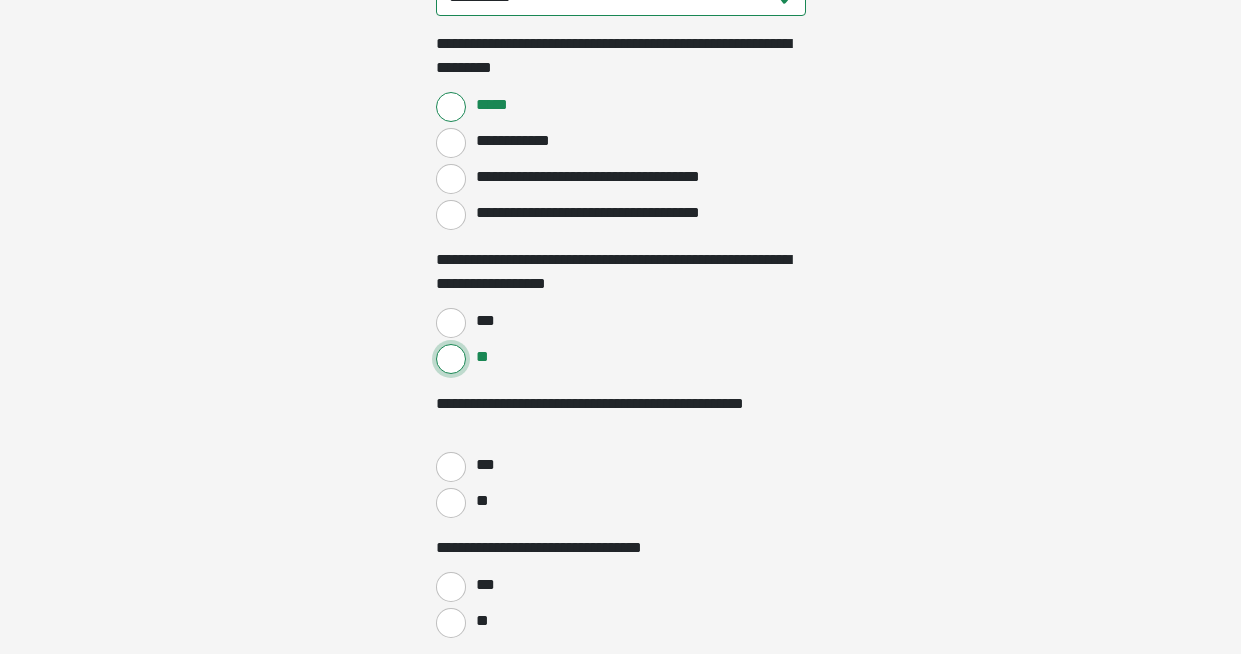 scroll, scrollTop: 1877, scrollLeft: 0, axis: vertical 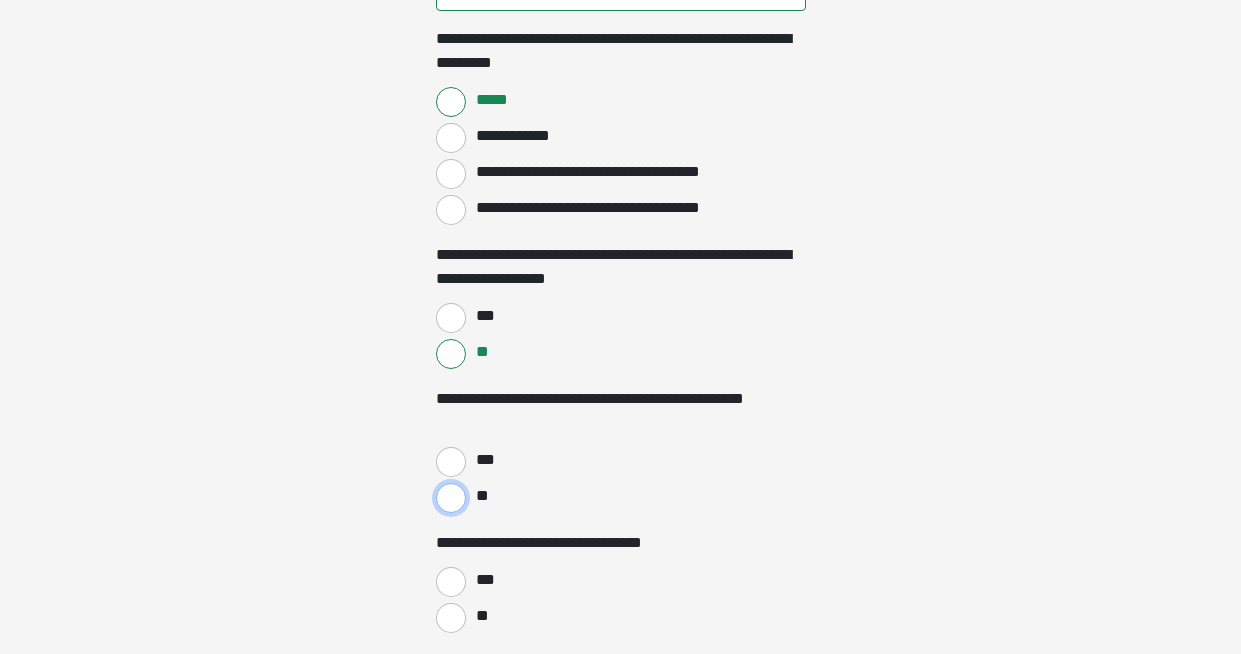 click on "**" at bounding box center [451, 498] 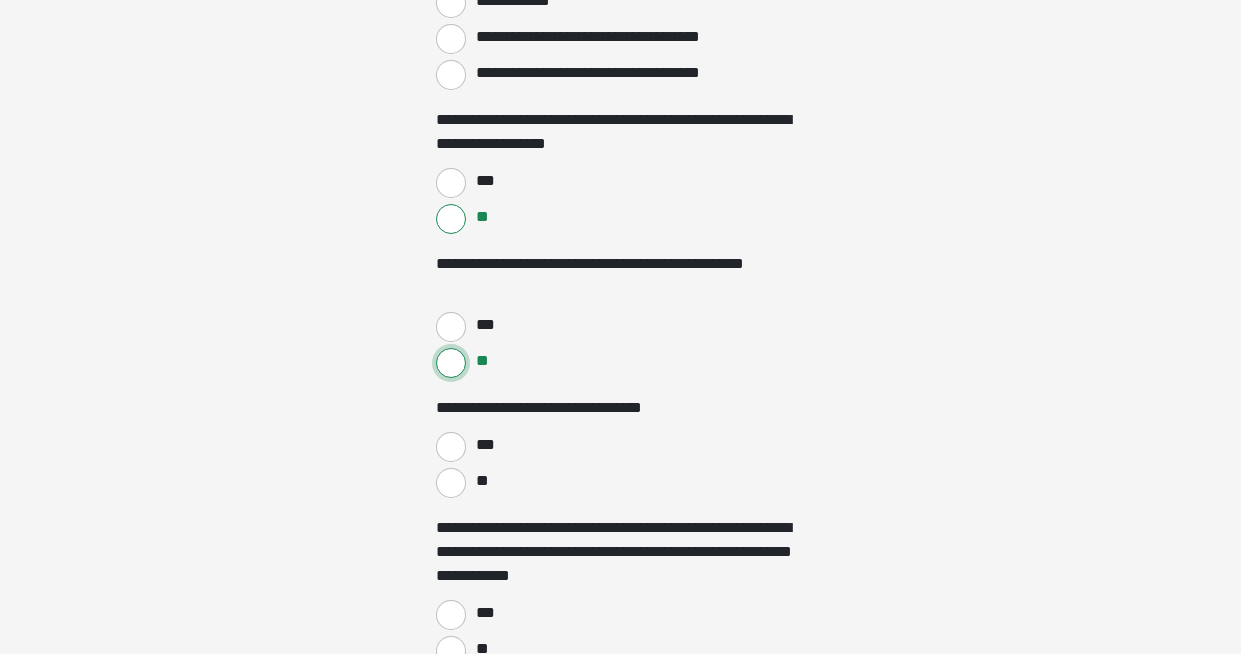 scroll, scrollTop: 2013, scrollLeft: 0, axis: vertical 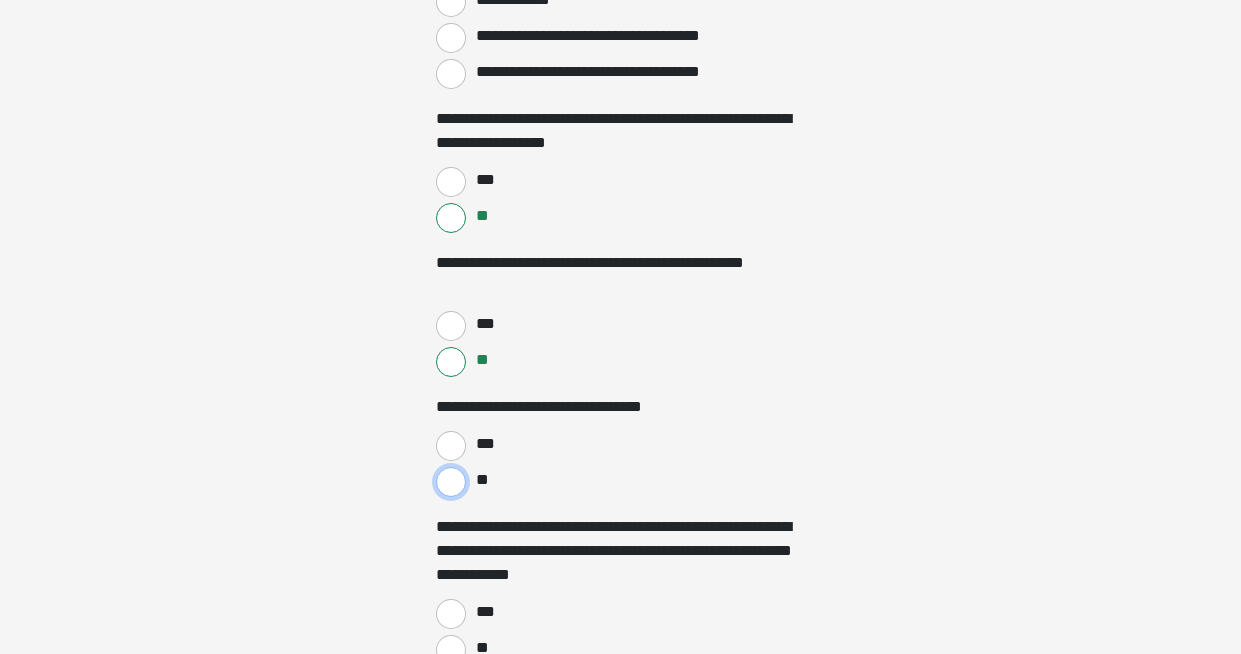 click on "**" at bounding box center (451, 482) 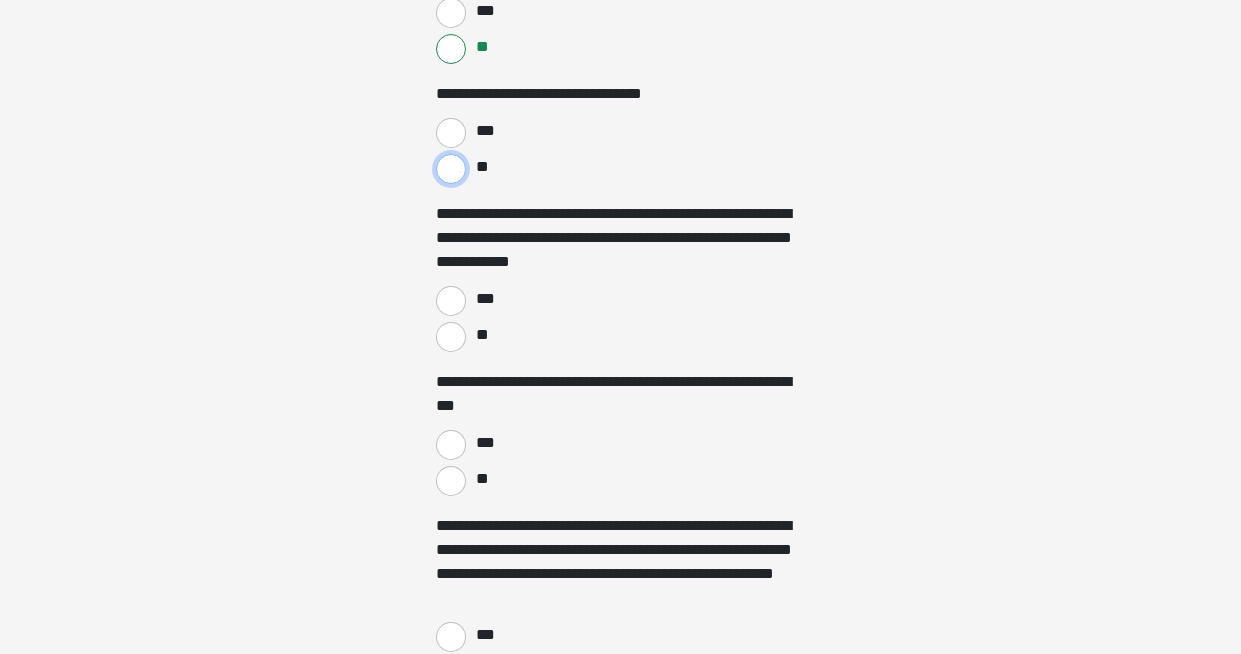 scroll, scrollTop: 2326, scrollLeft: 0, axis: vertical 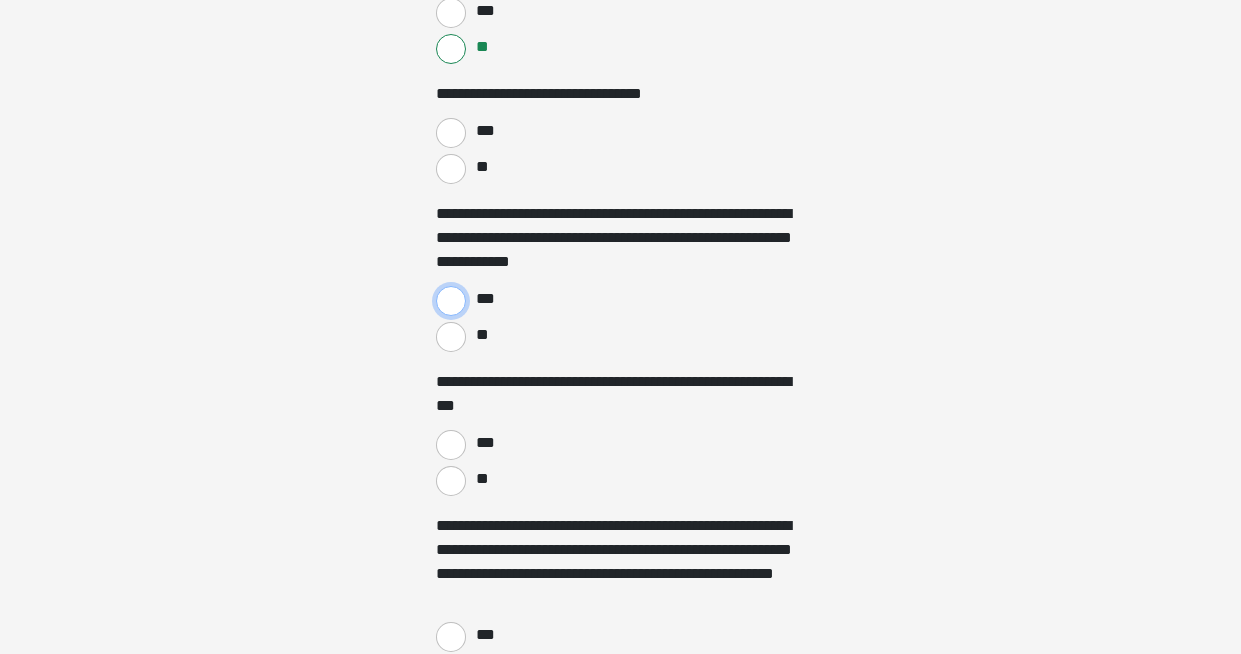 click on "***" at bounding box center [451, 301] 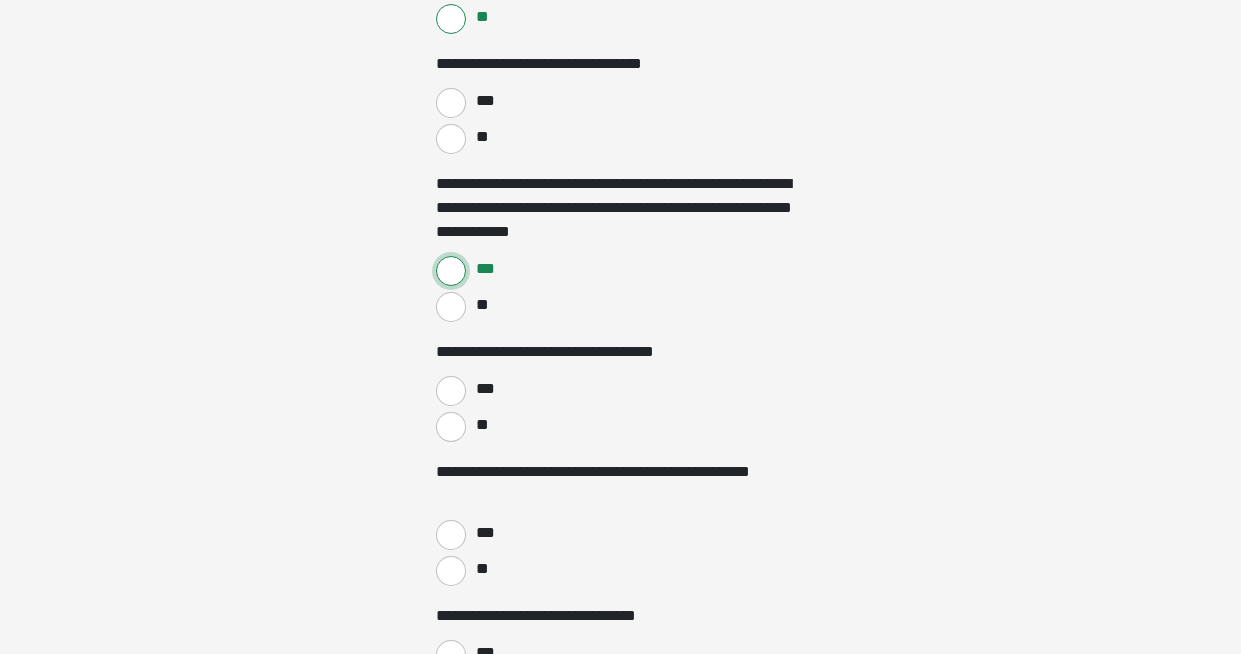 scroll, scrollTop: 2425, scrollLeft: 0, axis: vertical 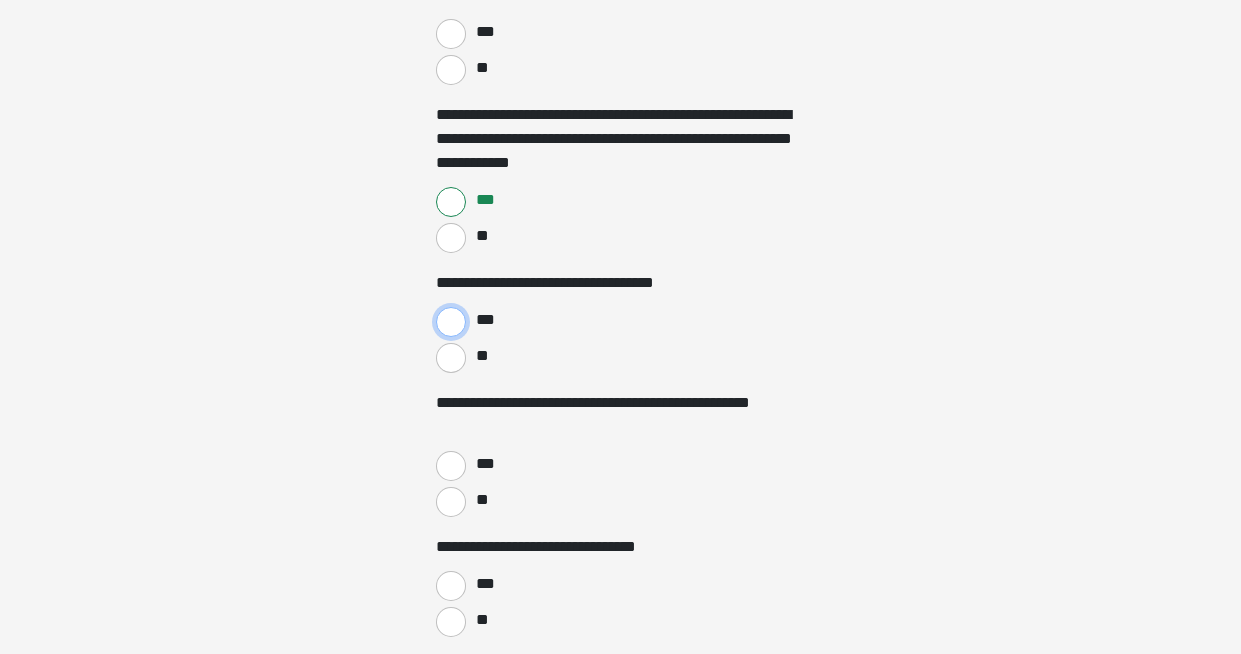 click on "***" at bounding box center [451, 322] 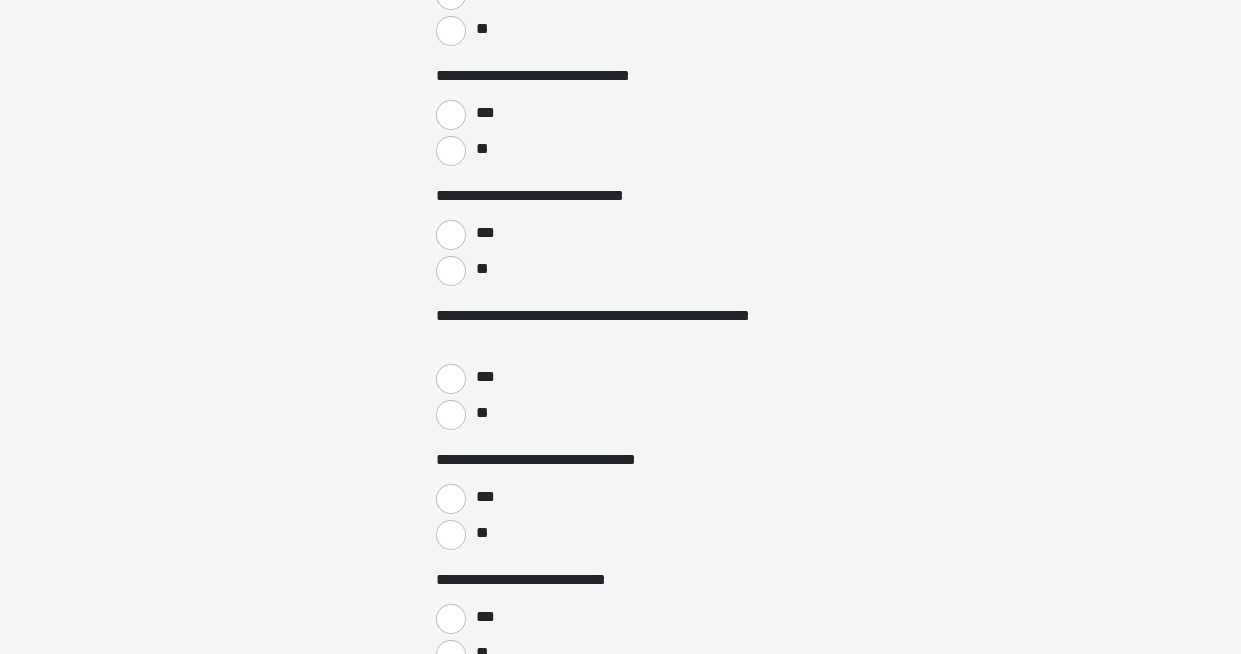 scroll, scrollTop: 3299, scrollLeft: 0, axis: vertical 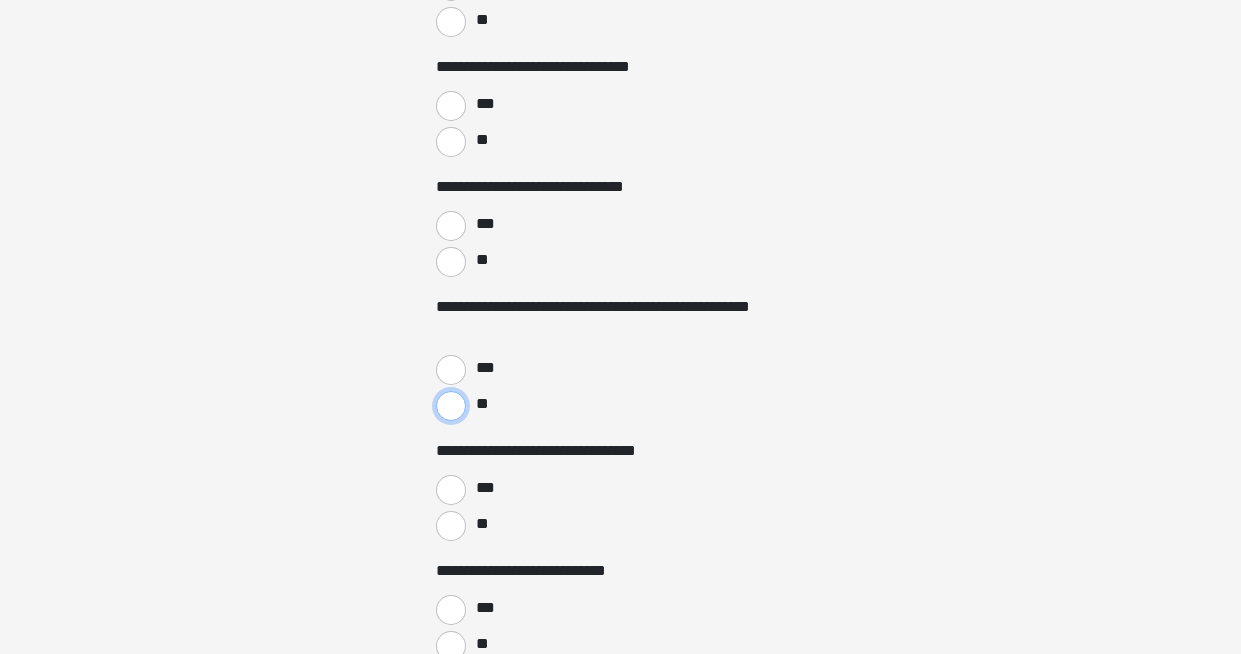click on "**" at bounding box center (451, 406) 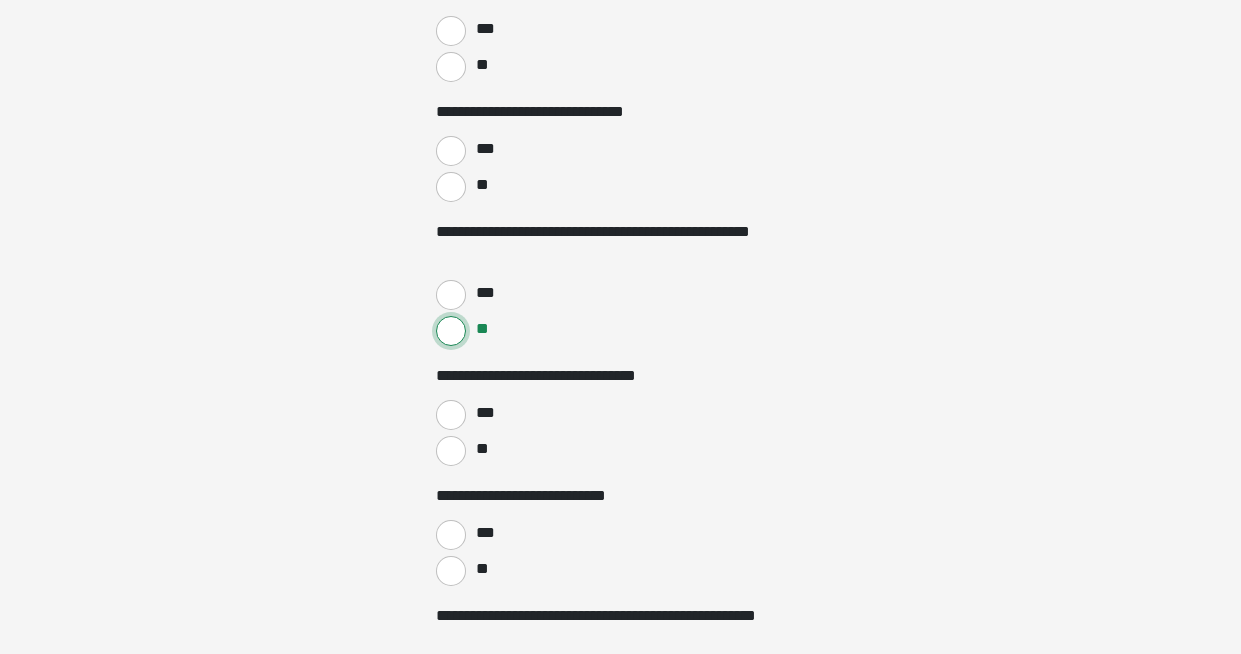 scroll, scrollTop: 3423, scrollLeft: 0, axis: vertical 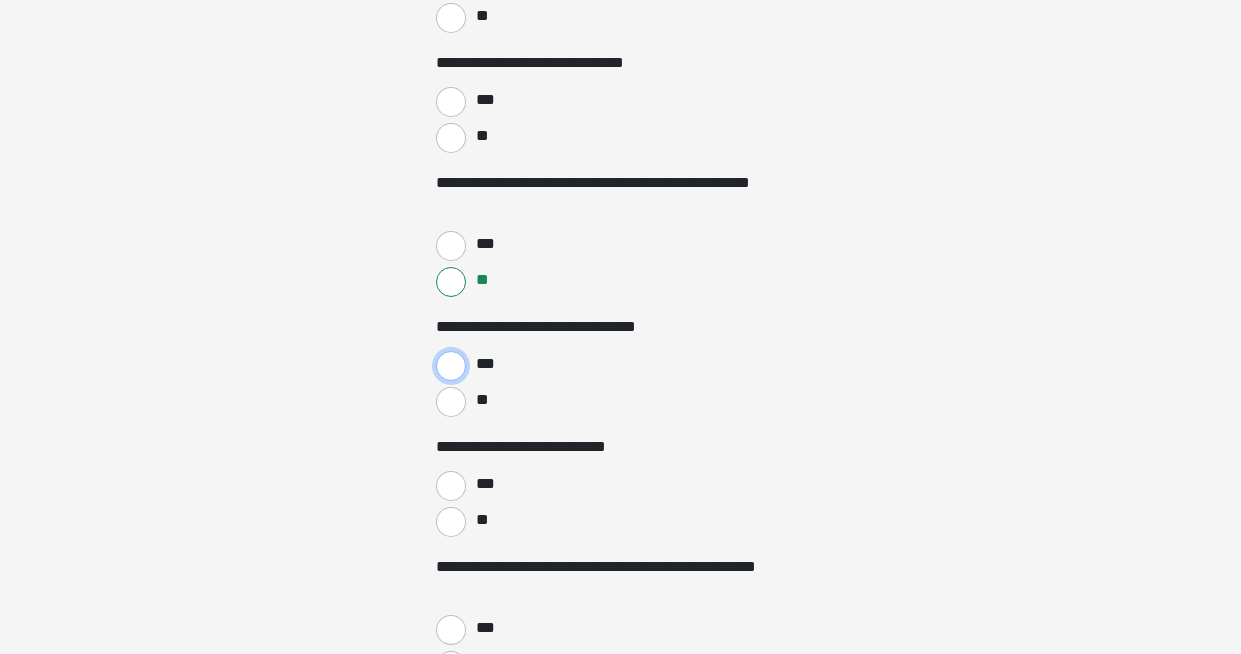 click on "***" at bounding box center [451, 366] 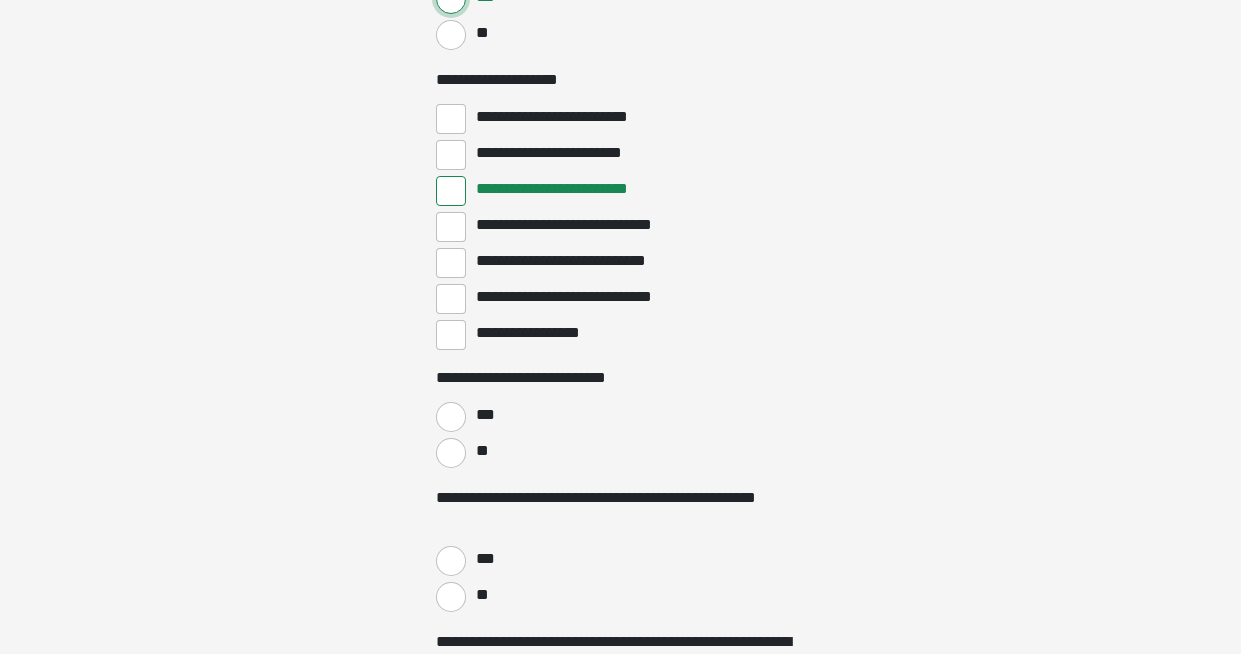 scroll, scrollTop: 3861, scrollLeft: 0, axis: vertical 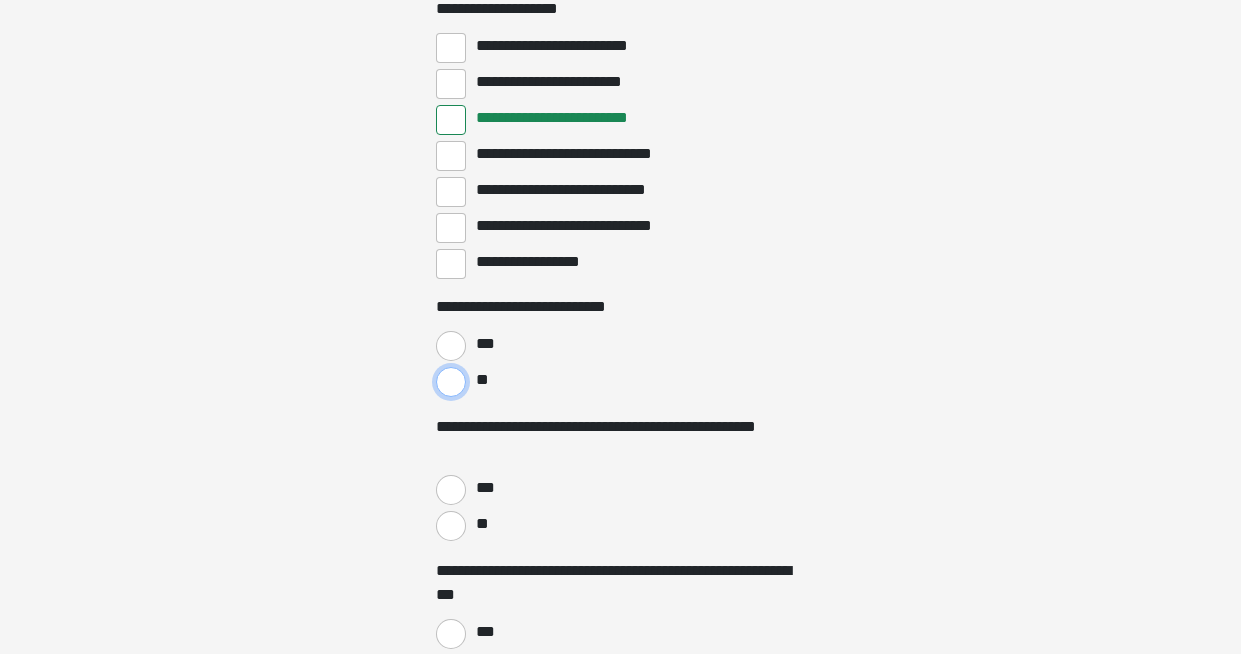 click on "**" at bounding box center [451, 382] 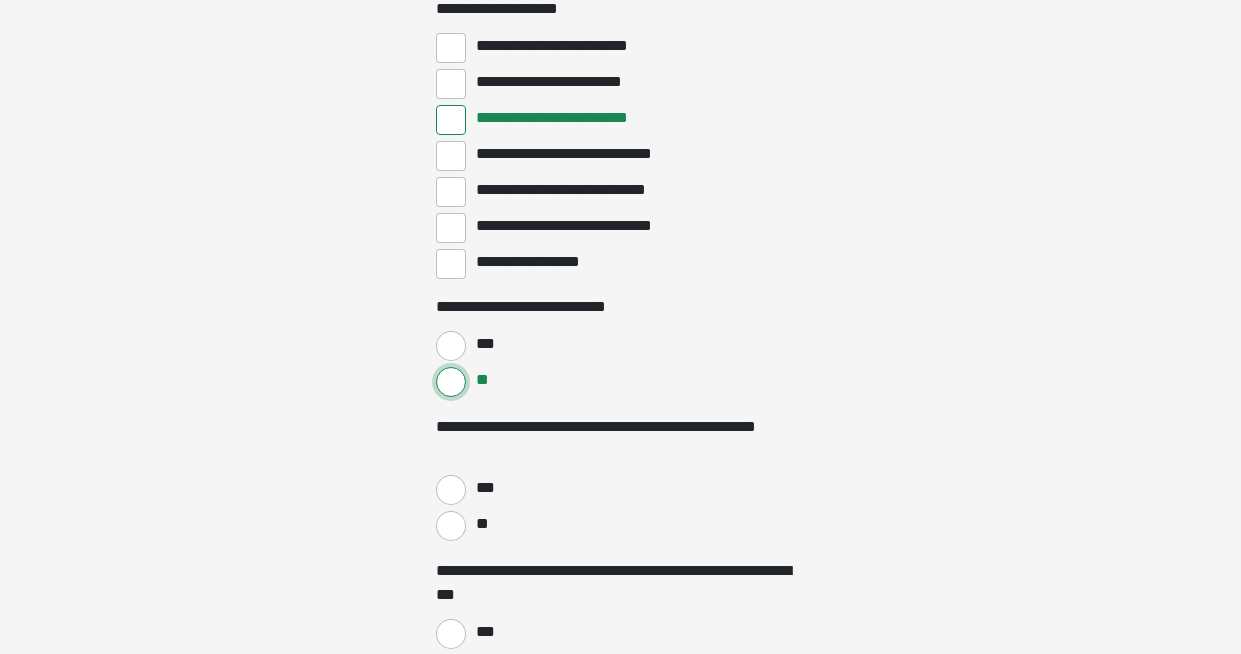 scroll, scrollTop: 4093, scrollLeft: 0, axis: vertical 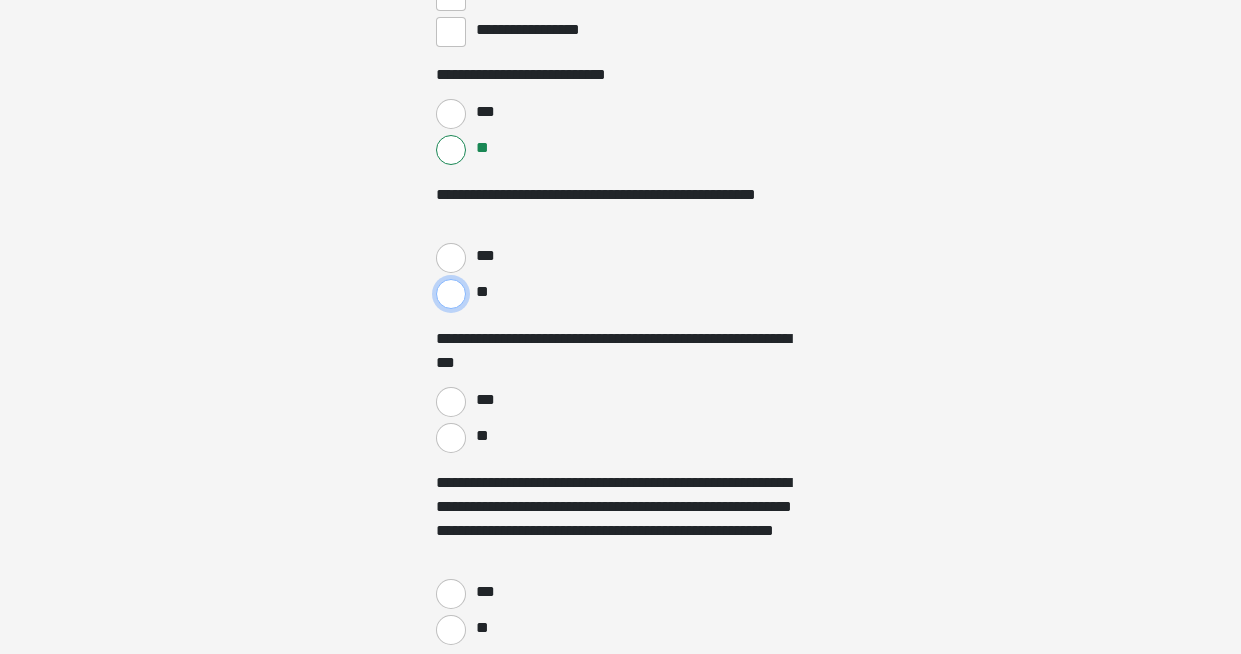 click on "**" at bounding box center (451, 294) 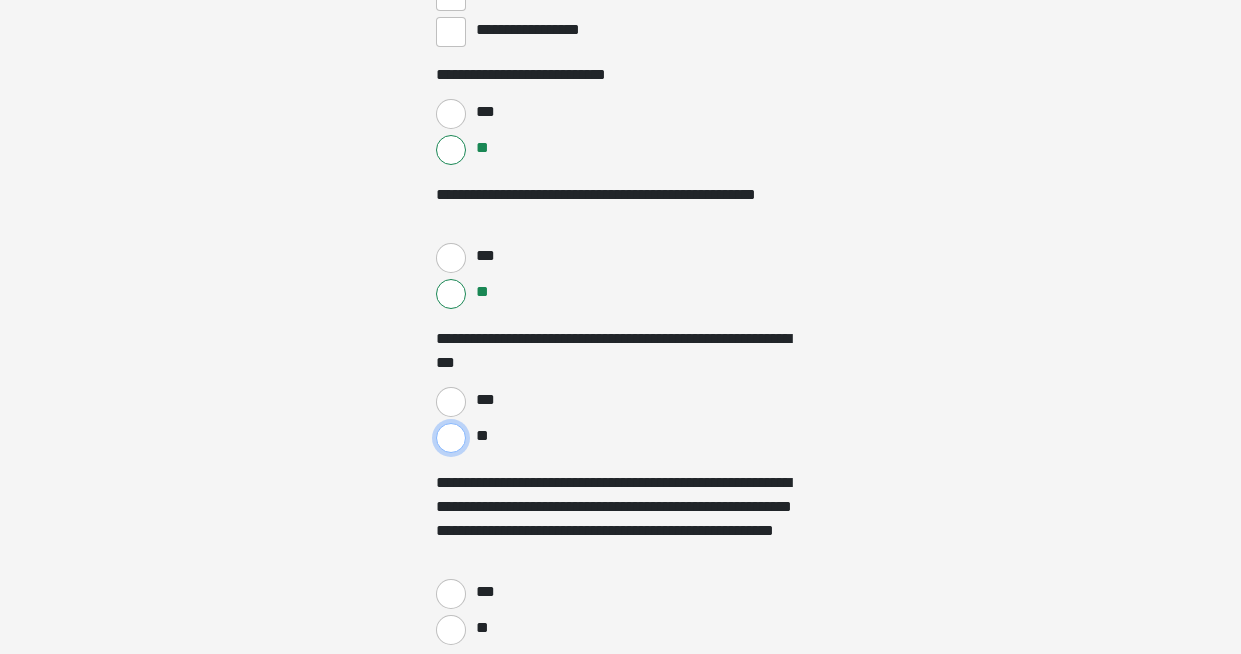 click on "**" at bounding box center [451, 438] 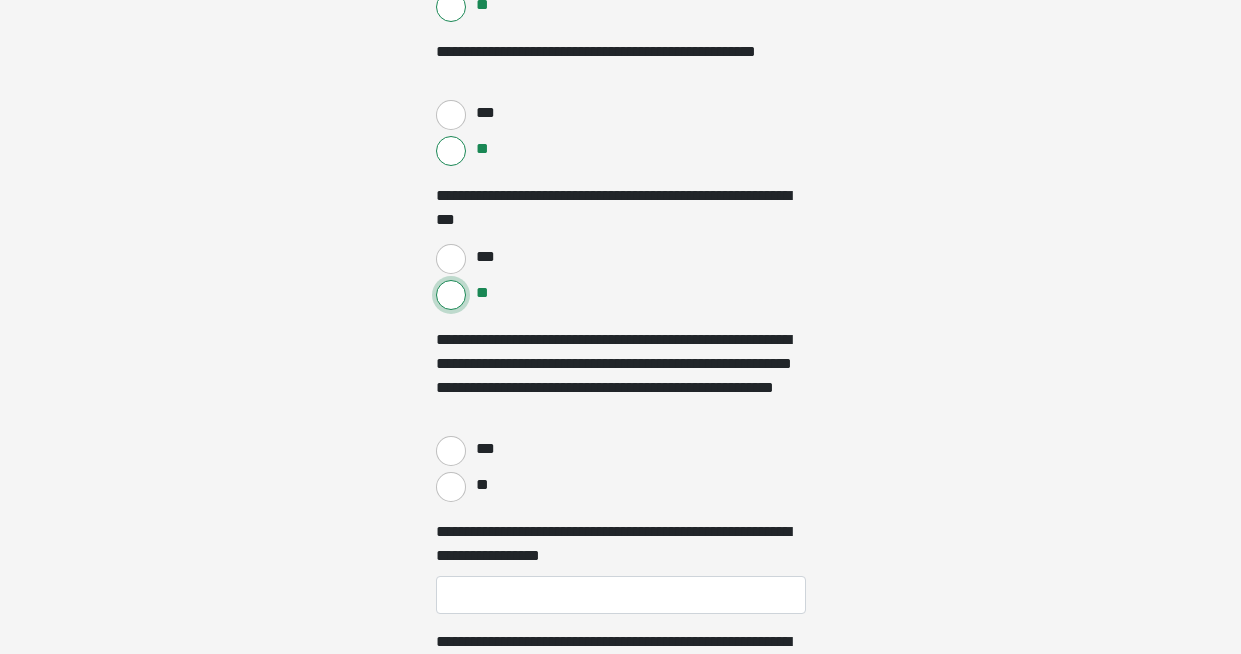 scroll, scrollTop: 4322, scrollLeft: 0, axis: vertical 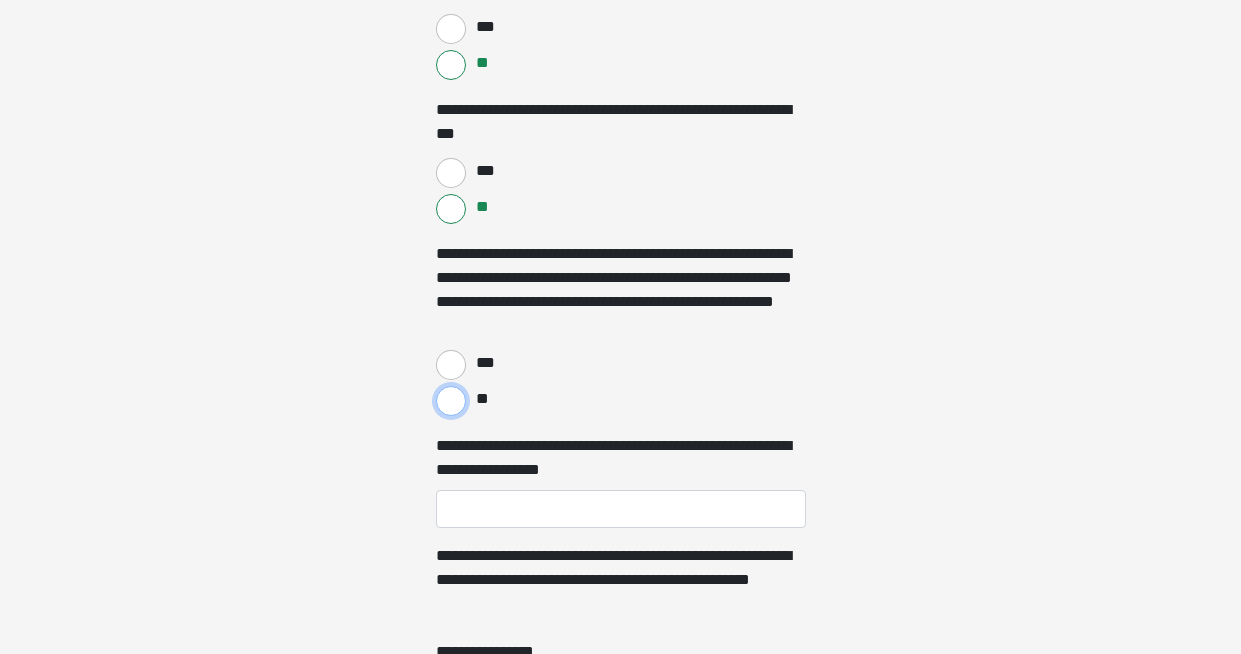 click on "**" at bounding box center [451, 401] 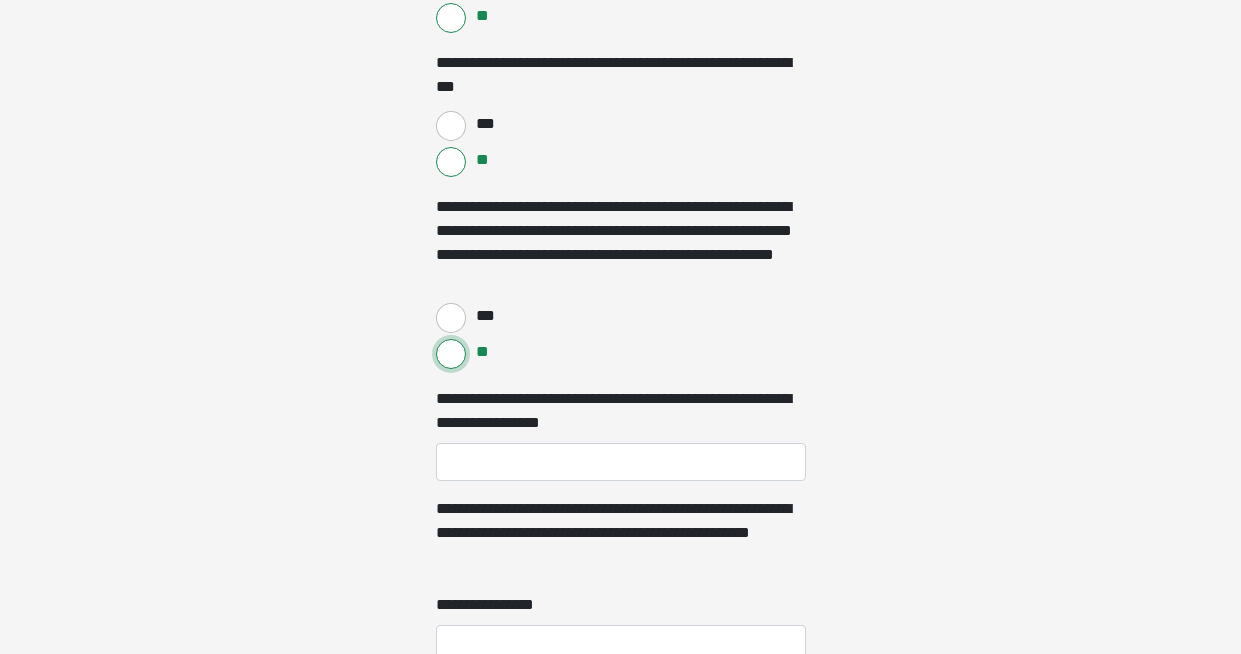 scroll, scrollTop: 4543, scrollLeft: 0, axis: vertical 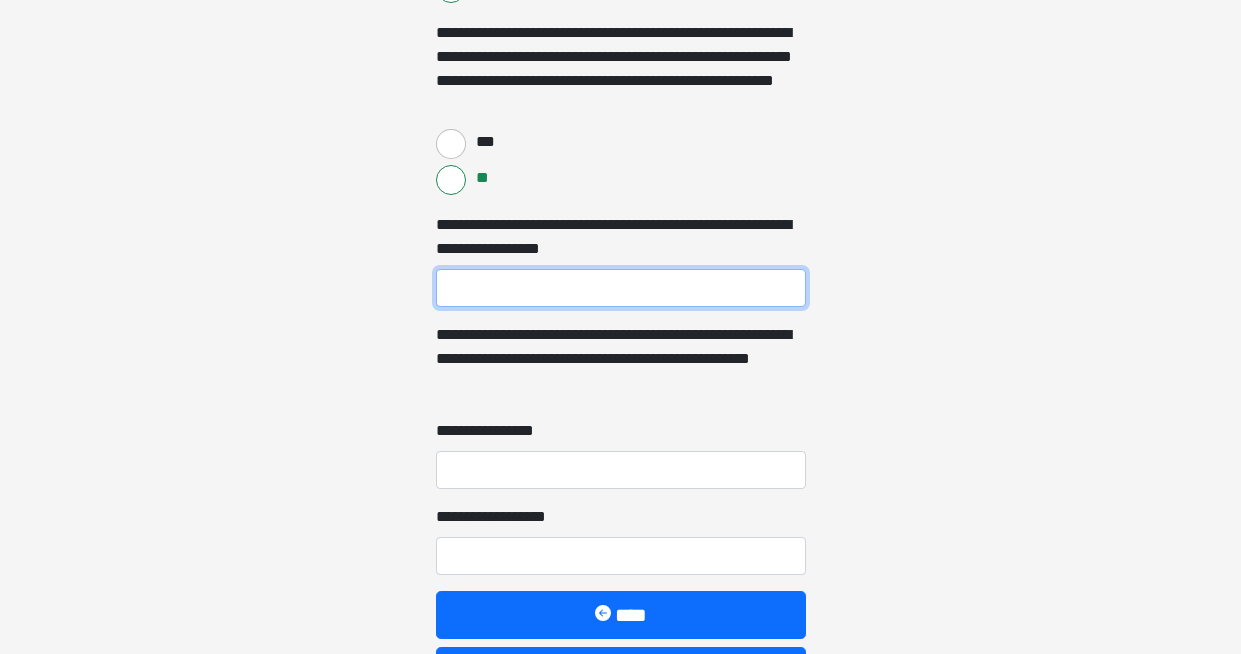 click on "**********" at bounding box center [621, 288] 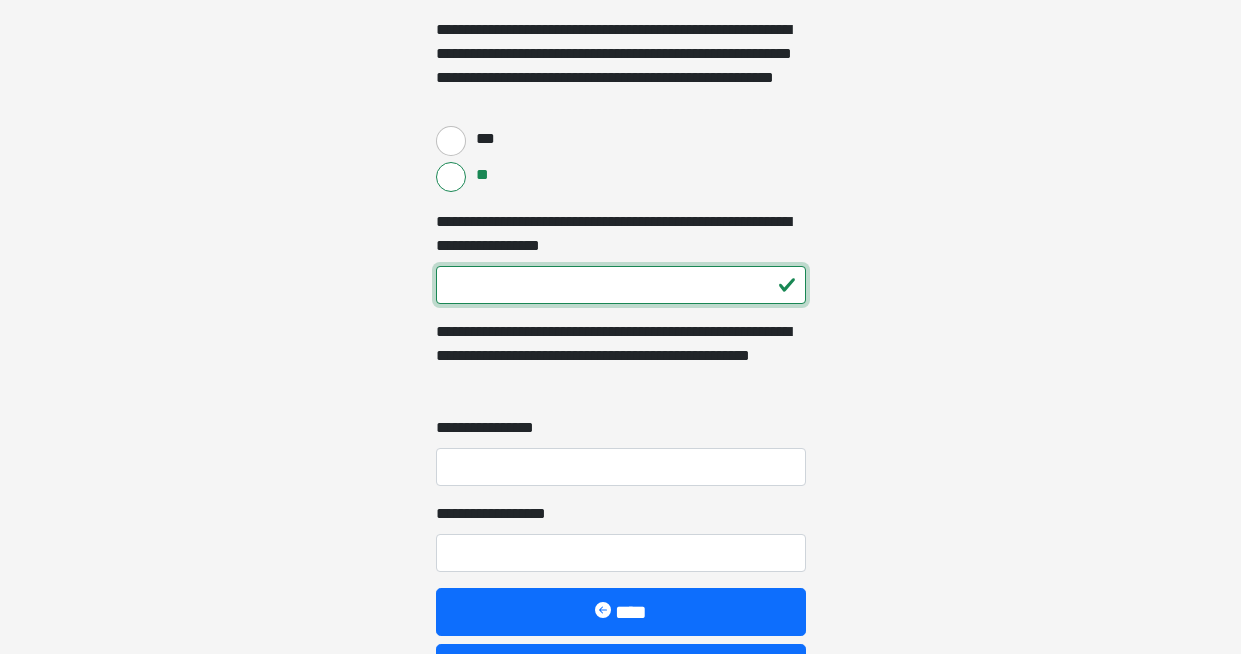scroll, scrollTop: 4547, scrollLeft: 0, axis: vertical 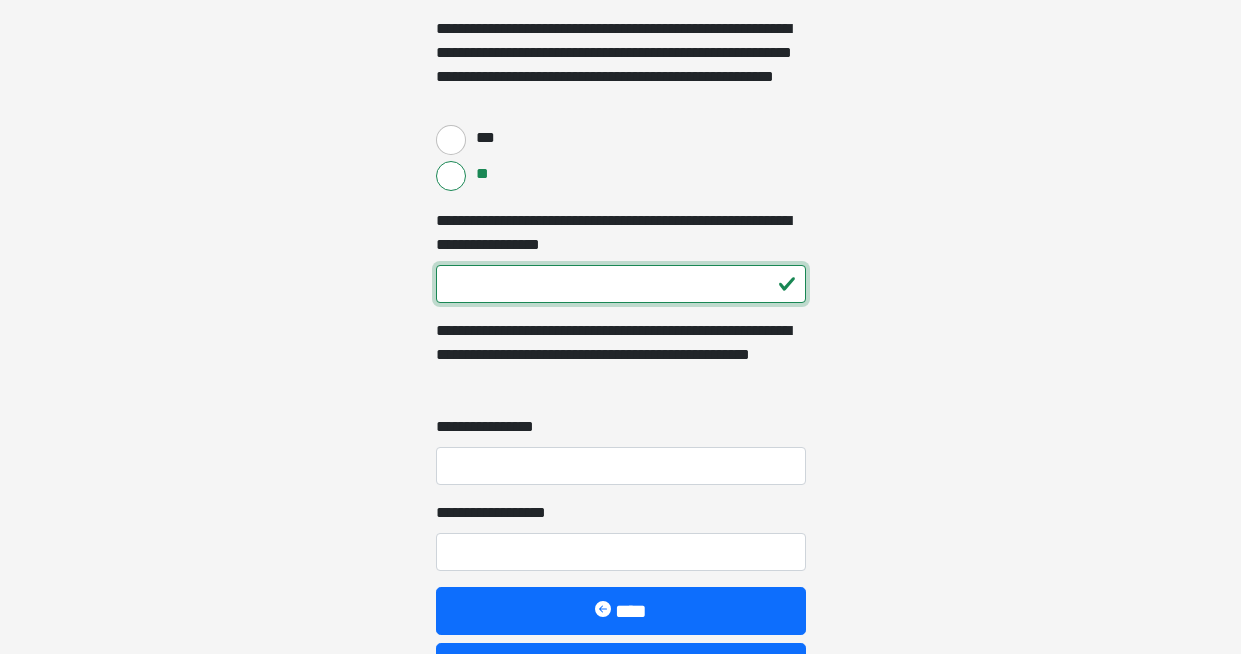 type on "***" 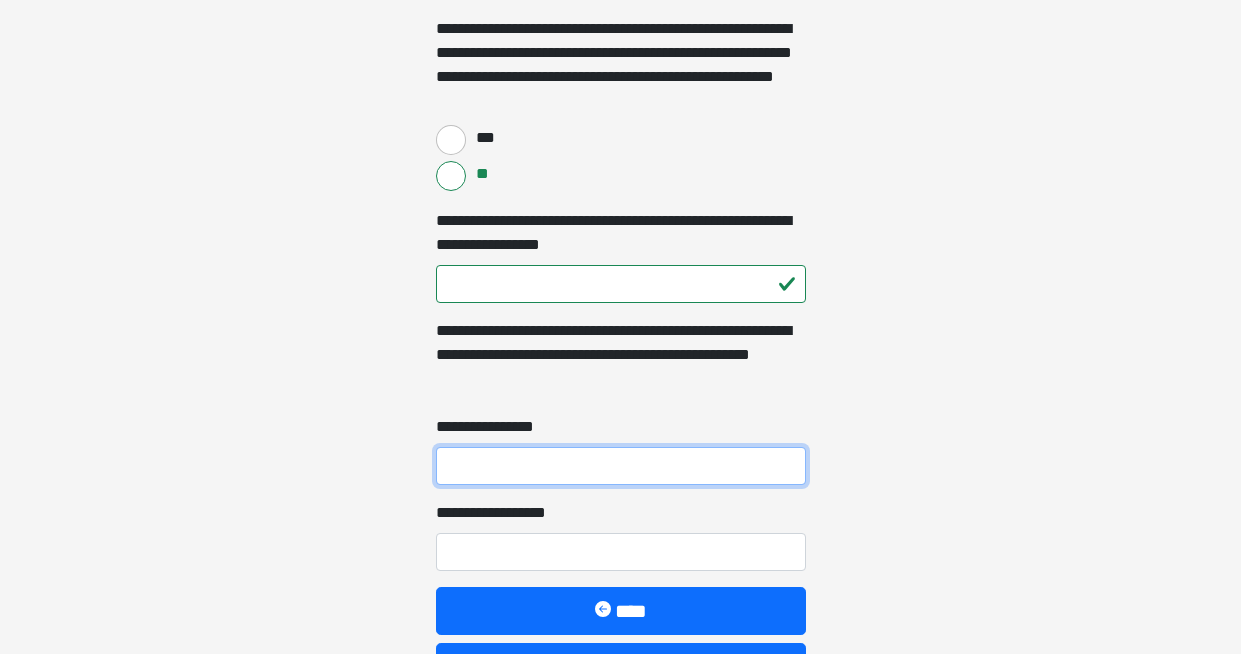 click on "**********" at bounding box center [621, 466] 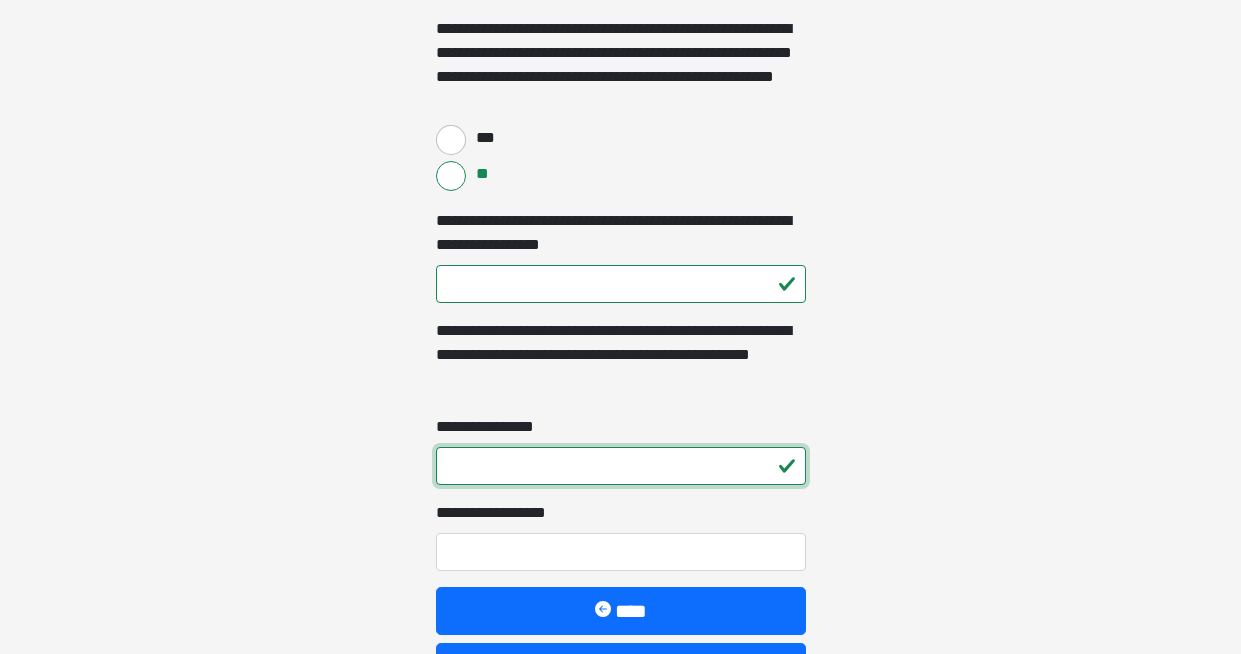 type on "*" 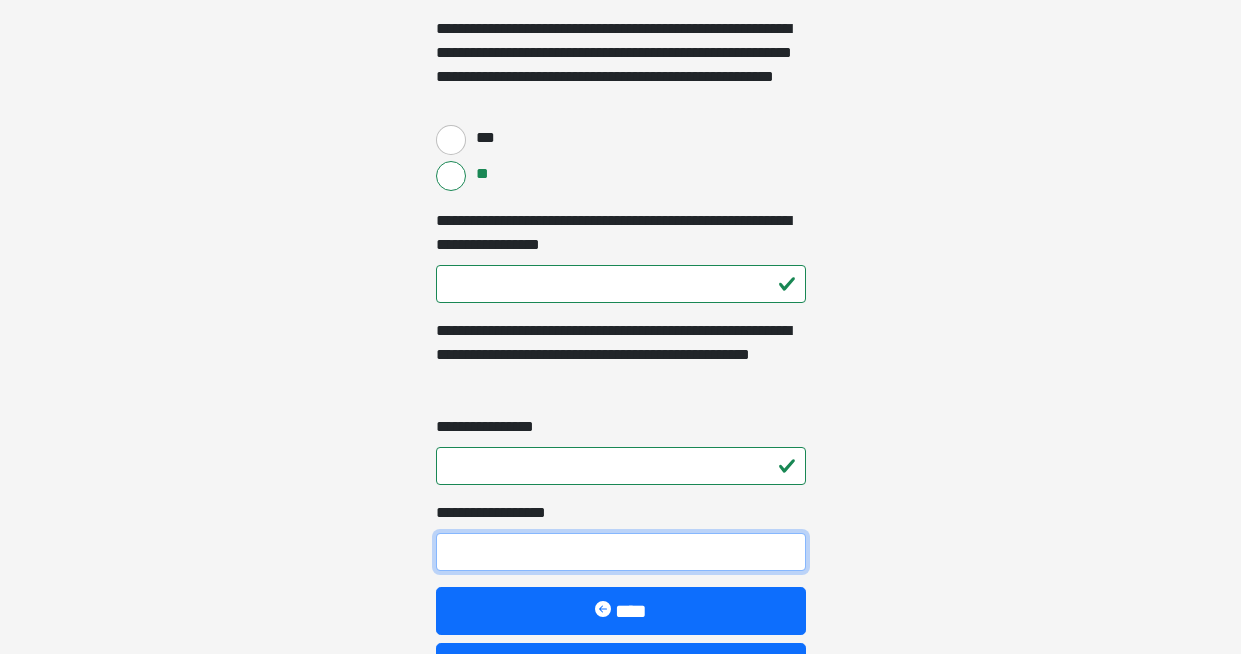 click on "**********" at bounding box center [621, 552] 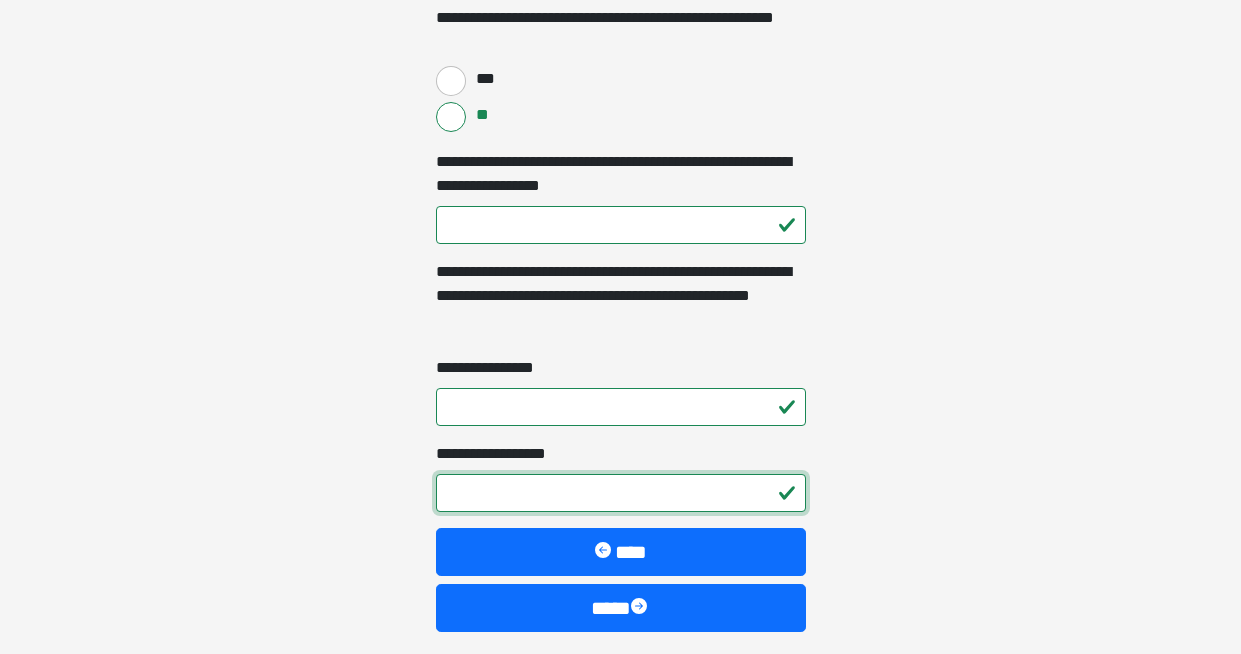 scroll, scrollTop: 4686, scrollLeft: 0, axis: vertical 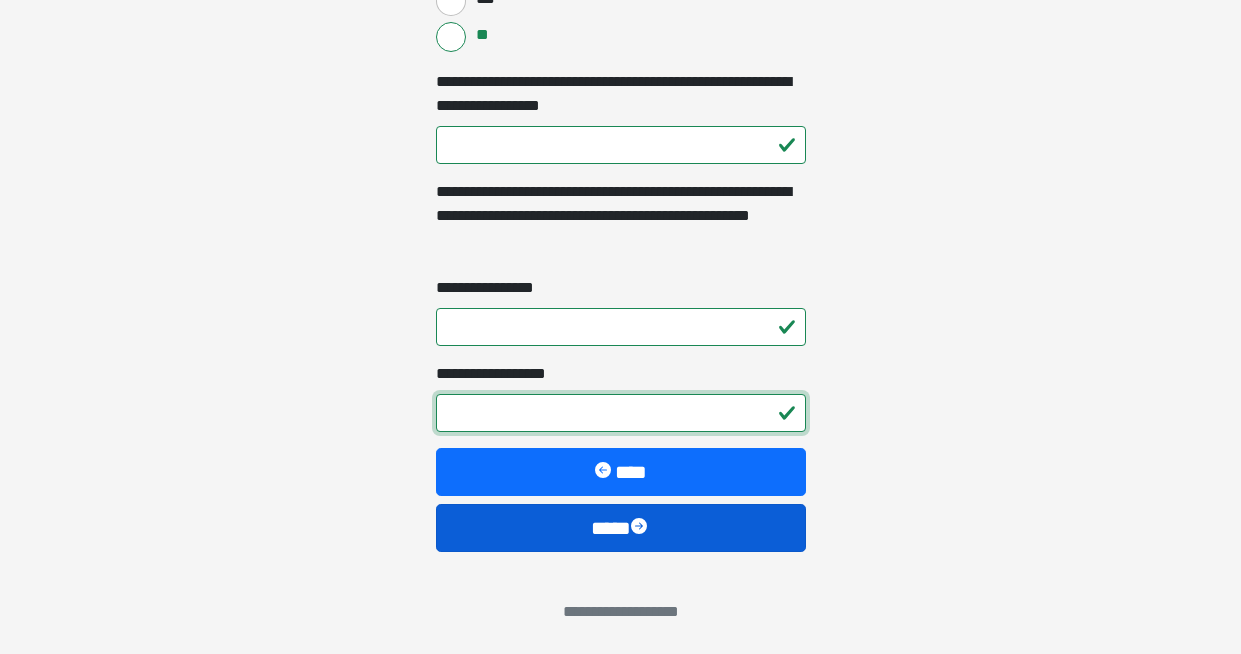 type on "*" 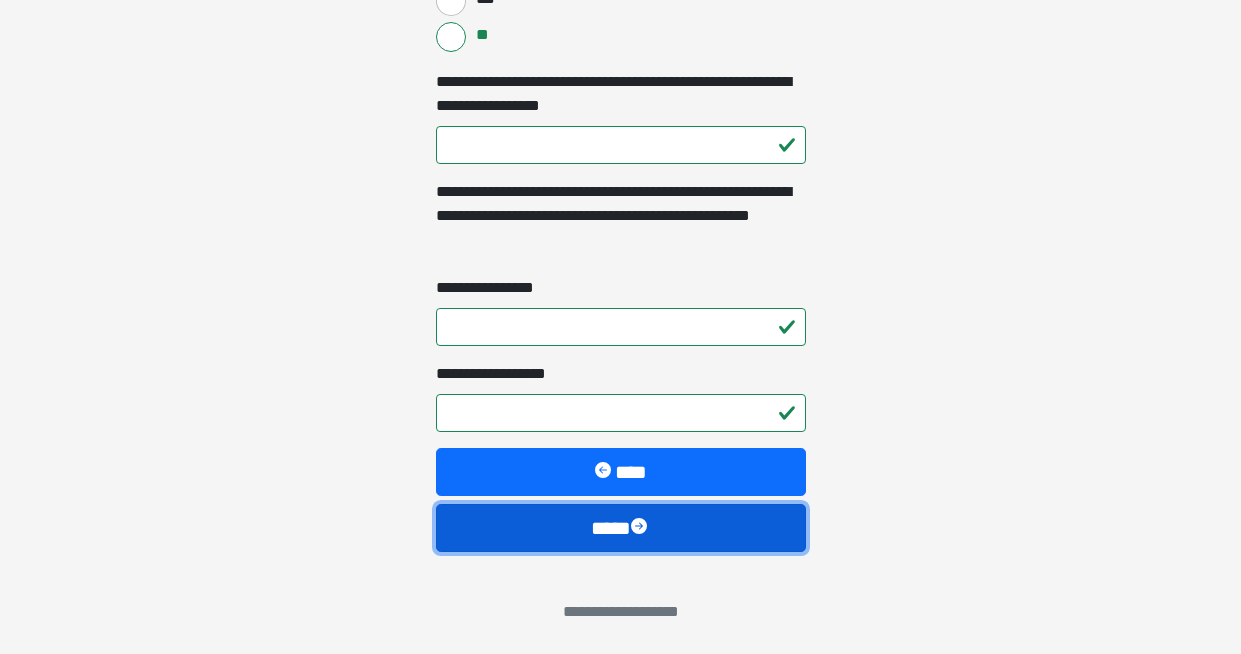 drag, startPoint x: 642, startPoint y: 507, endPoint x: 981, endPoint y: 516, distance: 339.11945 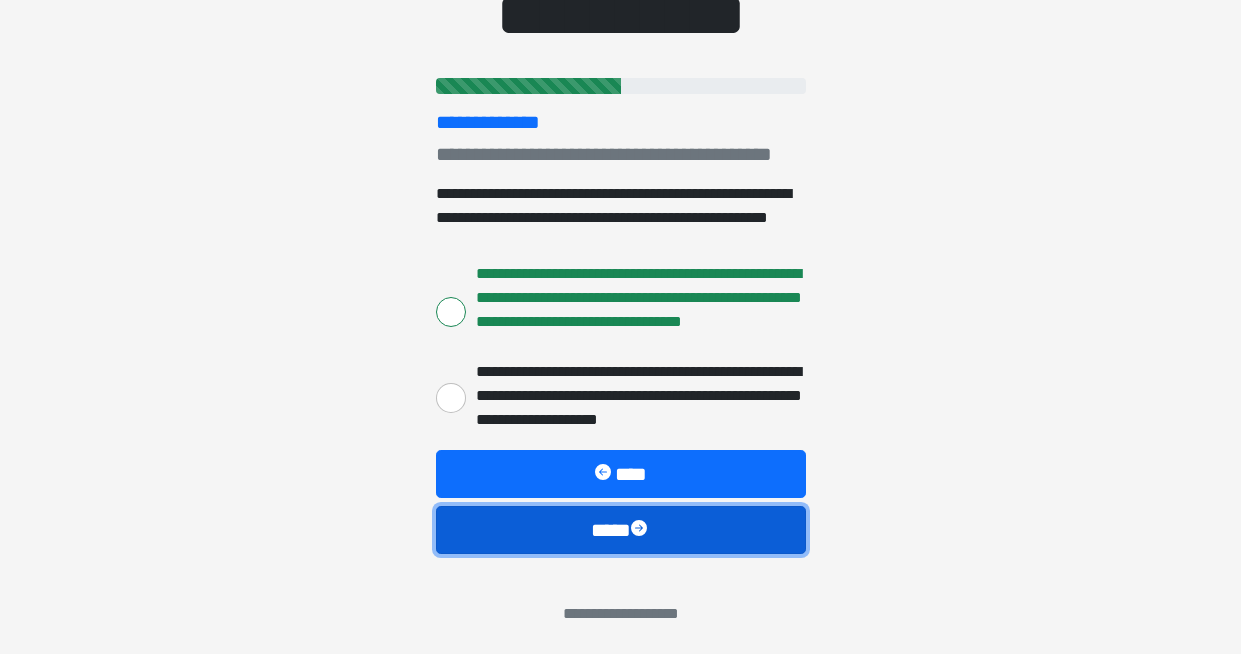 scroll, scrollTop: 206, scrollLeft: 0, axis: vertical 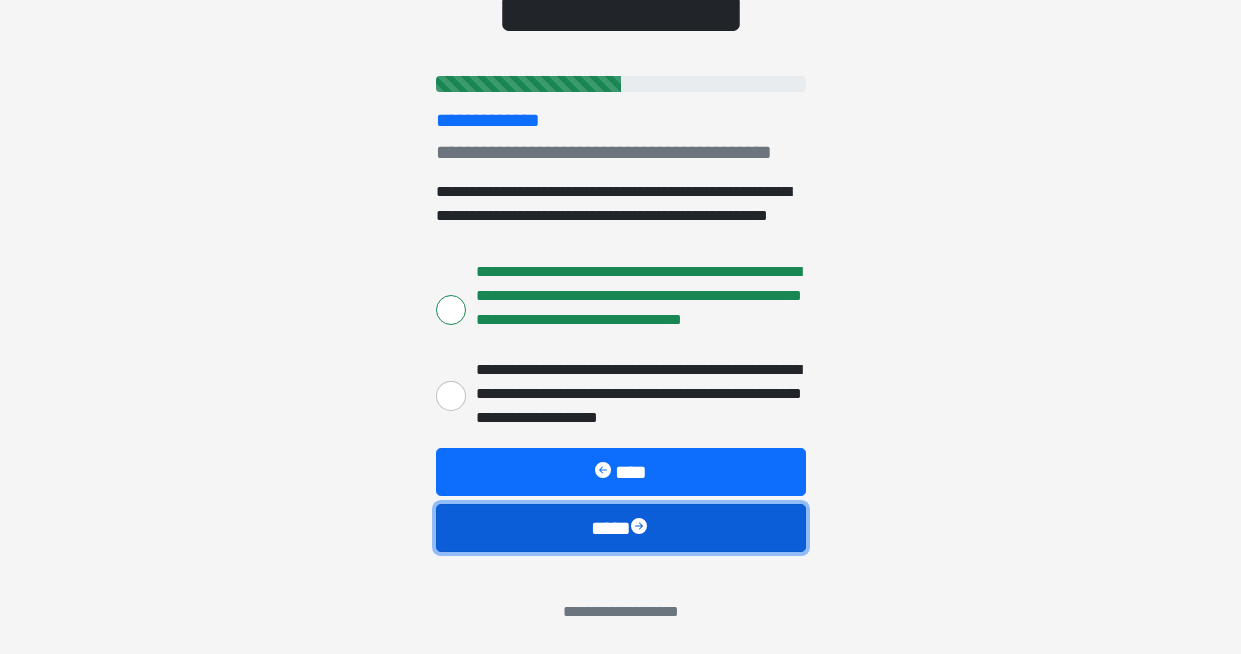 click on "****" at bounding box center [621, 528] 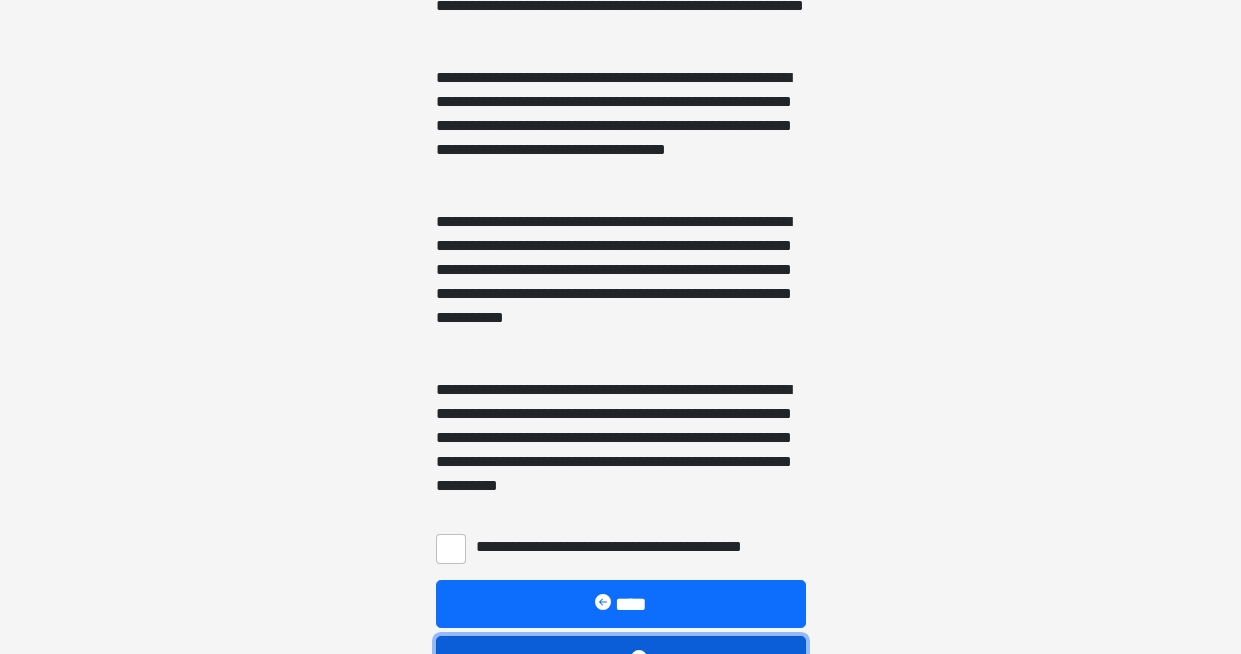 scroll, scrollTop: 484, scrollLeft: 0, axis: vertical 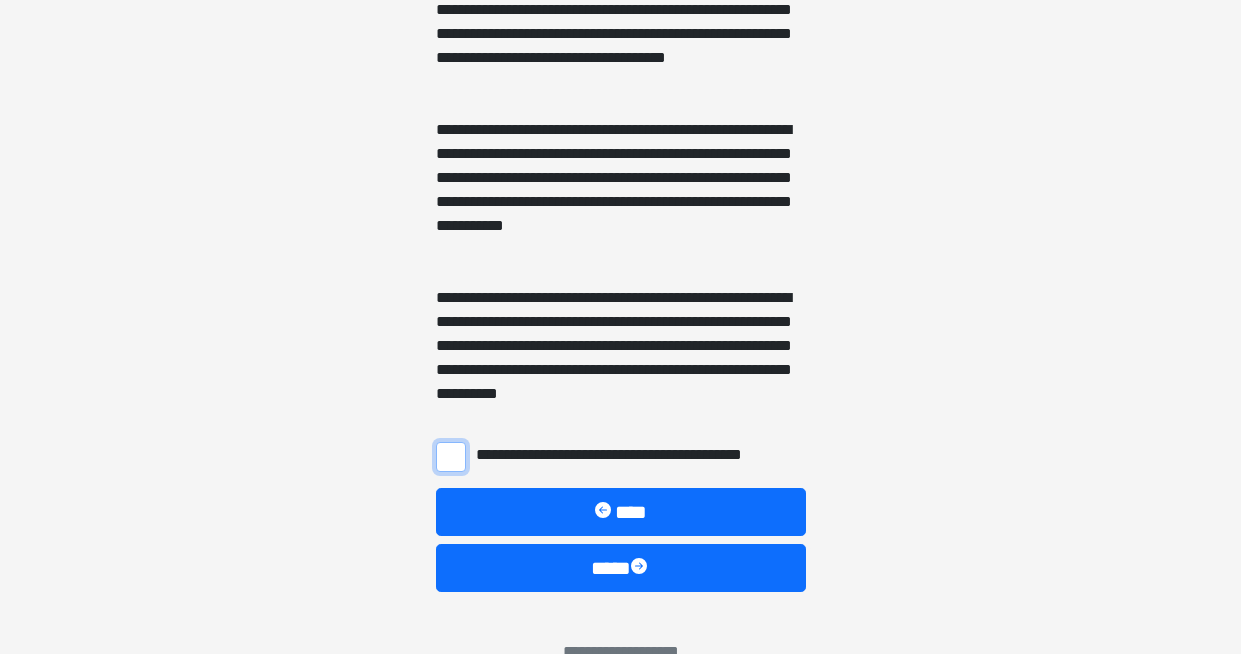 click on "**********" at bounding box center [451, 457] 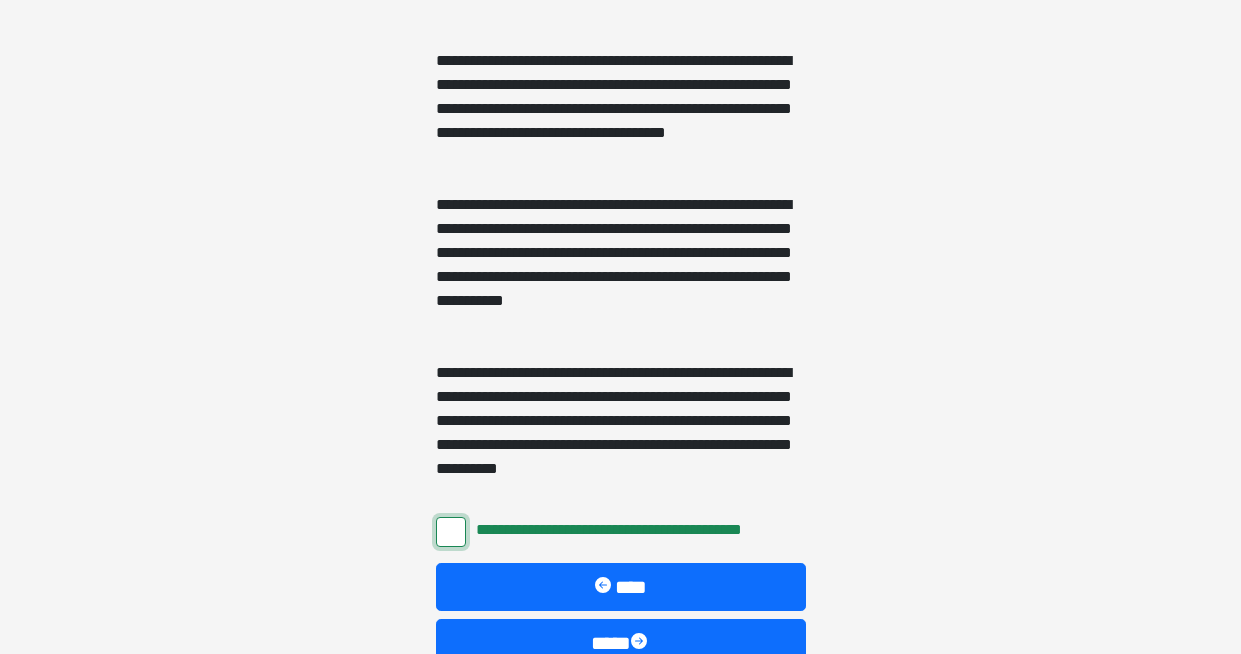 scroll, scrollTop: 252, scrollLeft: 0, axis: vertical 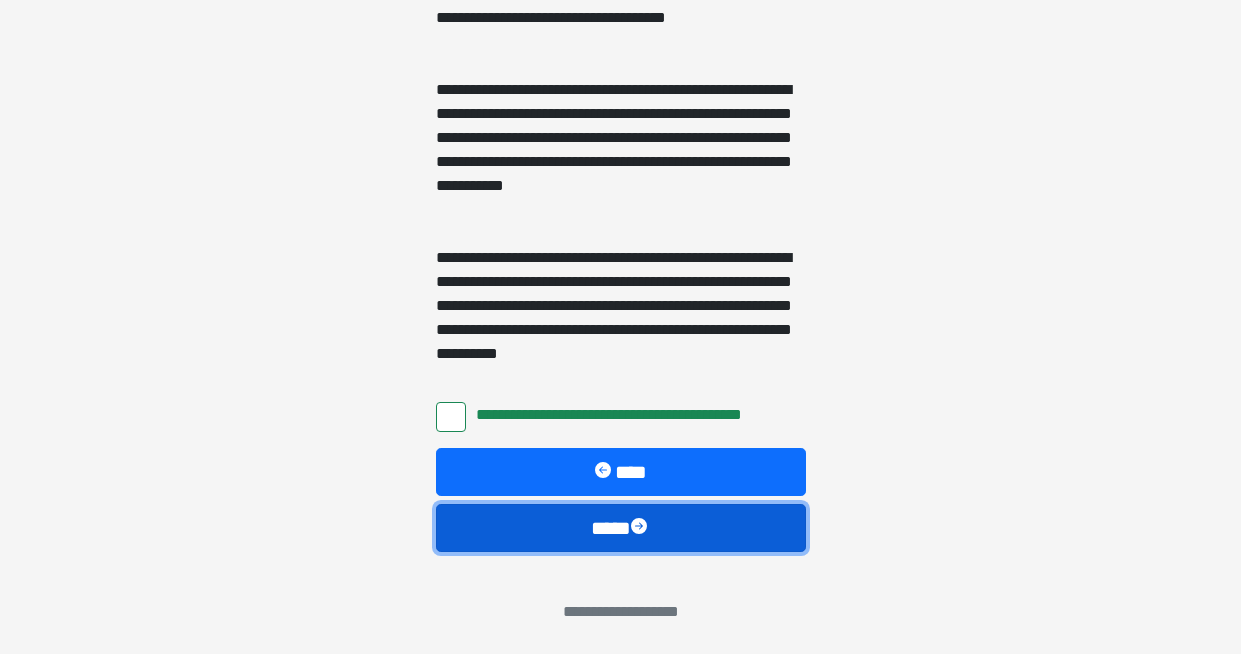 click on "****" at bounding box center (621, 528) 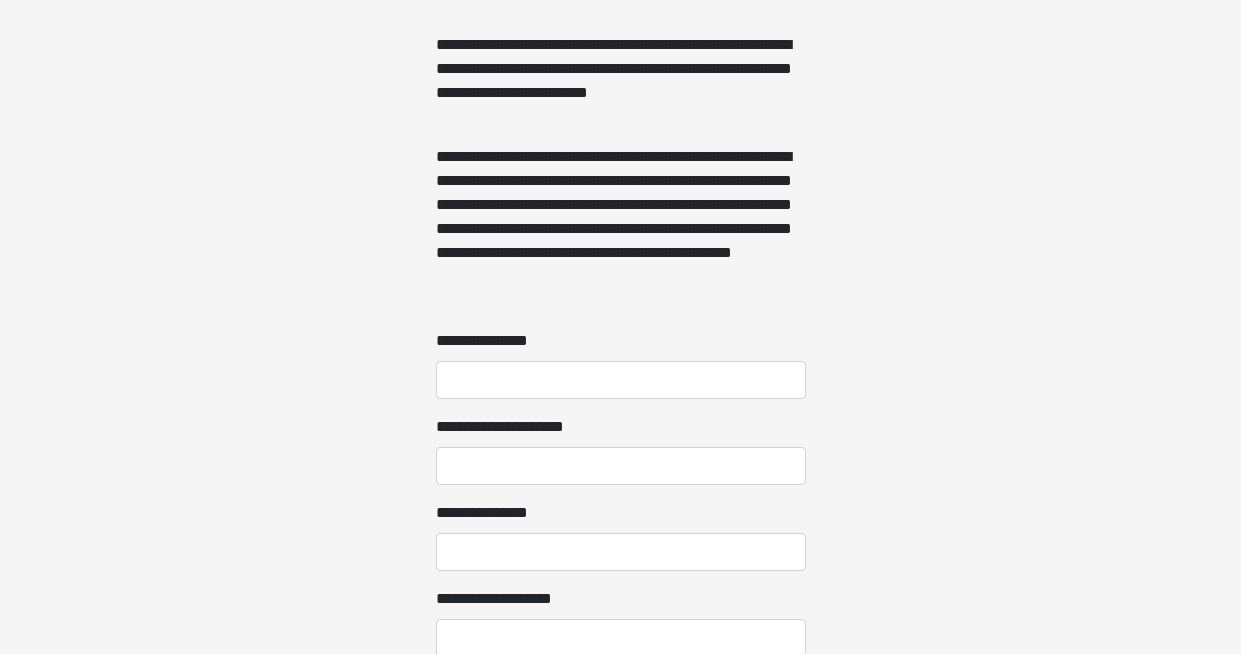 scroll, scrollTop: 1433, scrollLeft: 0, axis: vertical 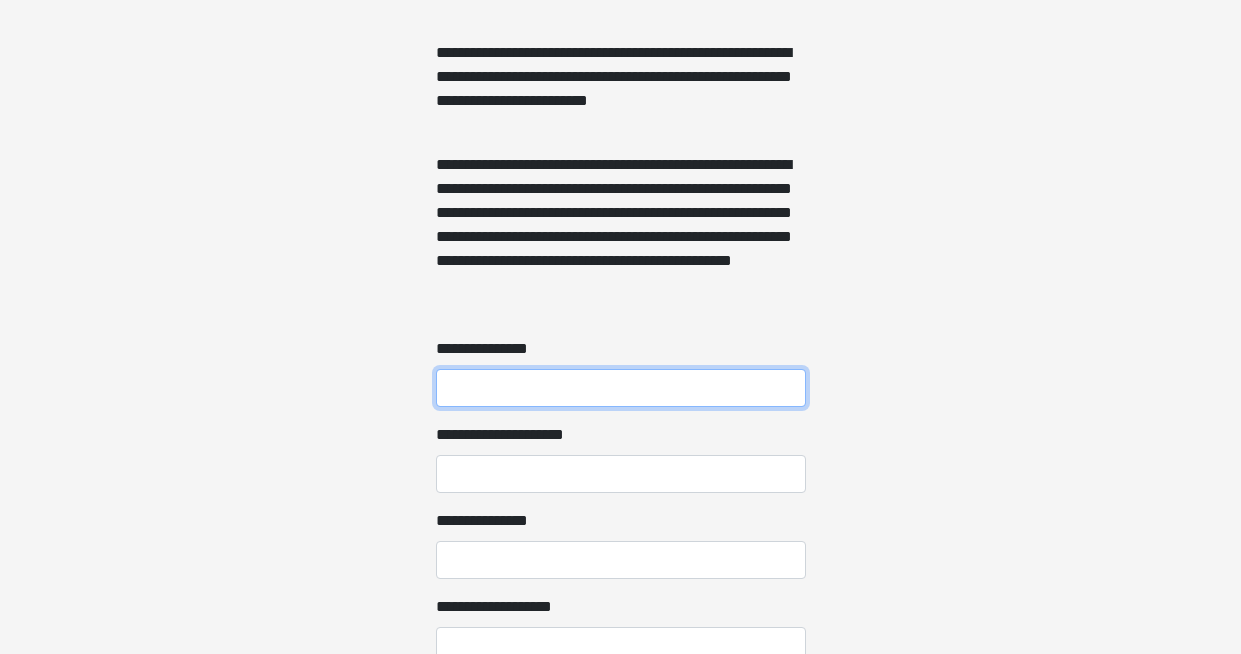 click on "**********" at bounding box center (621, 388) 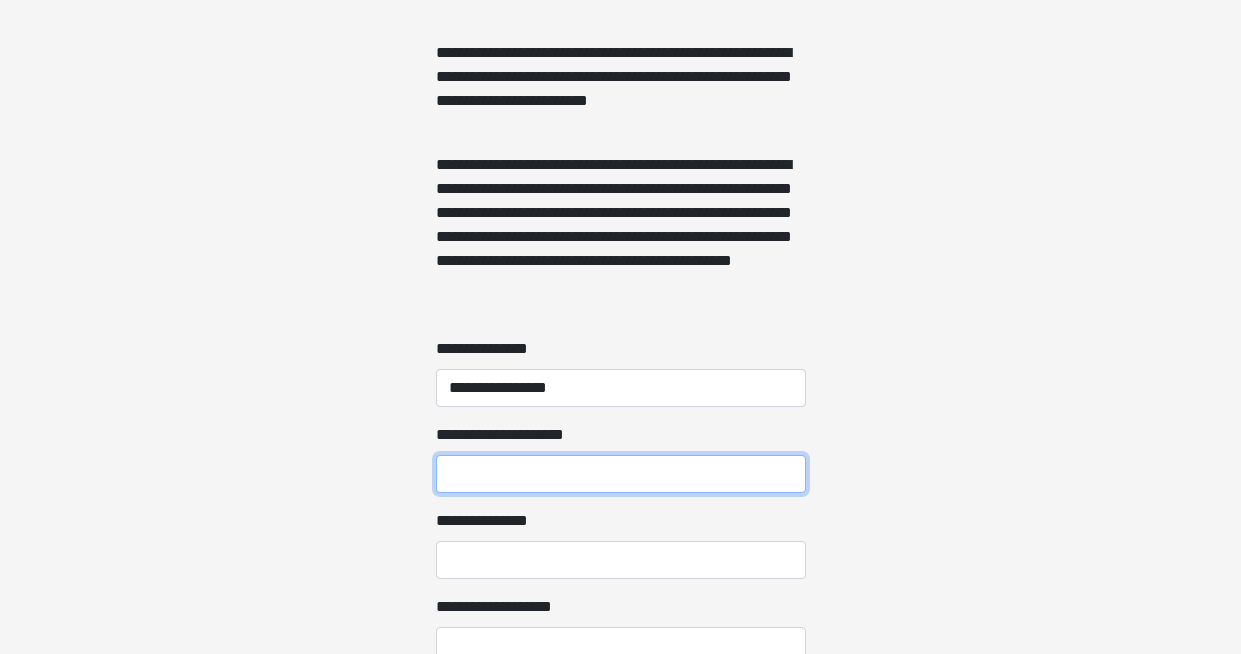 type on "**********" 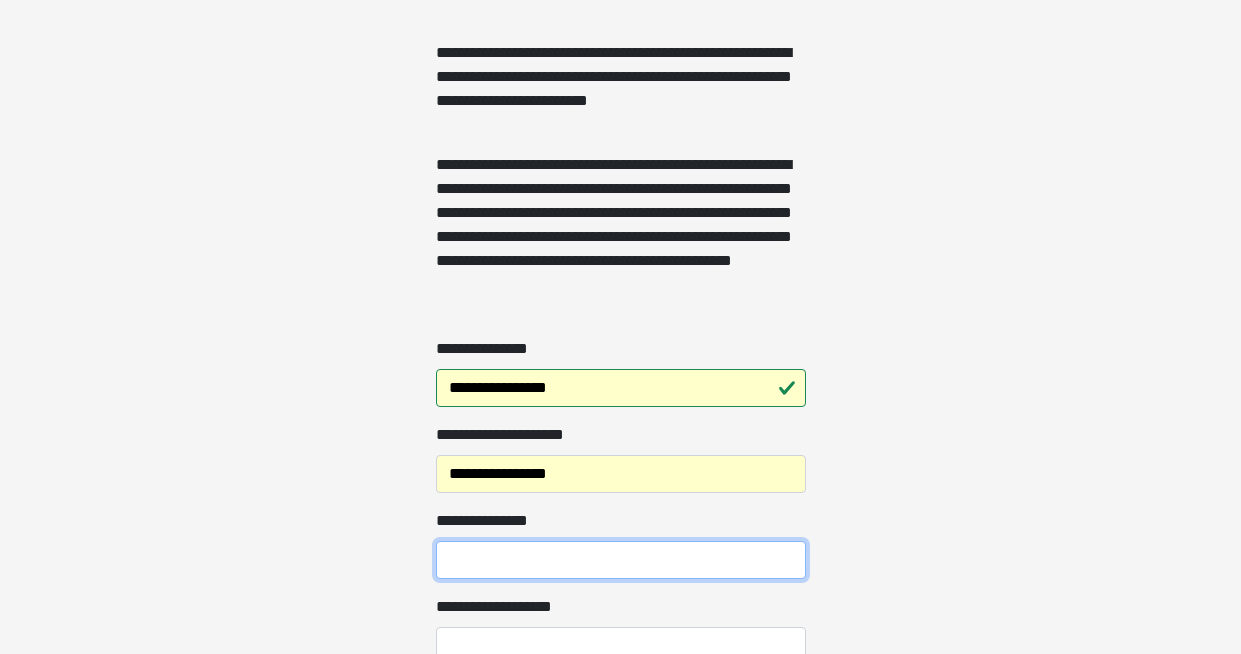 type on "**********" 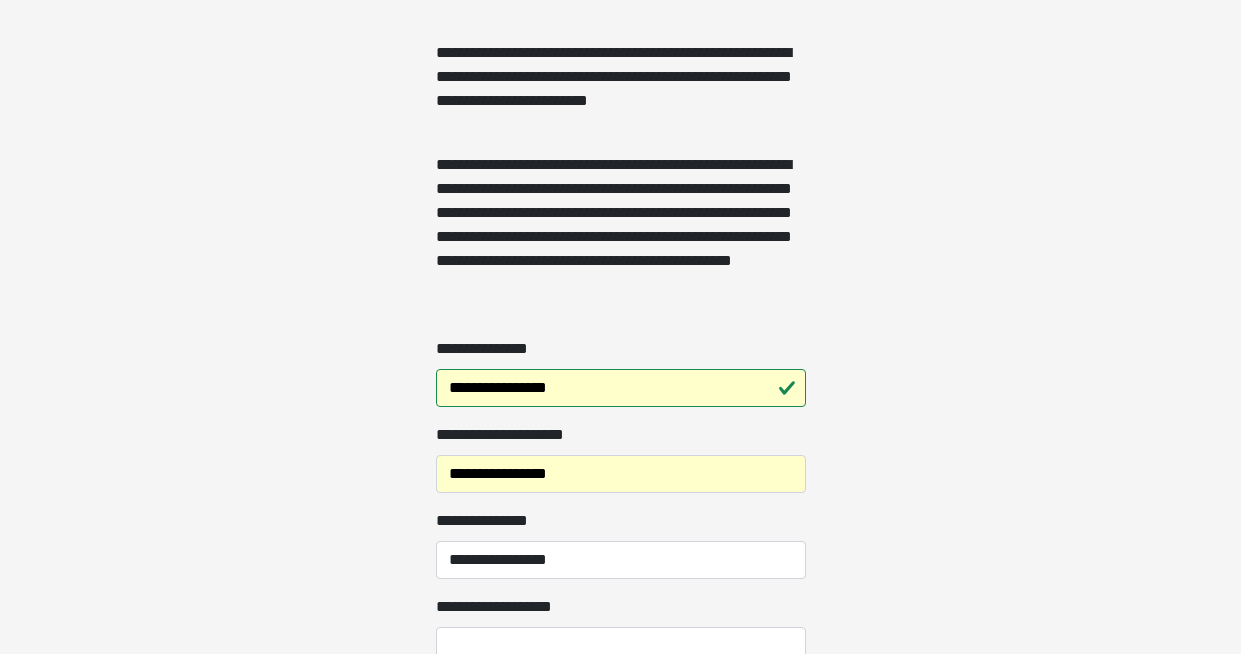 type on "***" 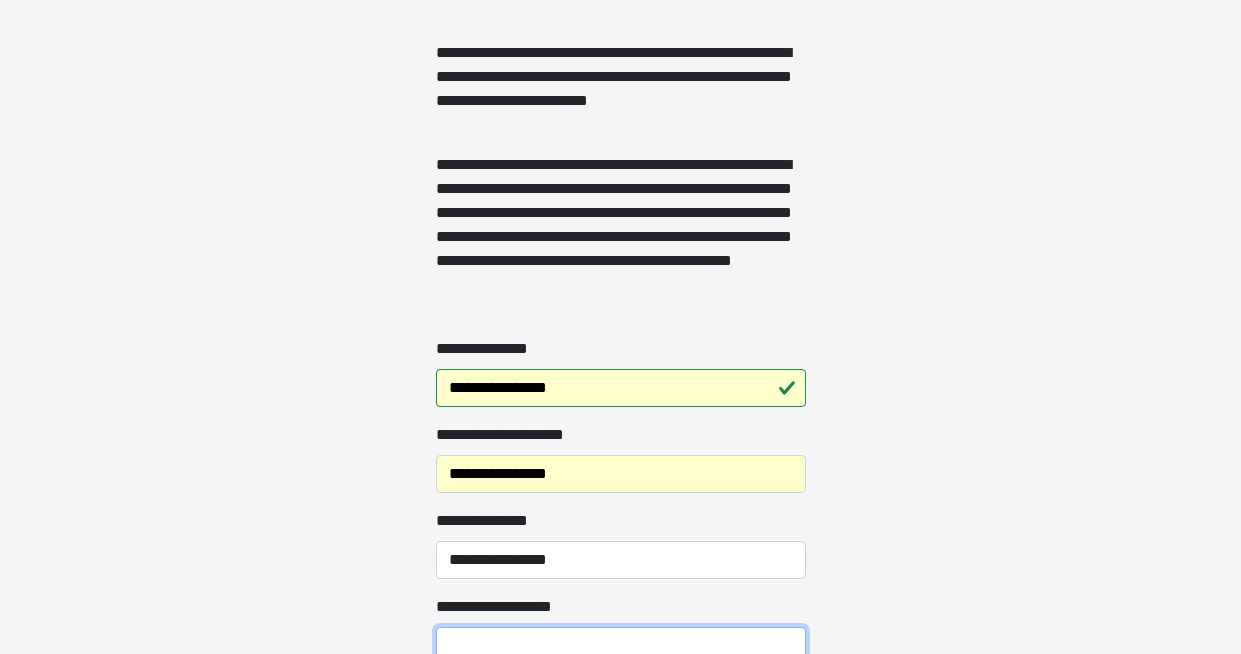 type on "*****" 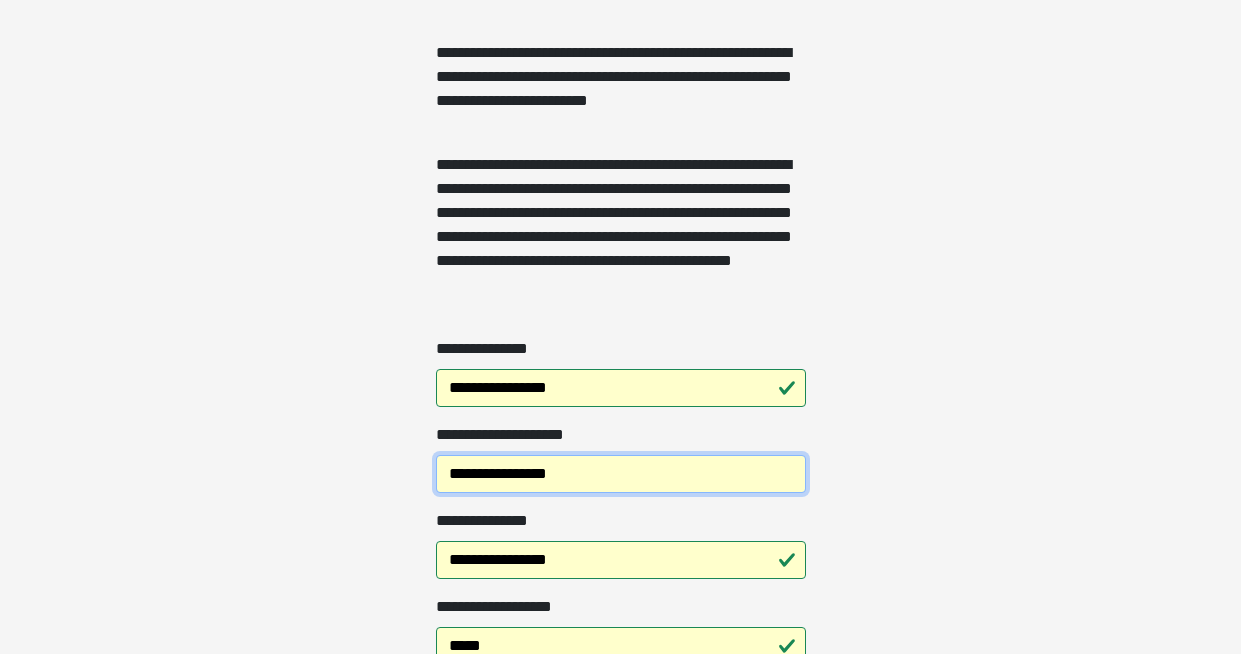drag, startPoint x: 589, startPoint y: 475, endPoint x: 253, endPoint y: 454, distance: 336.6556 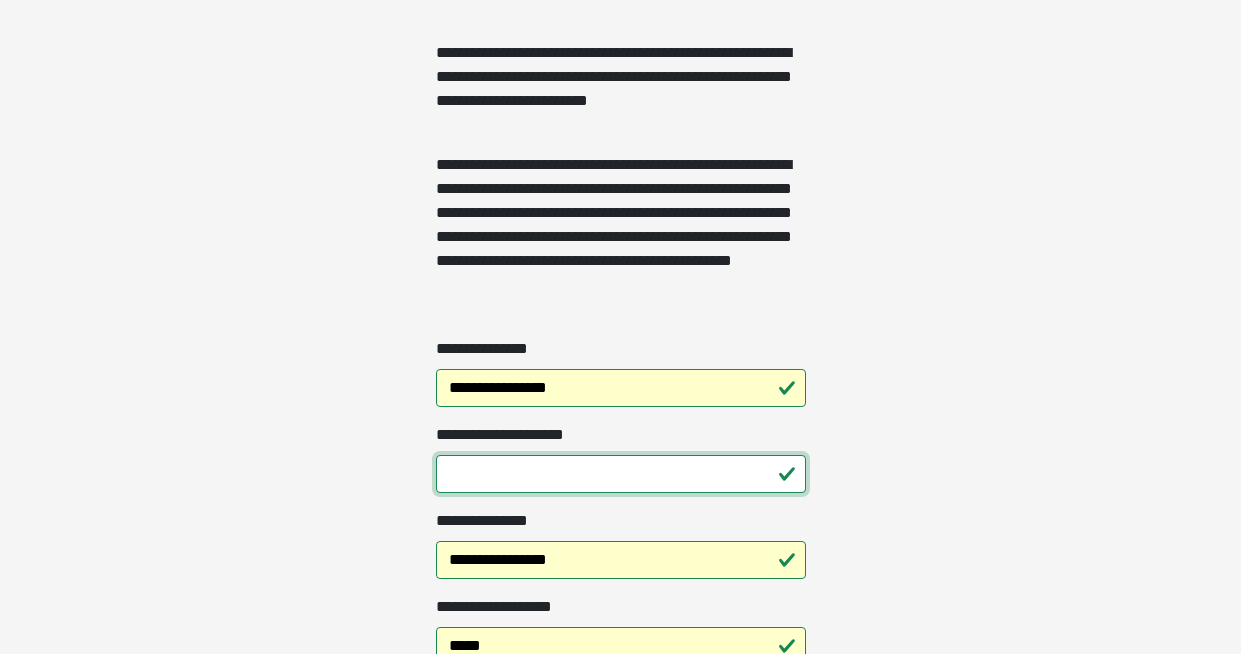 type 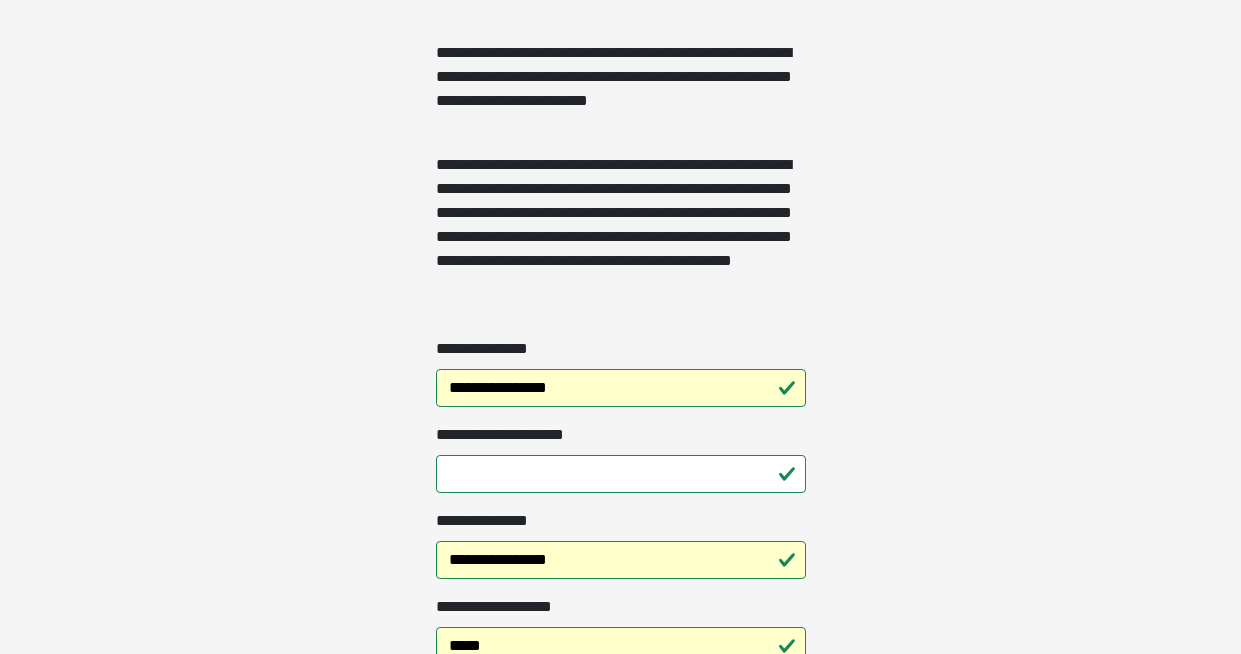 click on "**********" at bounding box center (620, -1106) 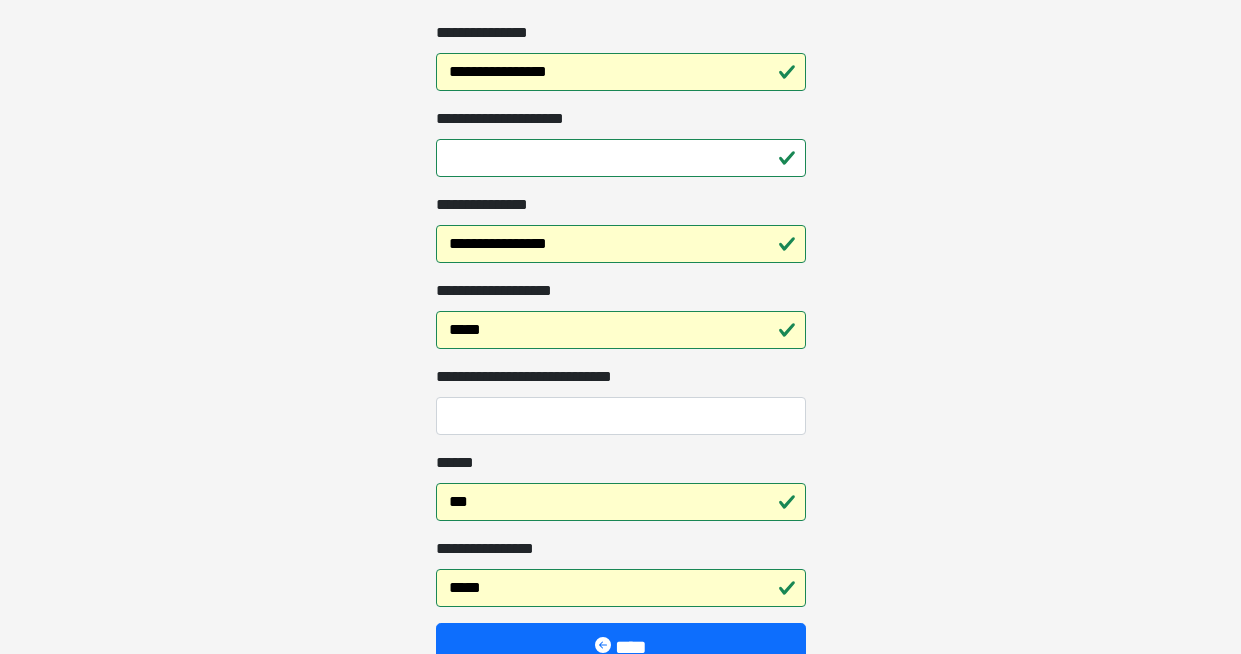 scroll, scrollTop: 1757, scrollLeft: 0, axis: vertical 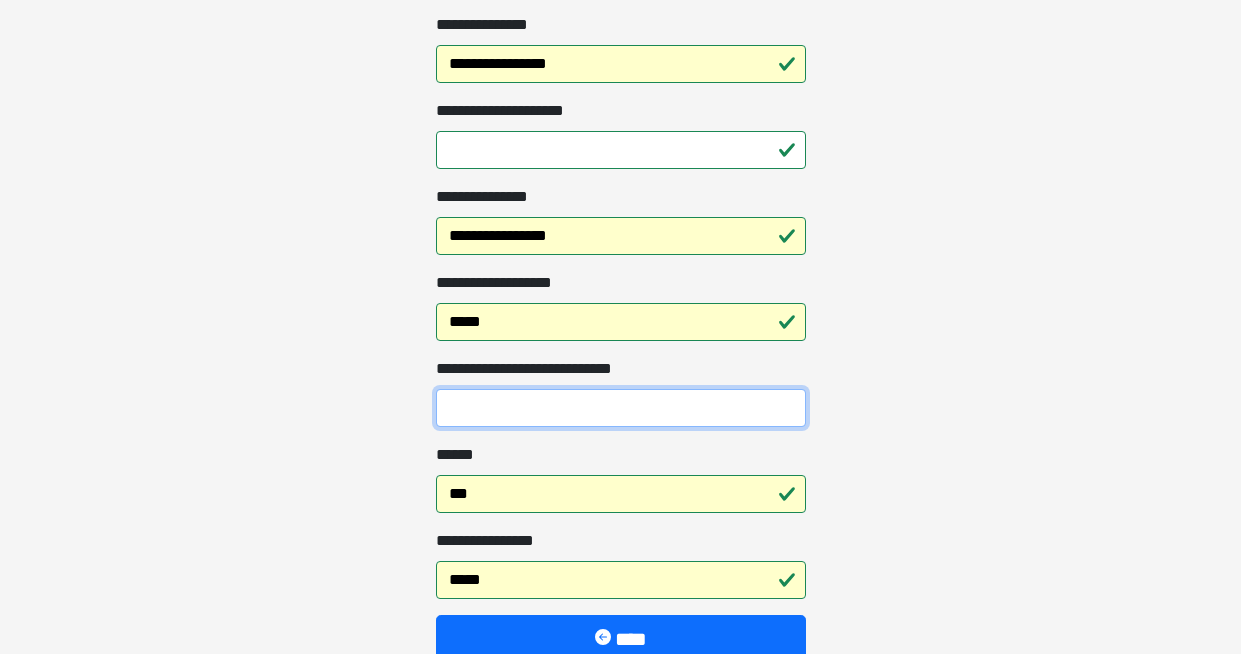 click on "**********" at bounding box center [621, 408] 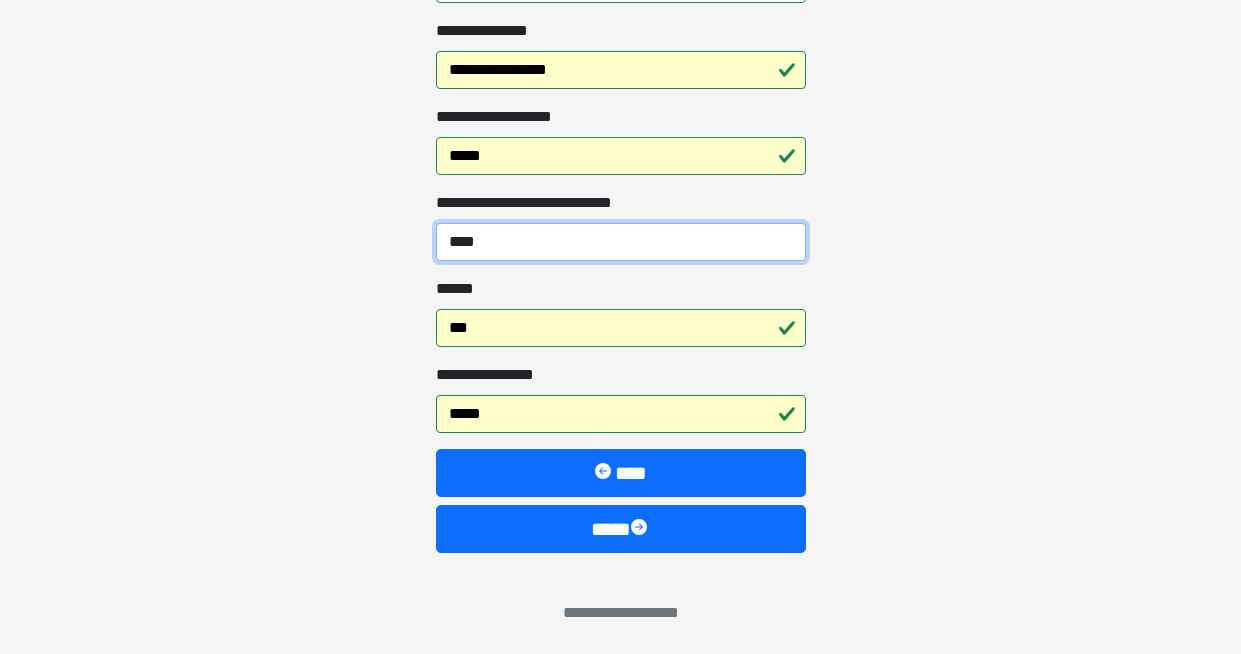 scroll, scrollTop: 1924, scrollLeft: 0, axis: vertical 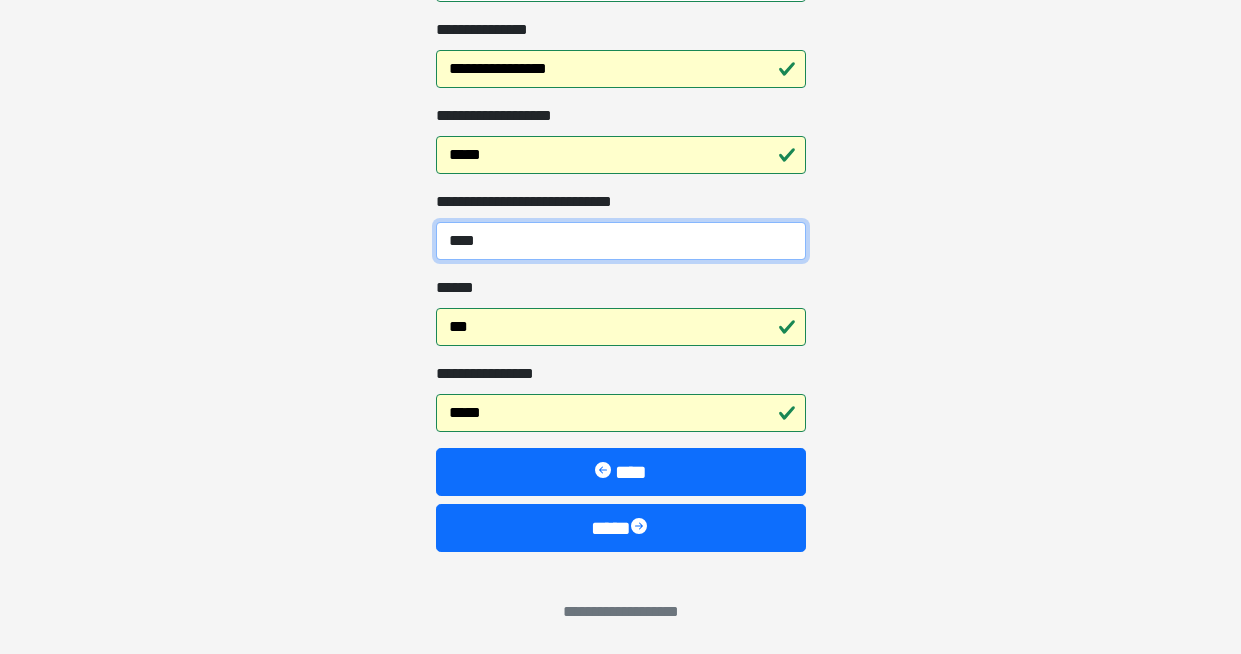 type on "****" 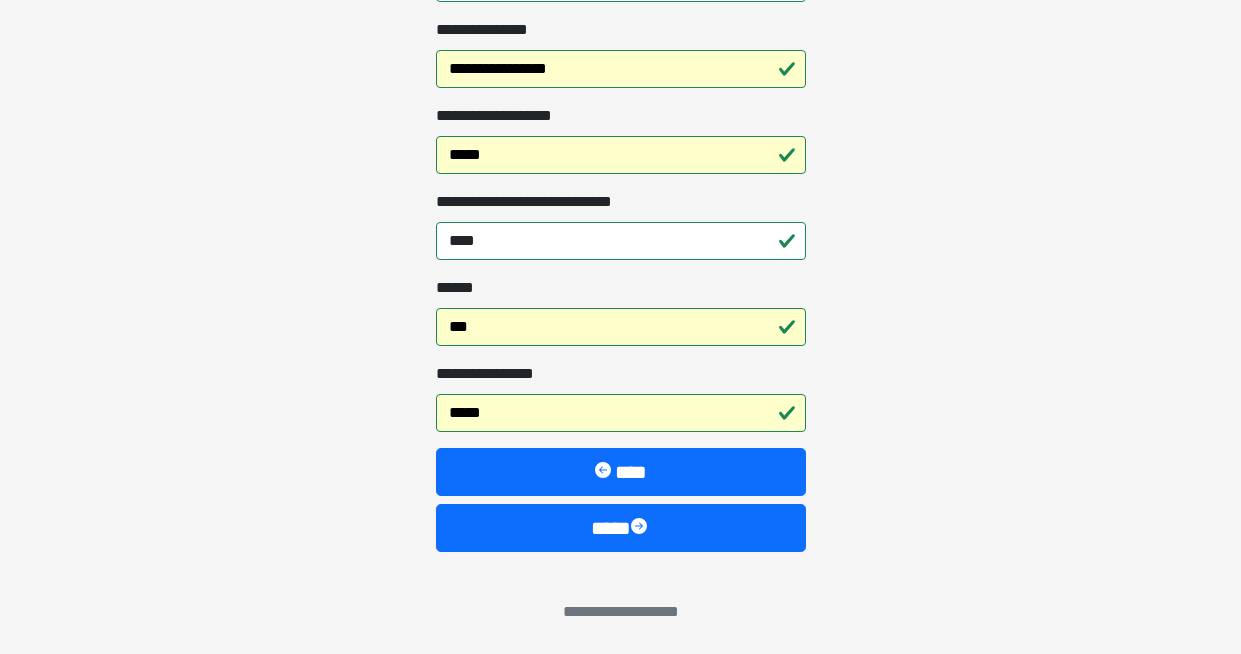 click on "**********" at bounding box center (621, -509) 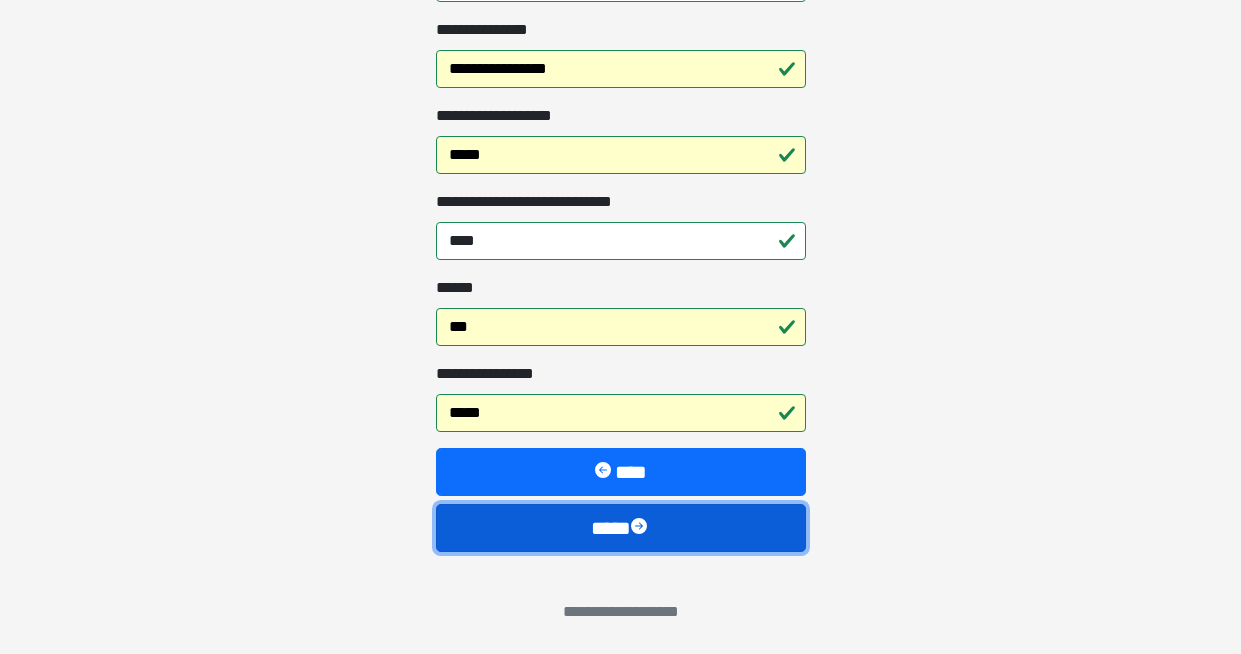 click on "****" at bounding box center (621, 528) 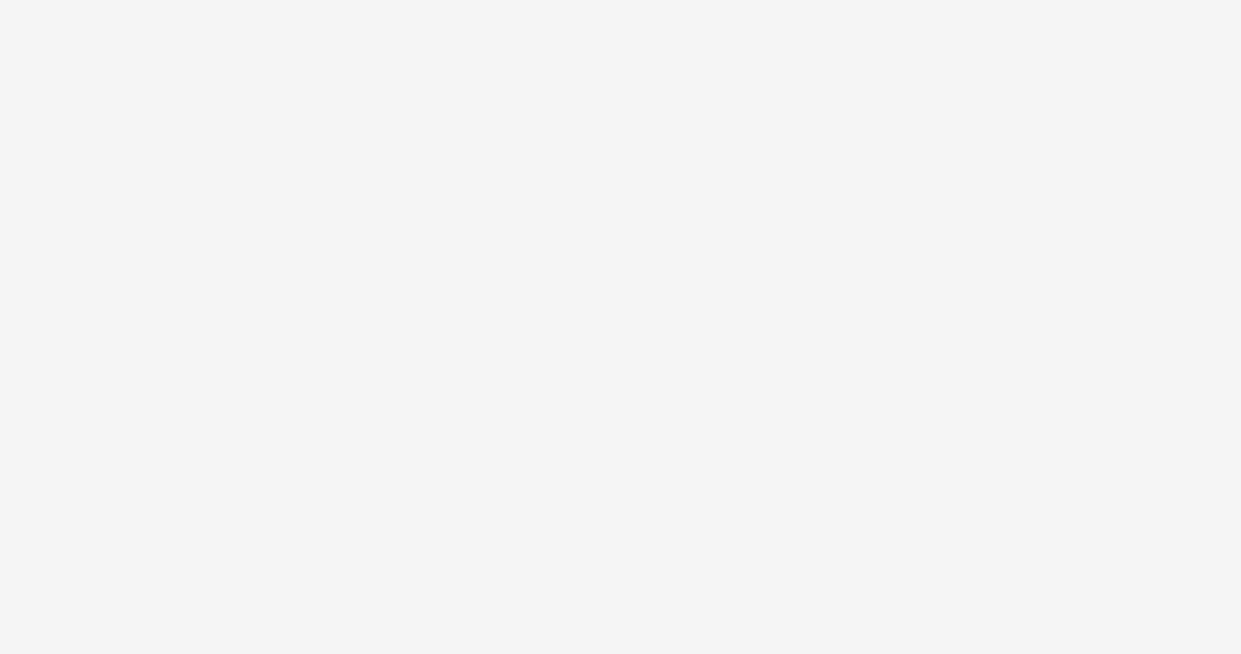 scroll, scrollTop: 4, scrollLeft: 0, axis: vertical 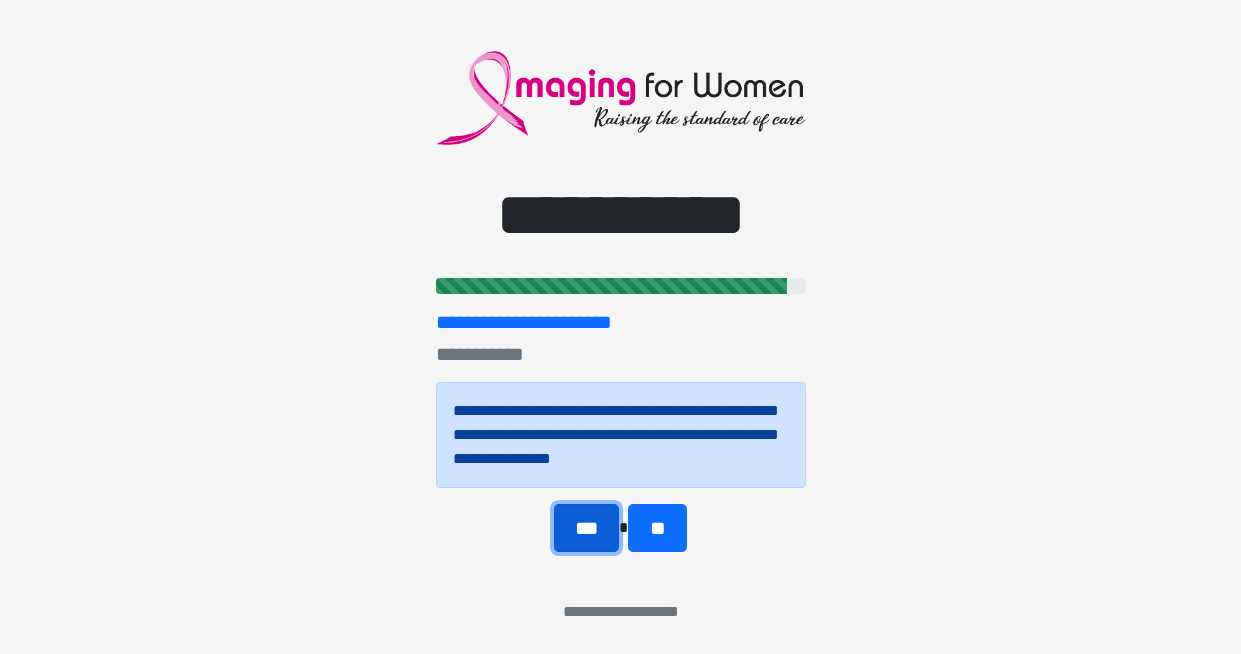 click on "***" at bounding box center [586, 528] 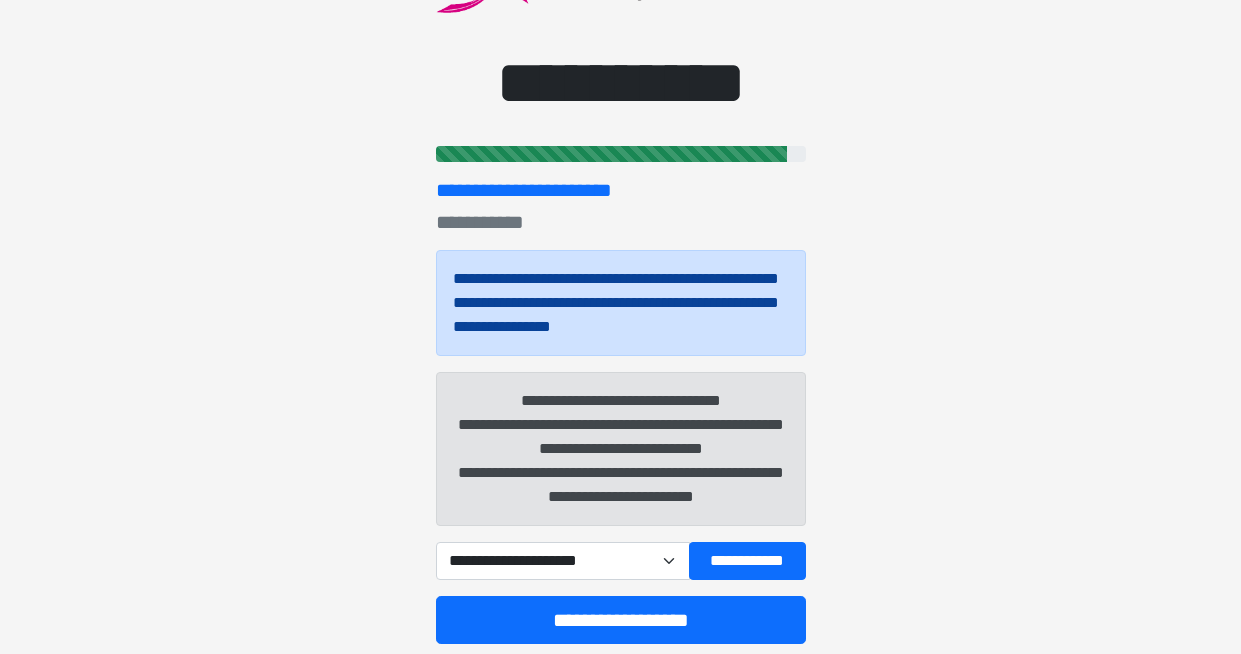 scroll, scrollTop: 228, scrollLeft: 0, axis: vertical 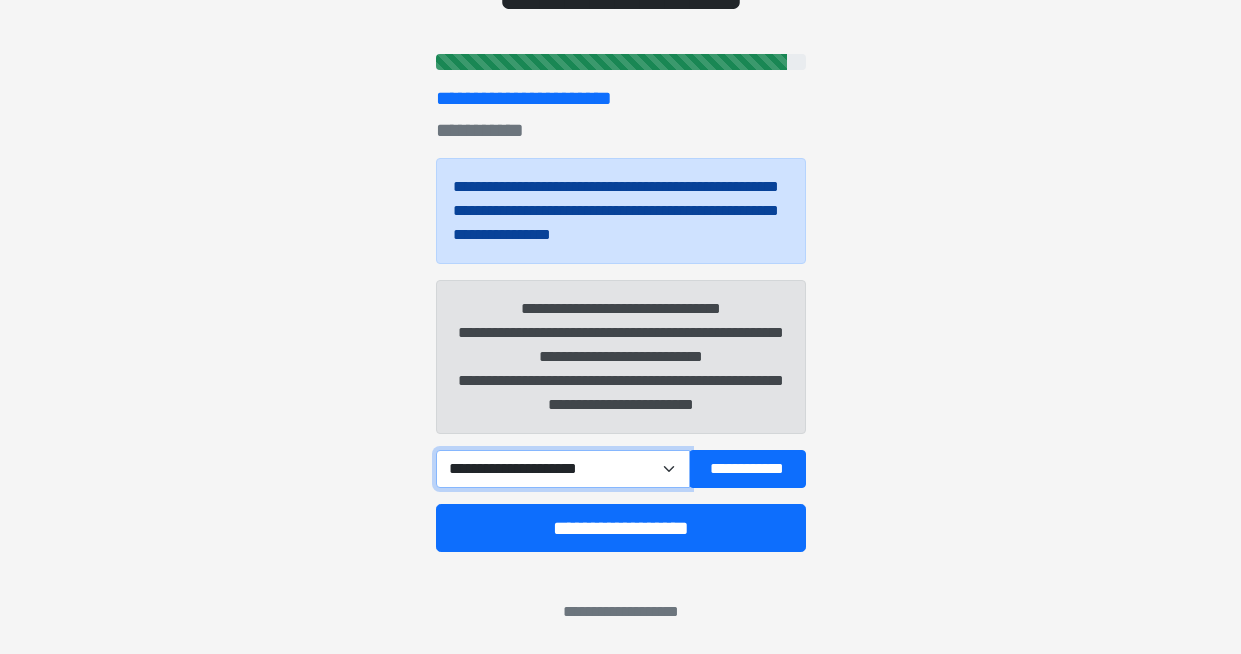 click on "**********" at bounding box center [563, 469] 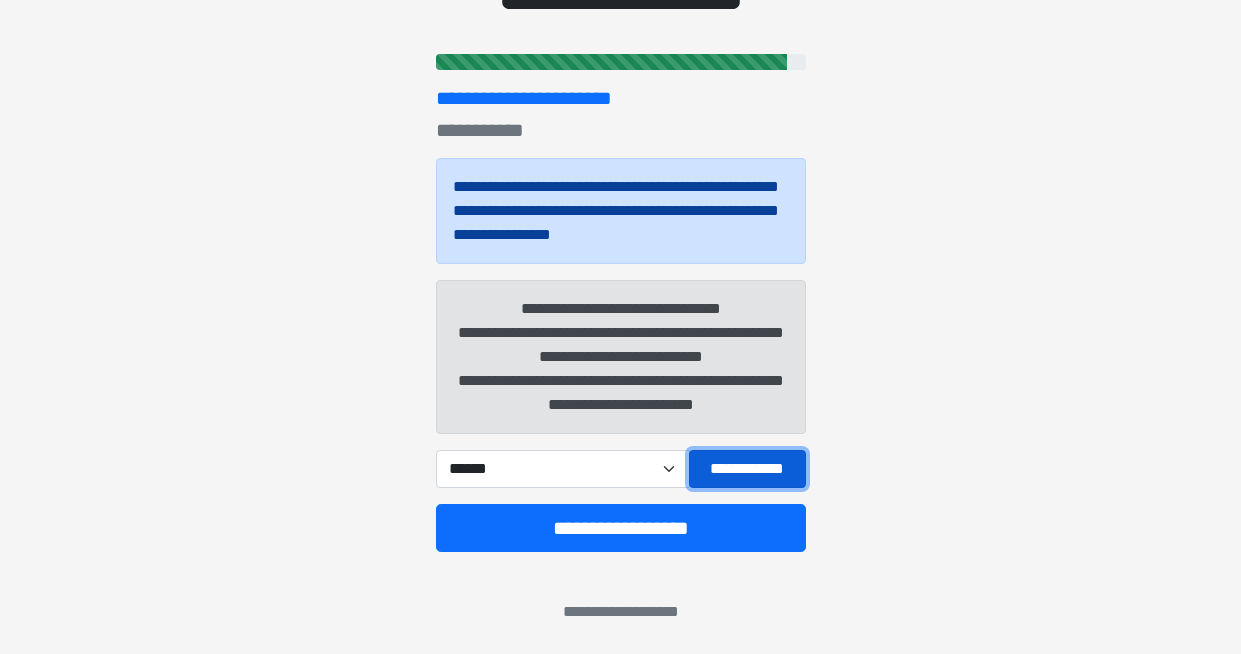 click on "**********" at bounding box center (747, 469) 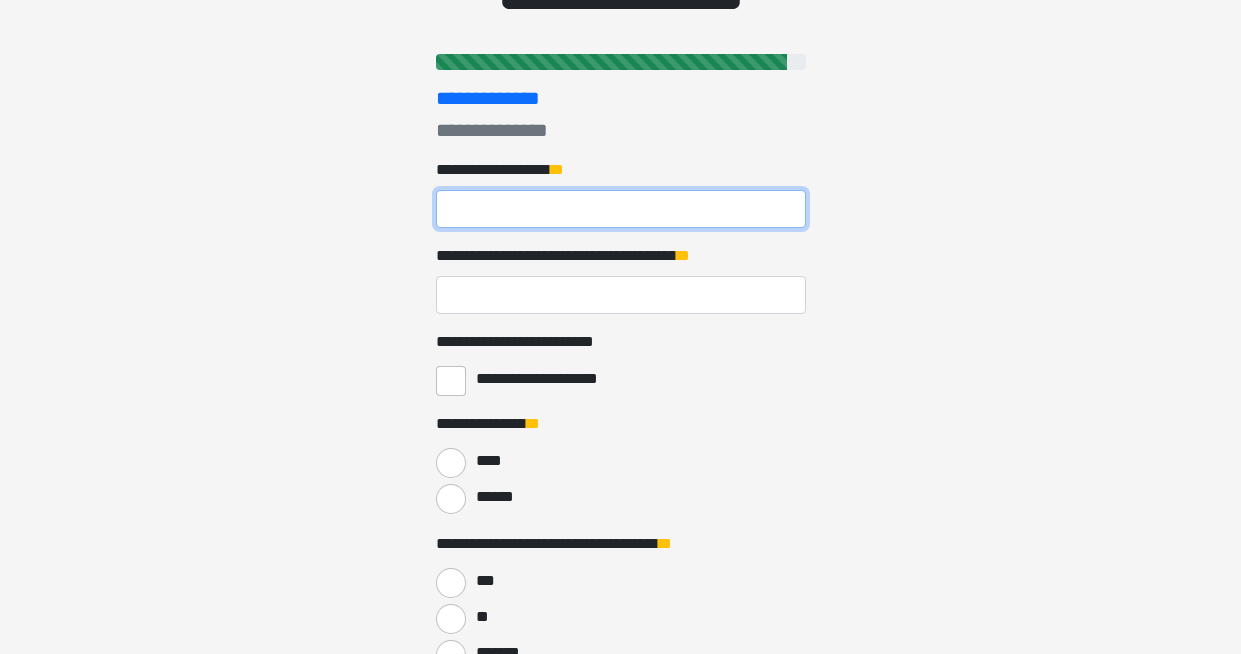 click on "**********" at bounding box center [621, 209] 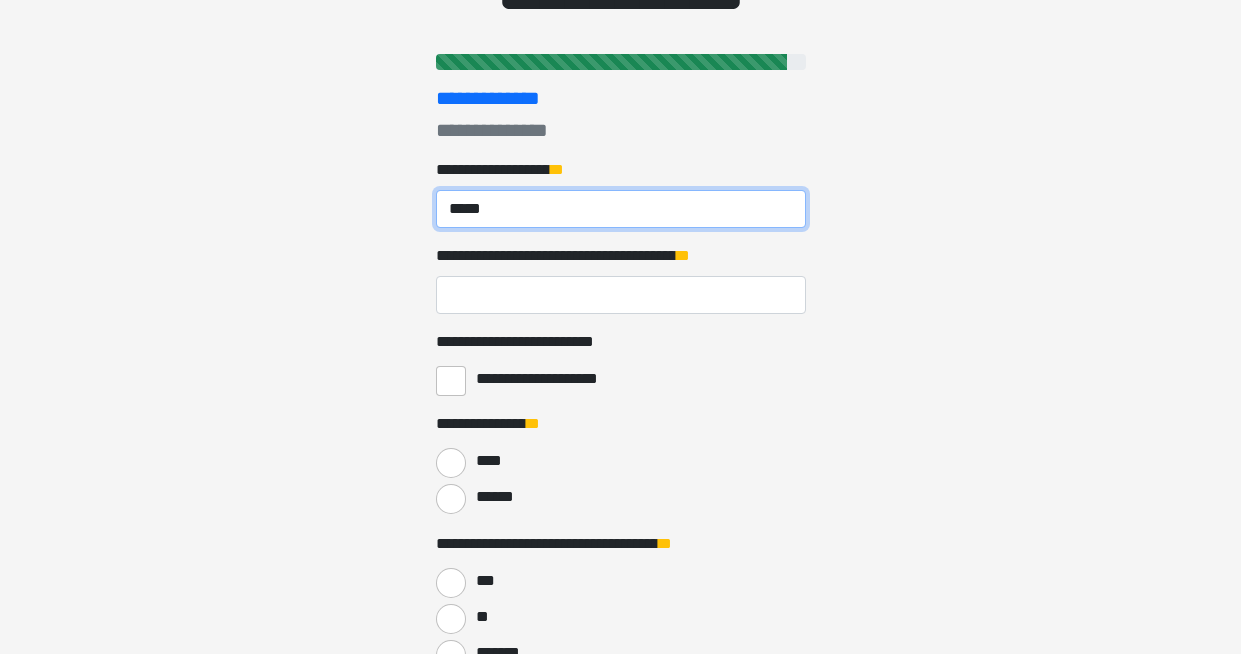 type on "*****" 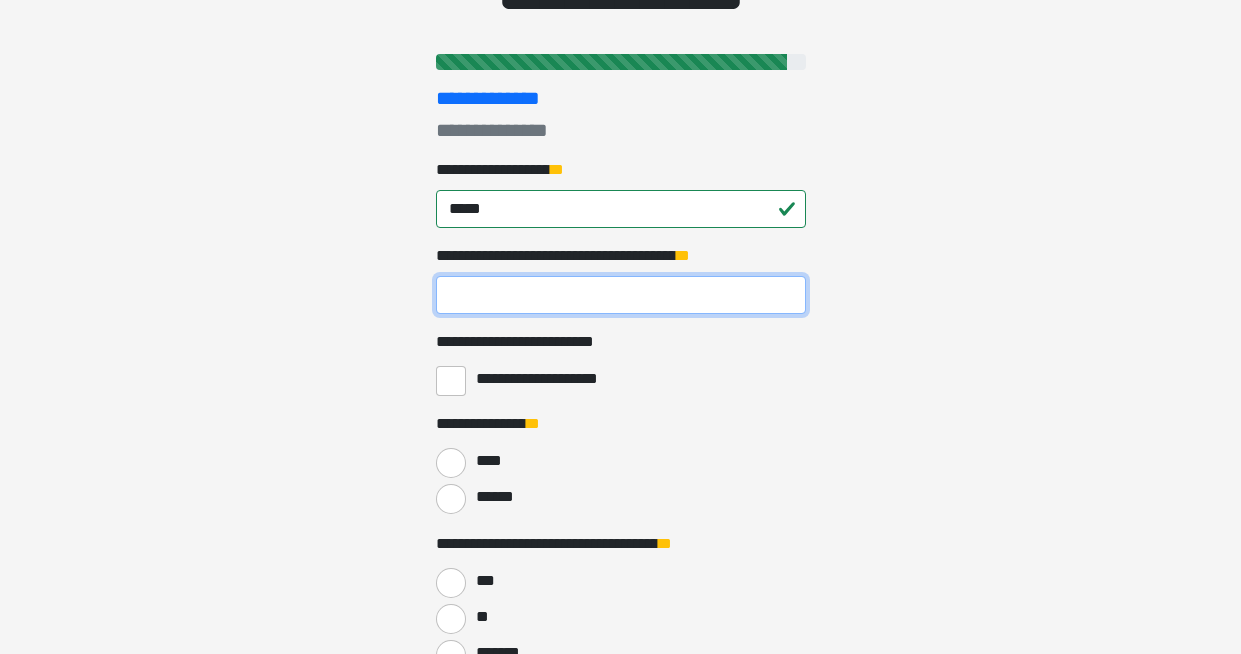 click on "**********" at bounding box center [621, 295] 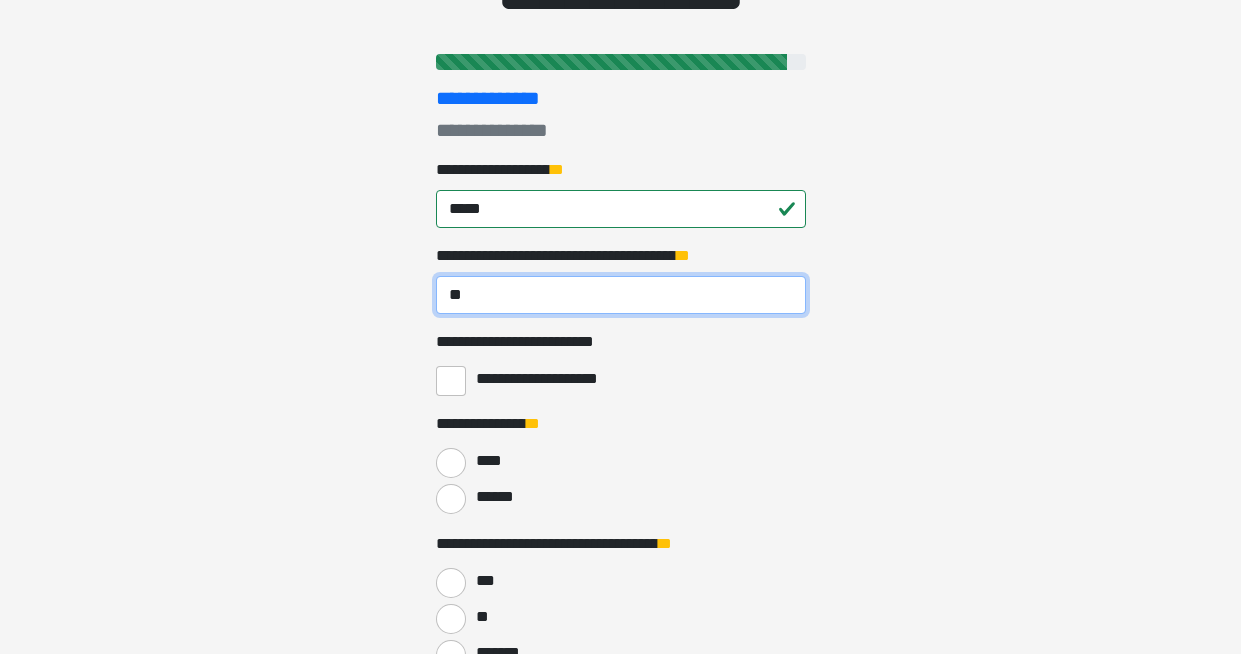 type on "**" 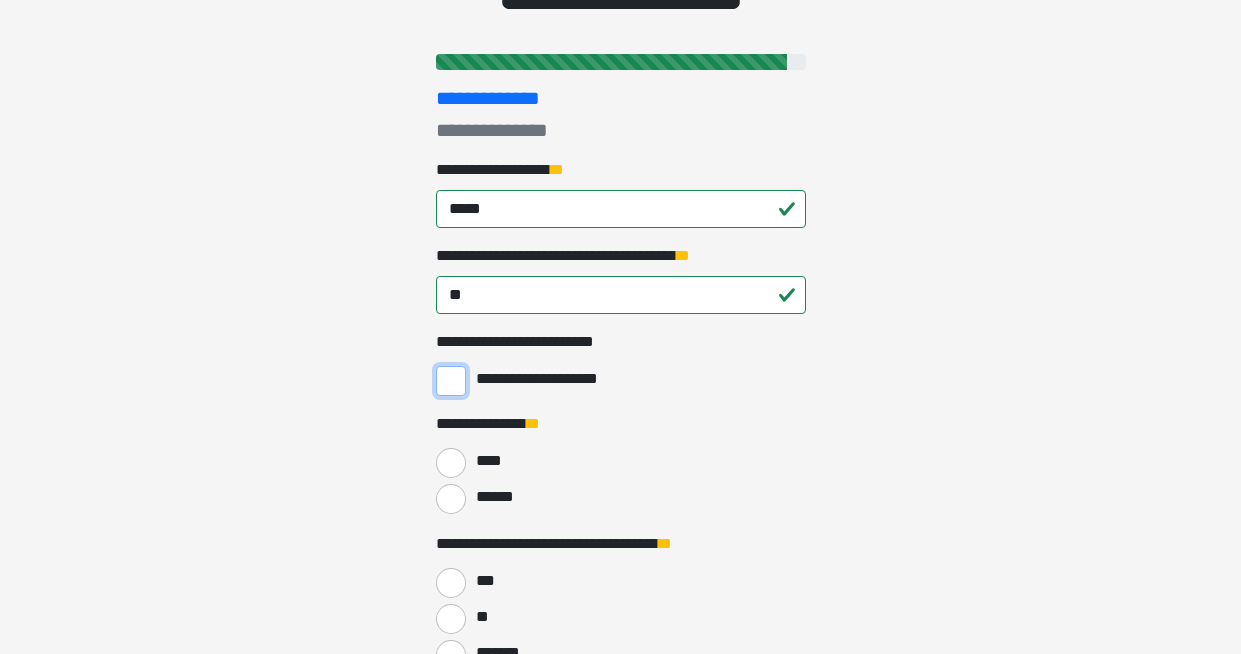 click on "**********" at bounding box center [451, 381] 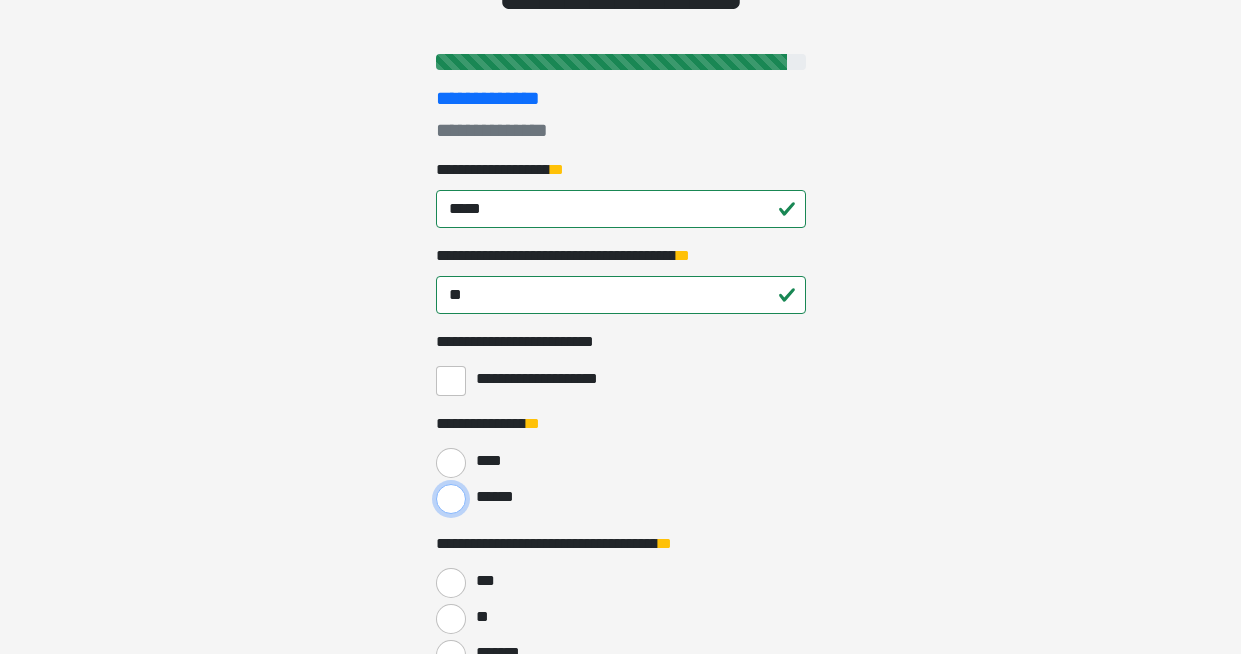 click on "******" at bounding box center [451, 499] 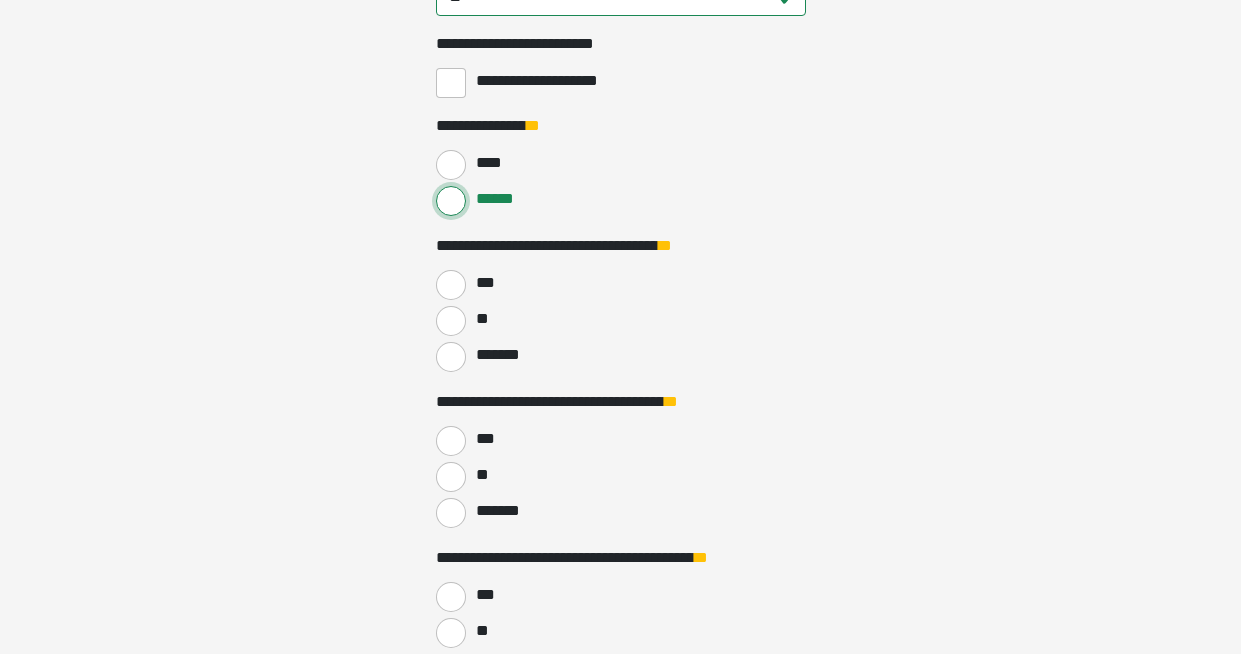 scroll, scrollTop: 529, scrollLeft: 0, axis: vertical 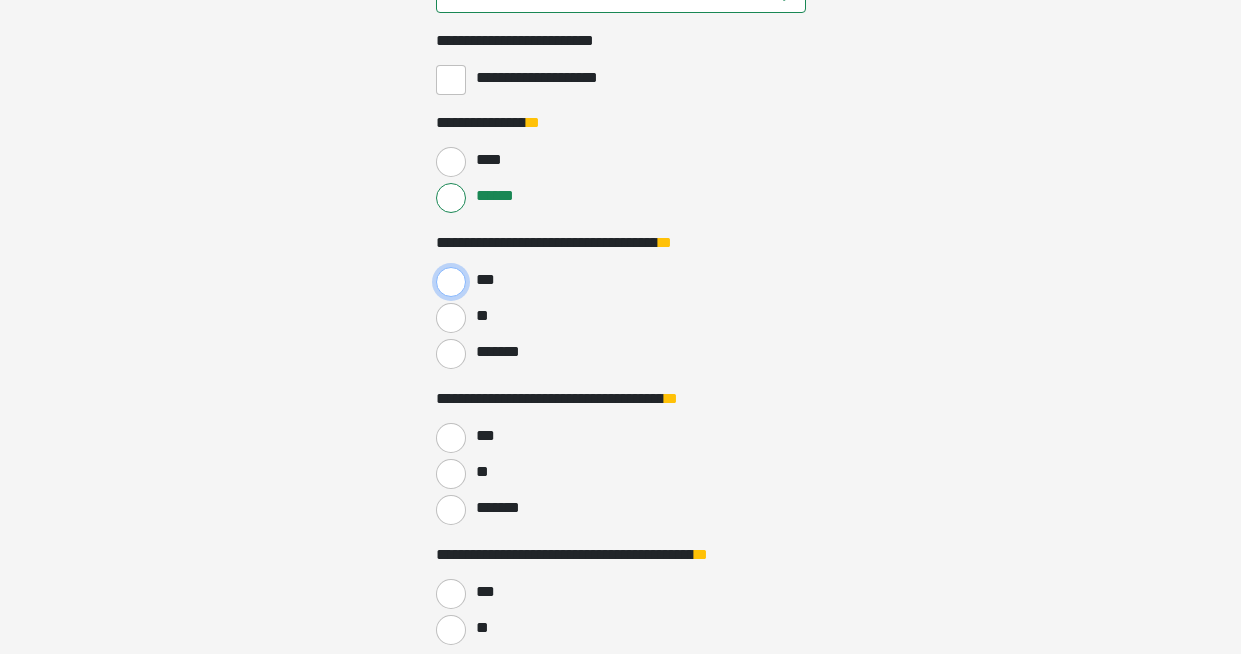 click on "***" at bounding box center [451, 282] 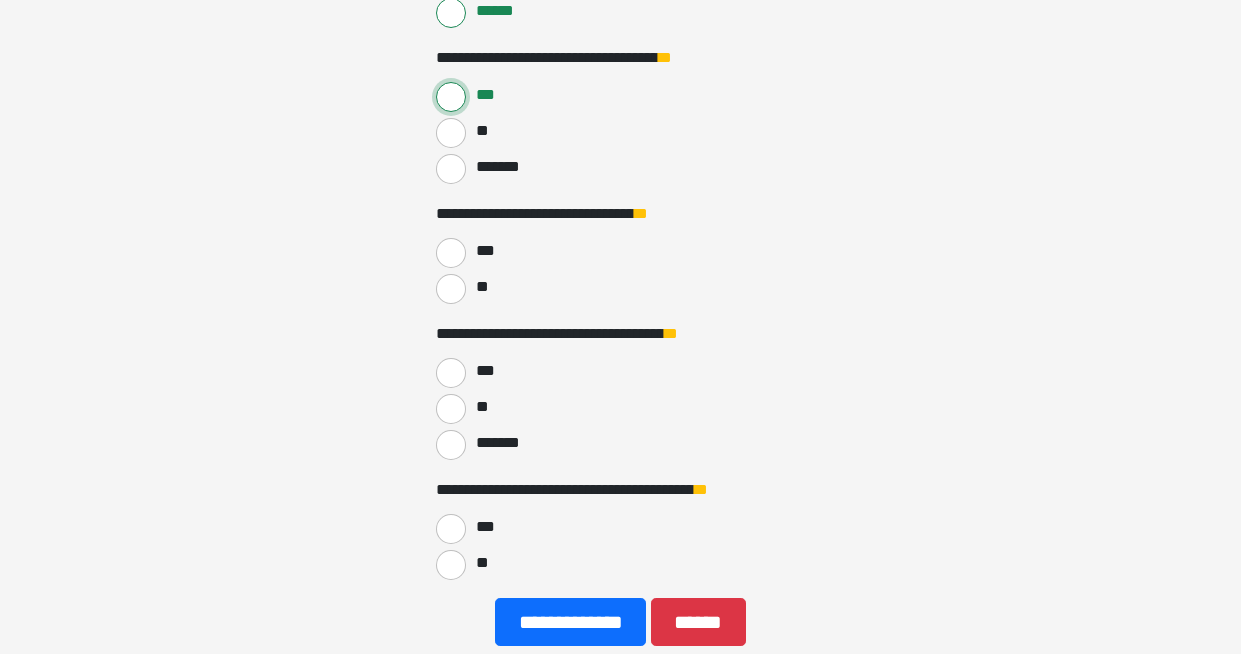 scroll, scrollTop: 739, scrollLeft: 0, axis: vertical 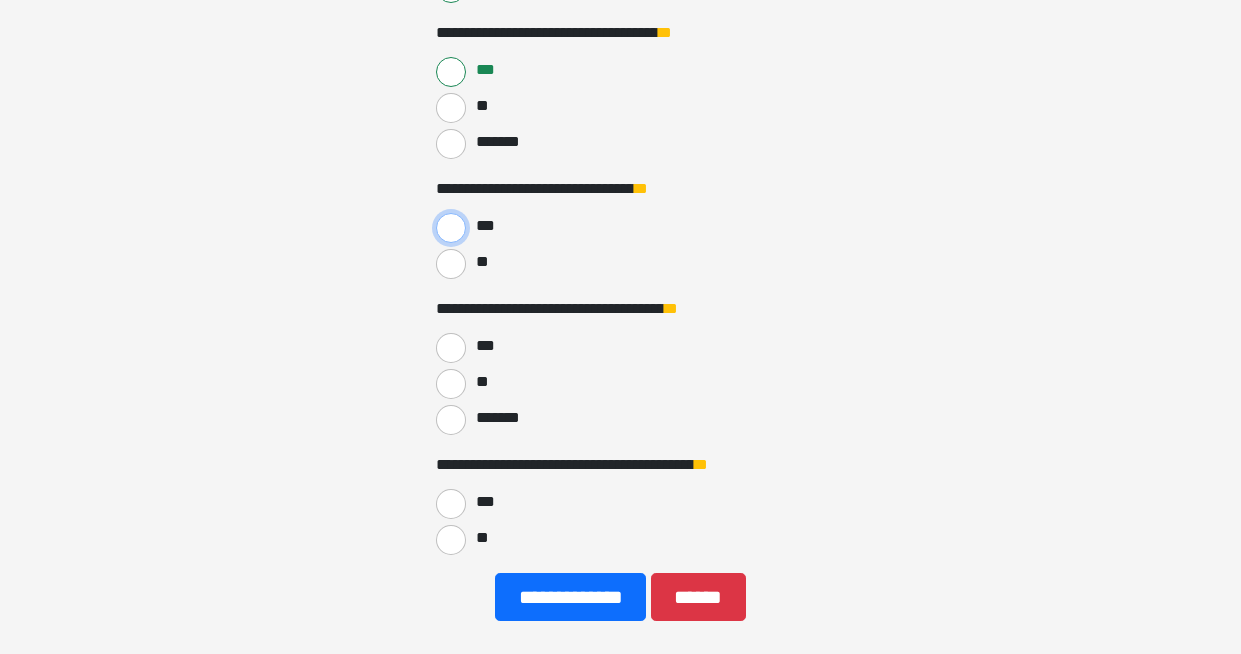 click on "***" at bounding box center [451, 228] 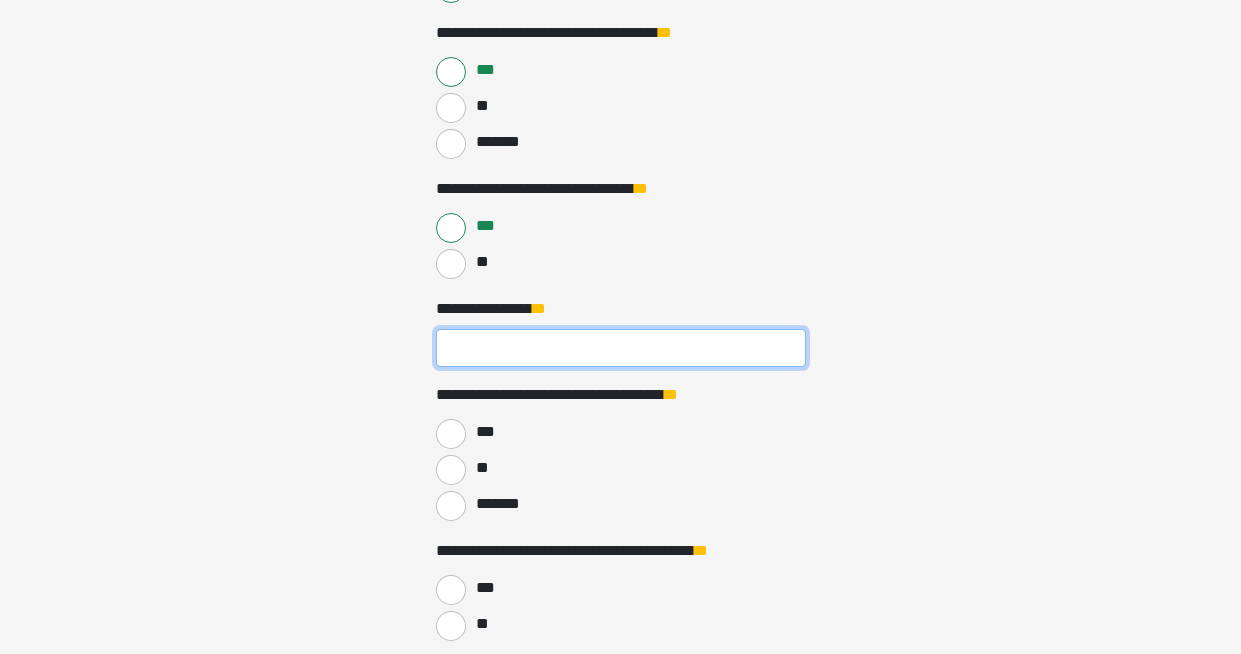 click on "**********" at bounding box center [621, 348] 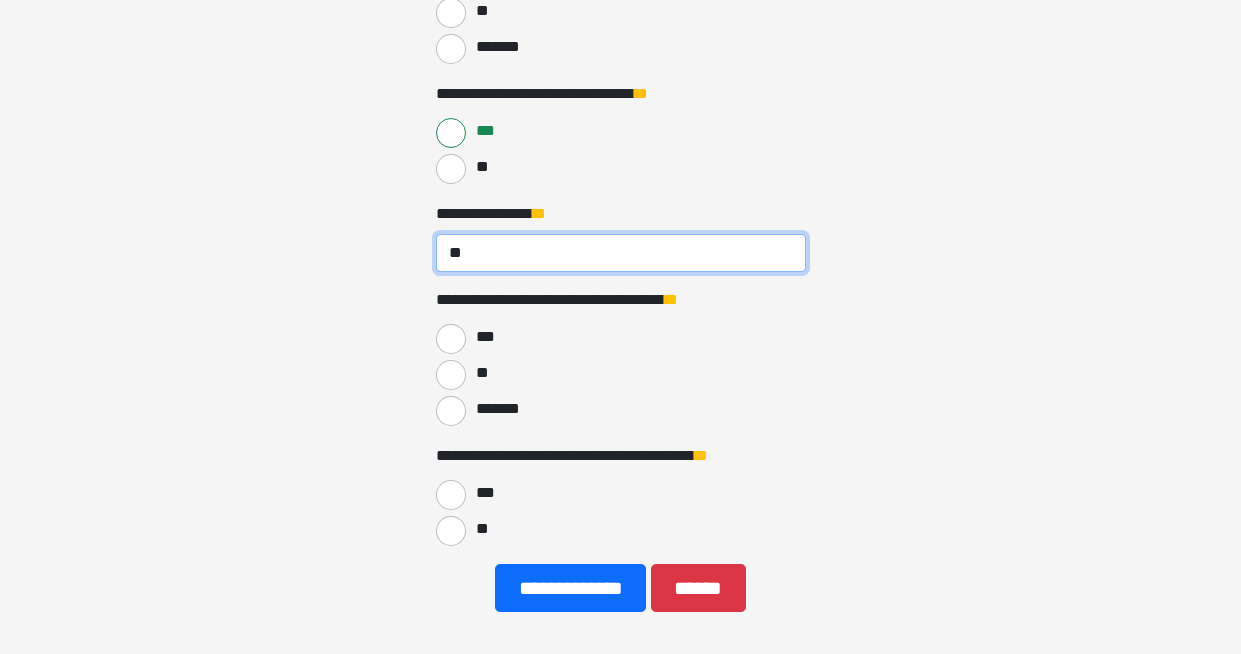 scroll, scrollTop: 838, scrollLeft: 0, axis: vertical 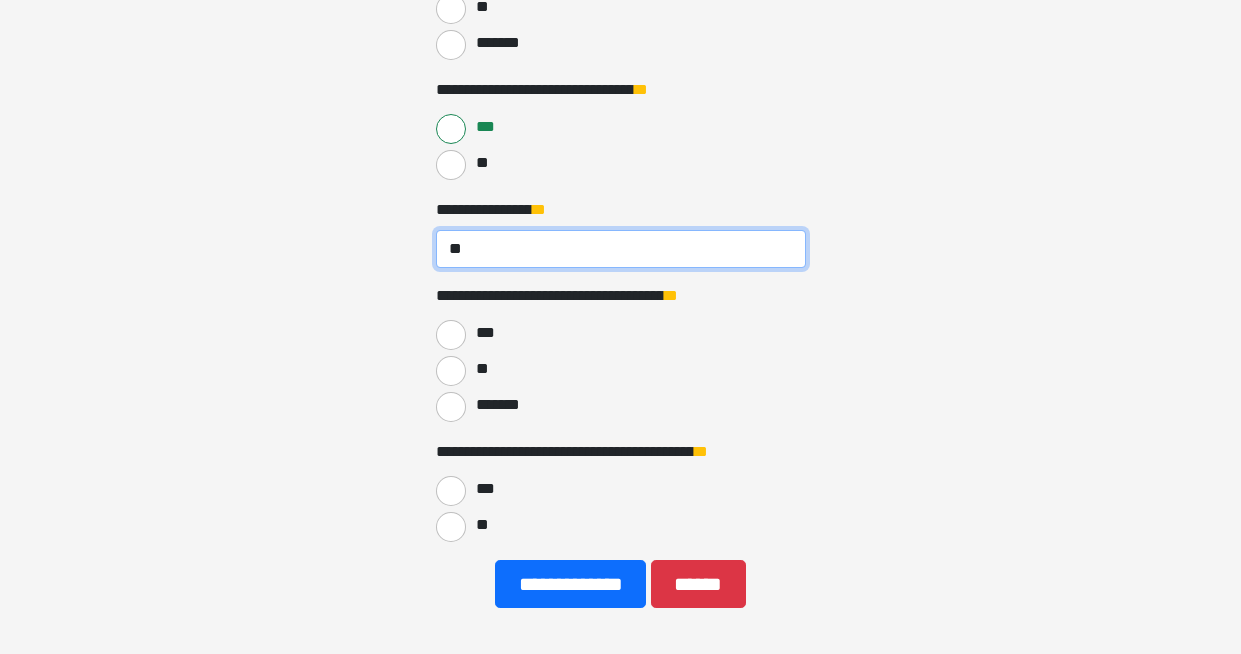 type on "**" 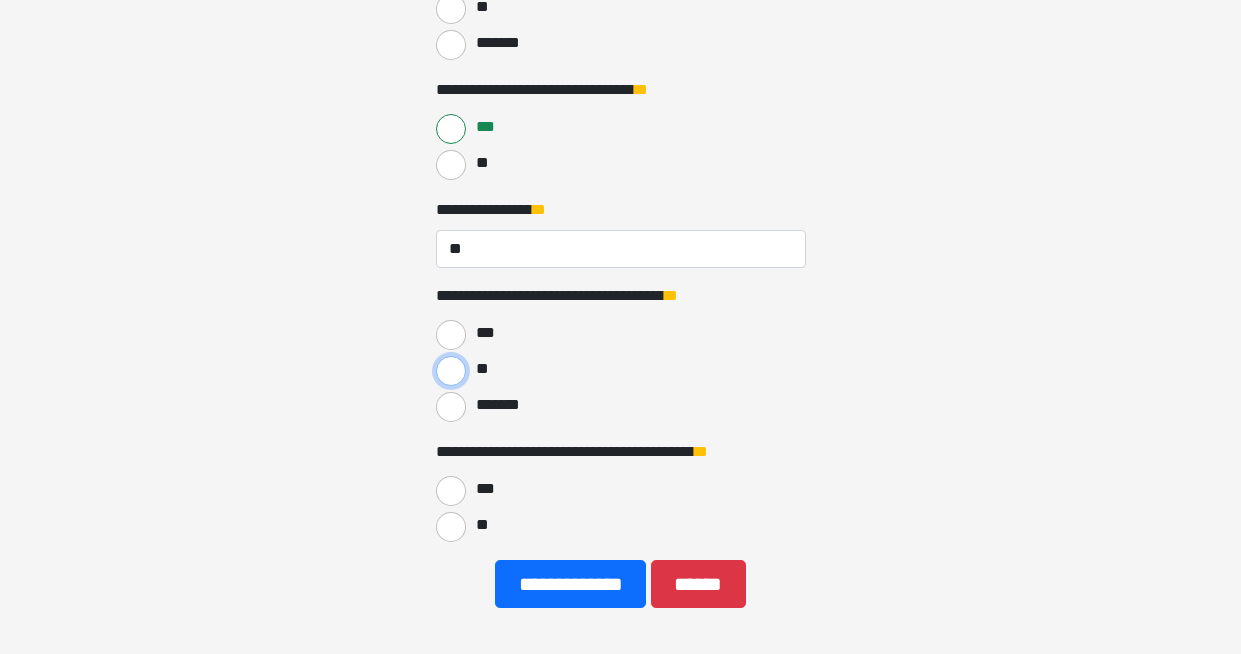 click on "**" at bounding box center [451, 371] 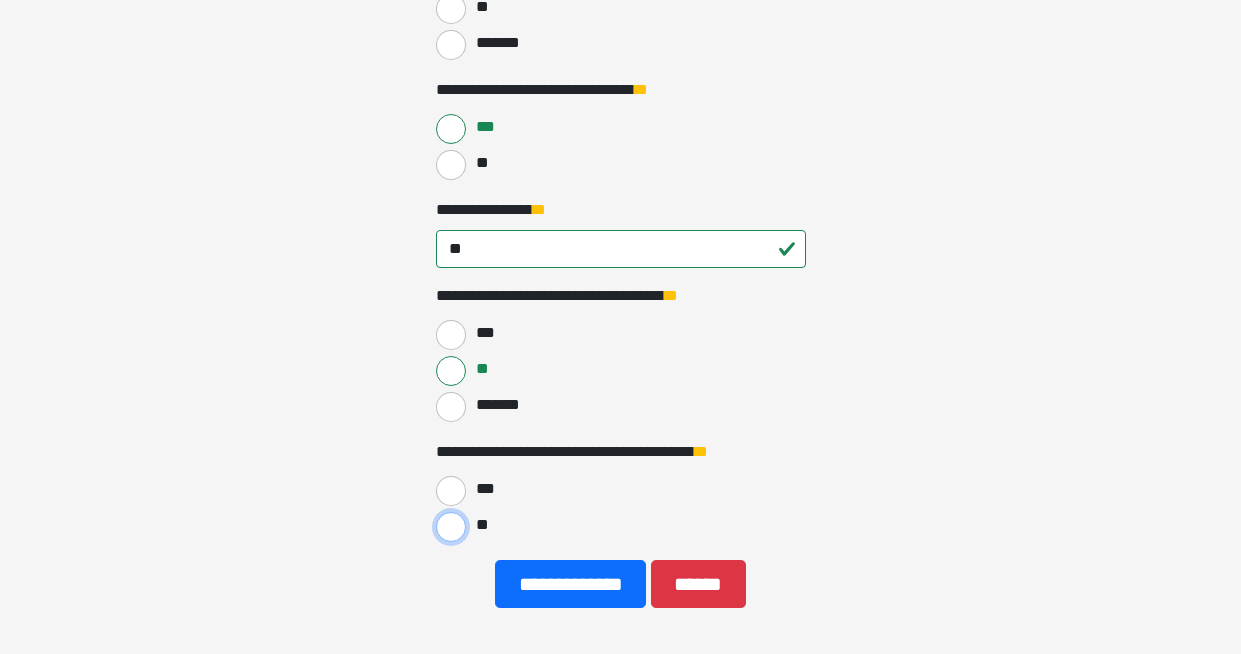 click on "**" at bounding box center (451, 527) 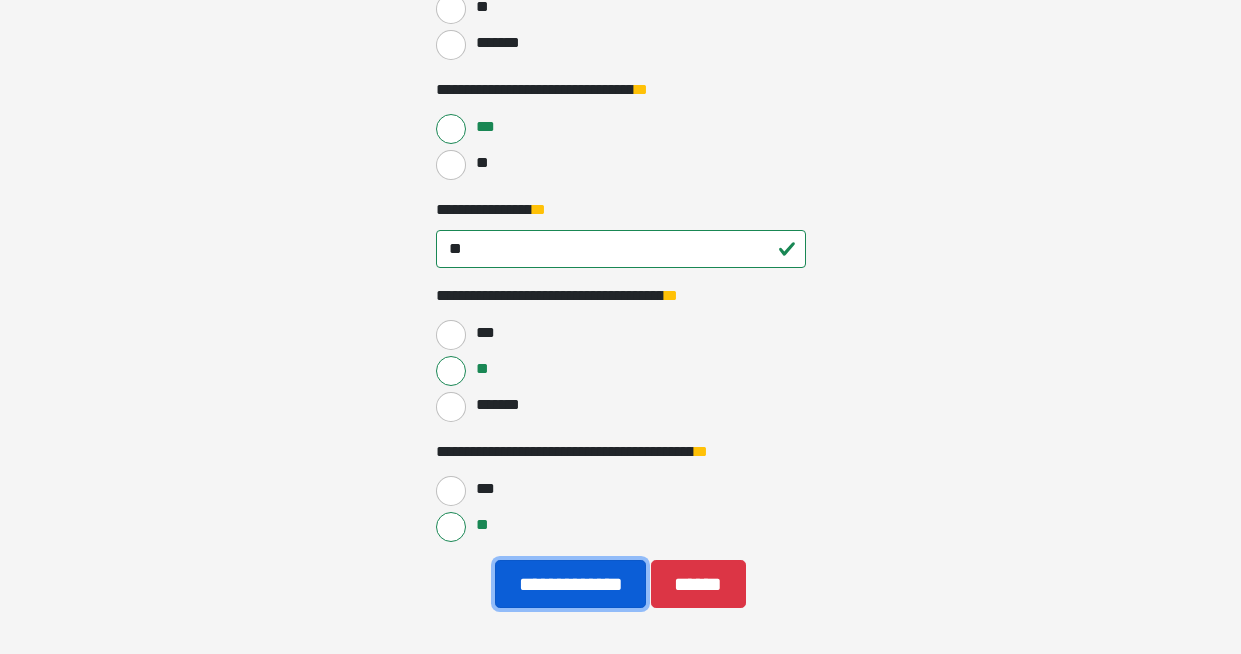 click on "**********" at bounding box center (570, 584) 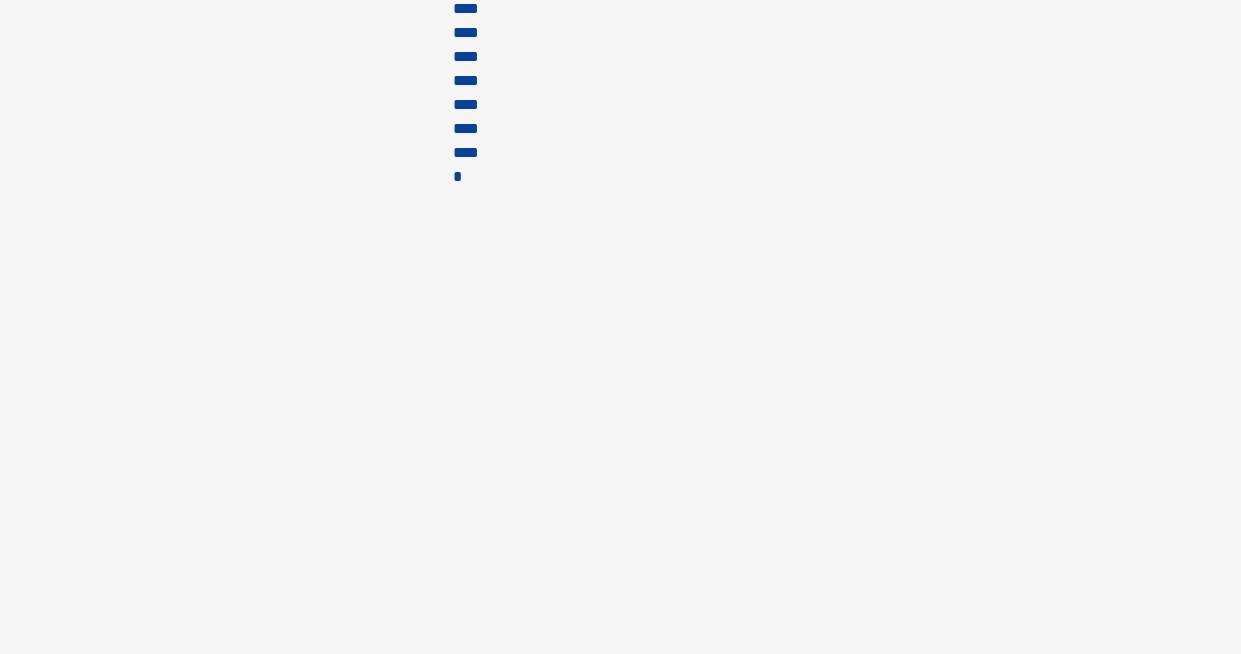 scroll, scrollTop: 170, scrollLeft: 0, axis: vertical 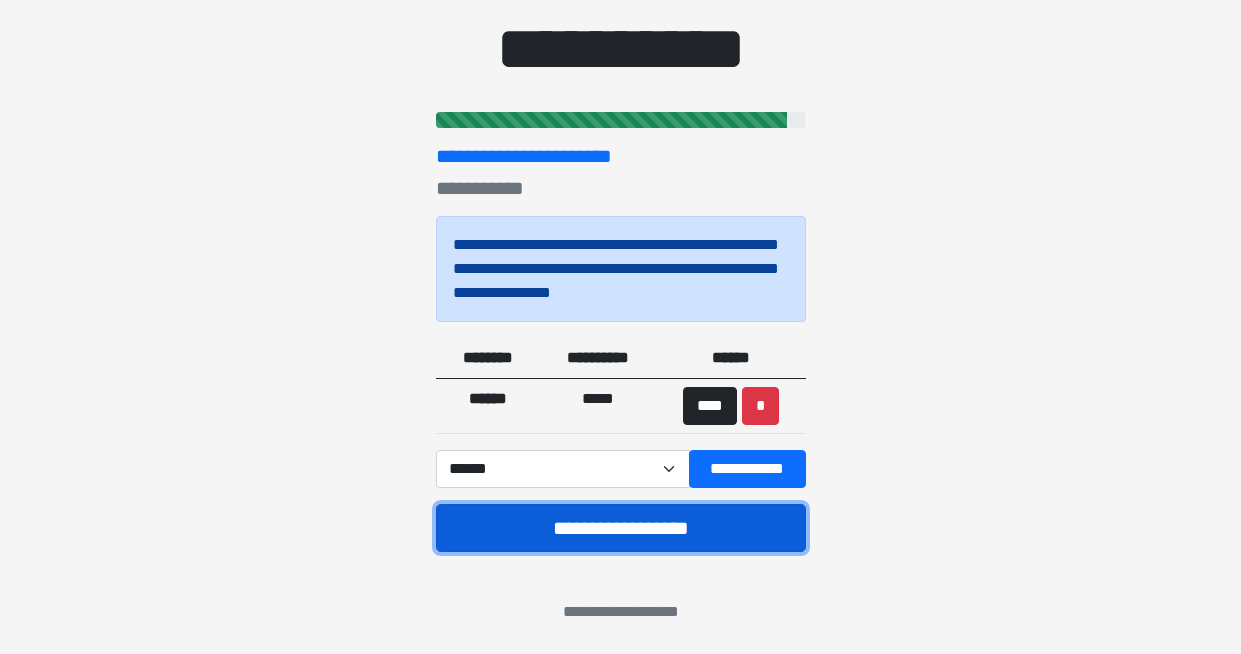 click on "**********" at bounding box center [621, 528] 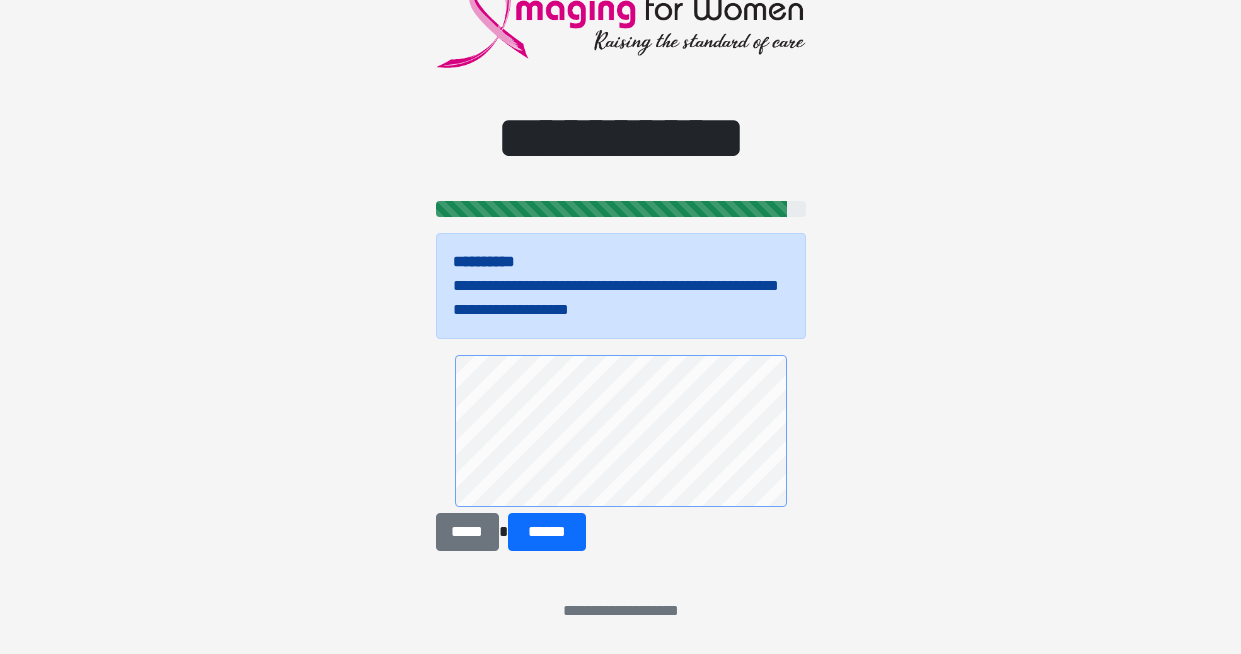scroll, scrollTop: 80, scrollLeft: 0, axis: vertical 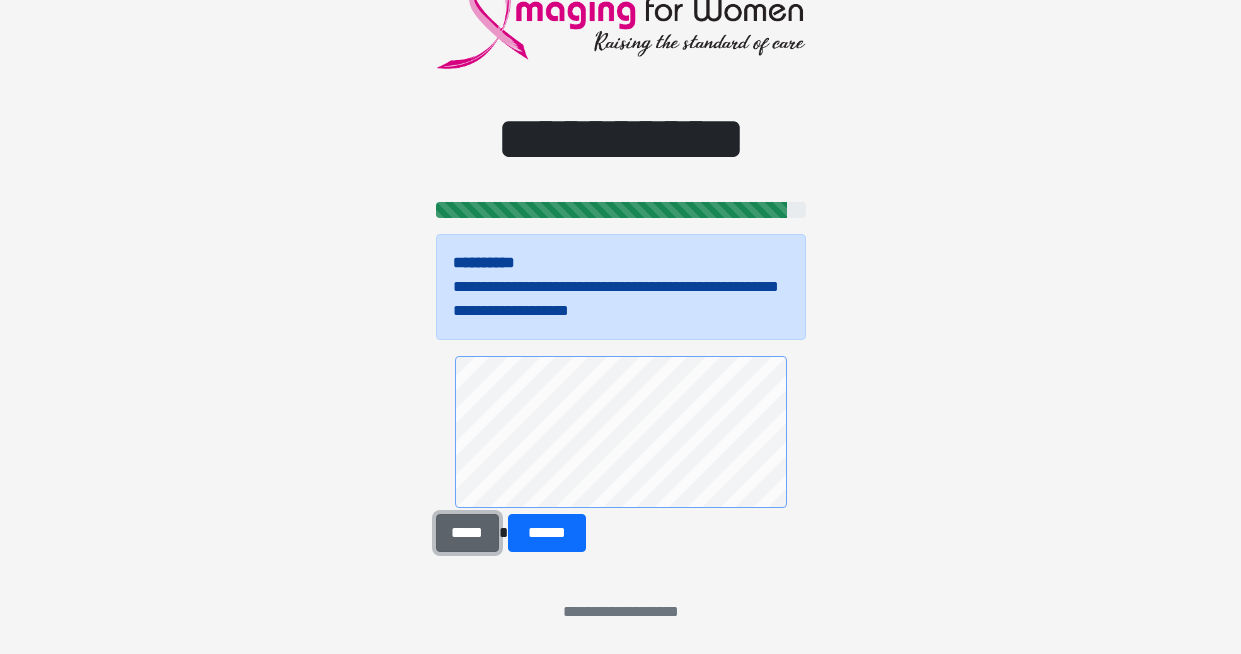 click on "*****" at bounding box center [468, 533] 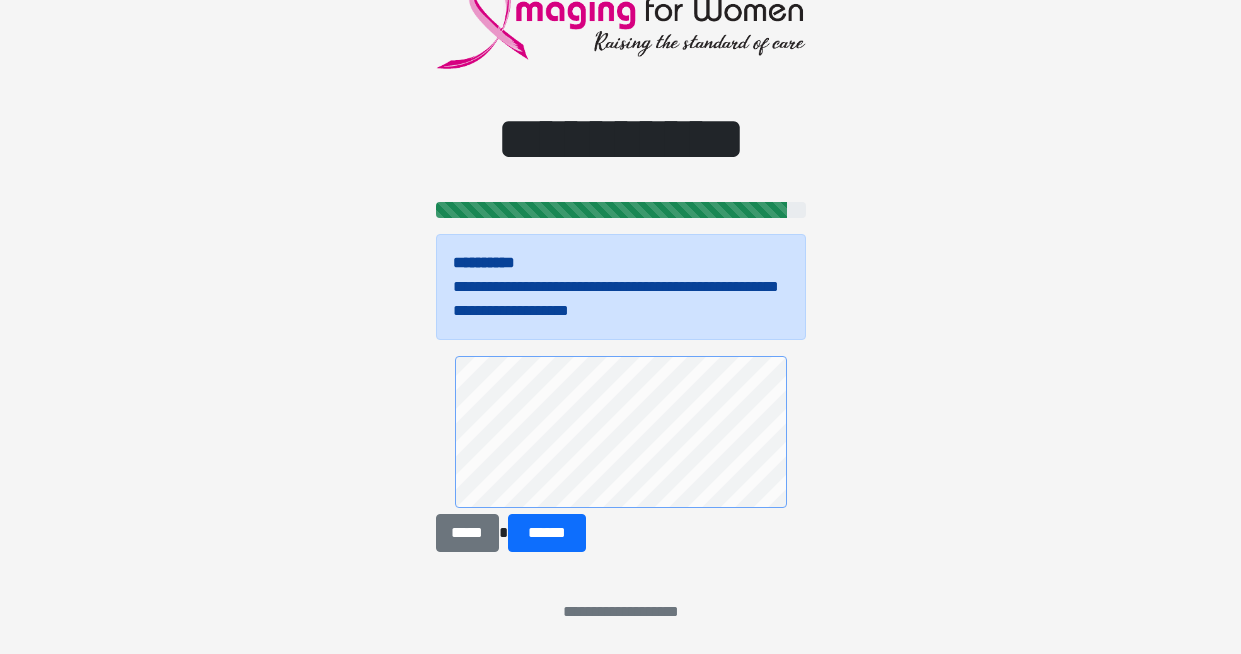 click on "**********" at bounding box center (620, 247) 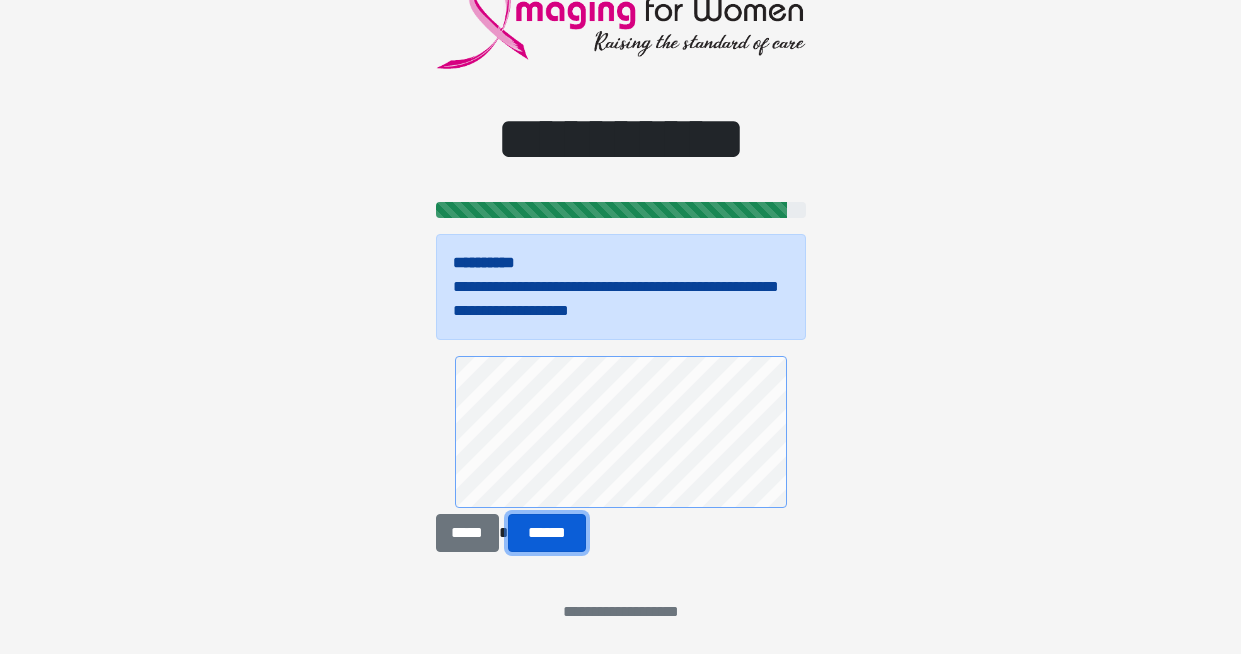 click on "******" at bounding box center (546, 533) 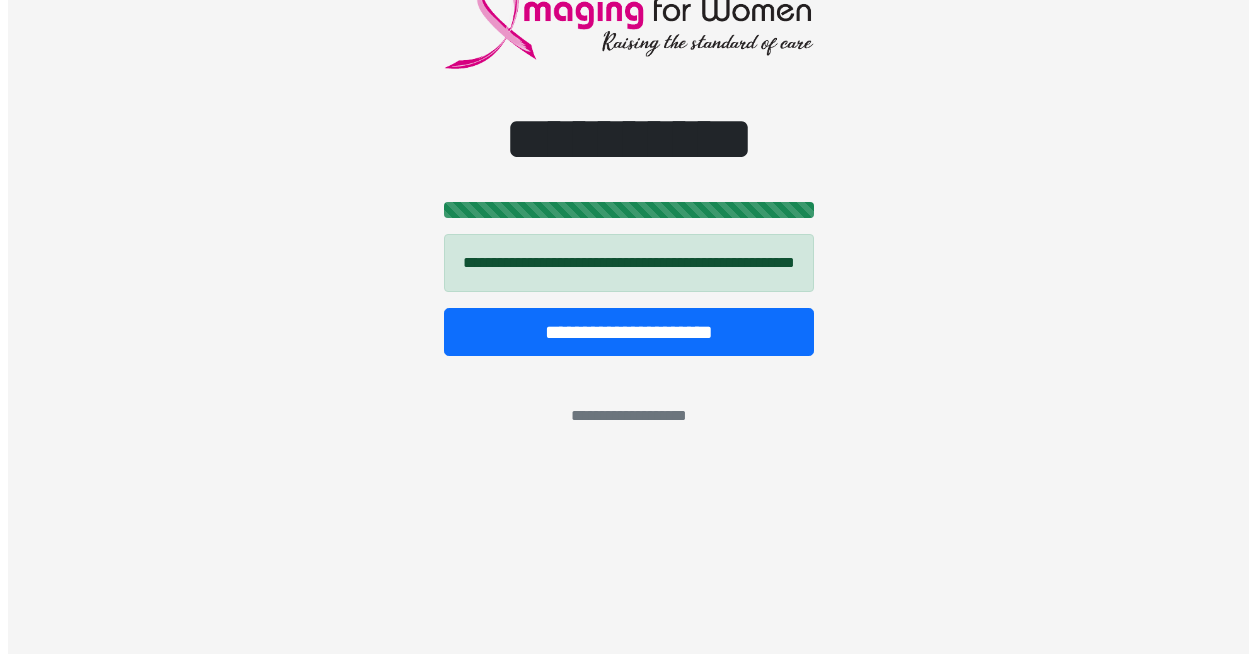 scroll, scrollTop: 0, scrollLeft: 0, axis: both 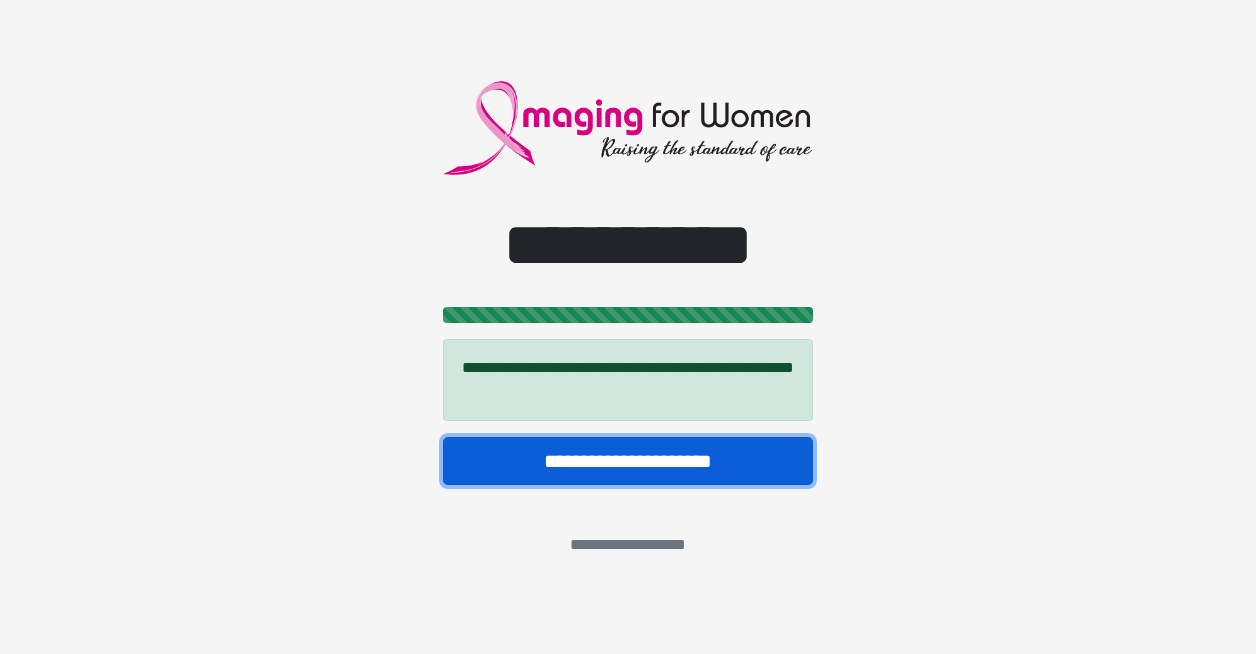 click on "**********" at bounding box center (628, 461) 